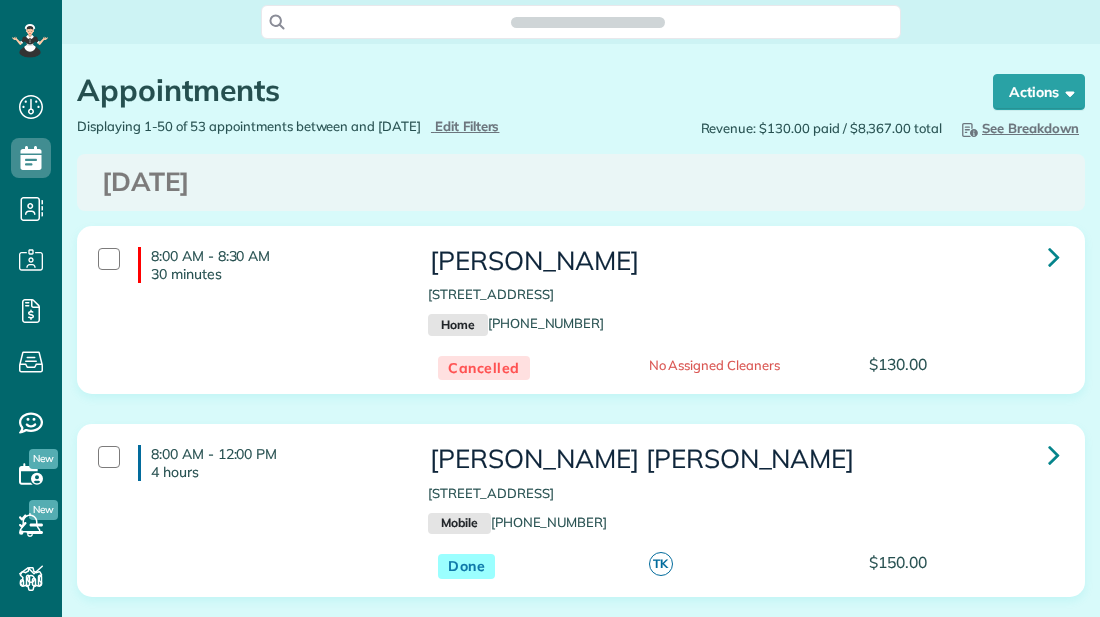 scroll, scrollTop: 0, scrollLeft: 0, axis: both 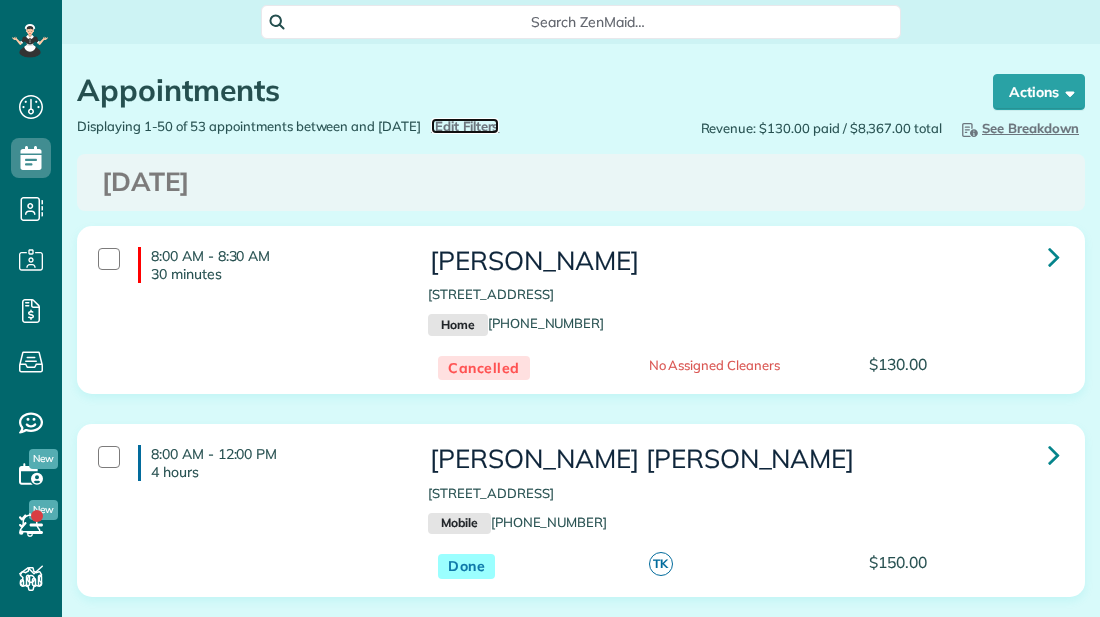 click on "Edit Filters" at bounding box center (467, 126) 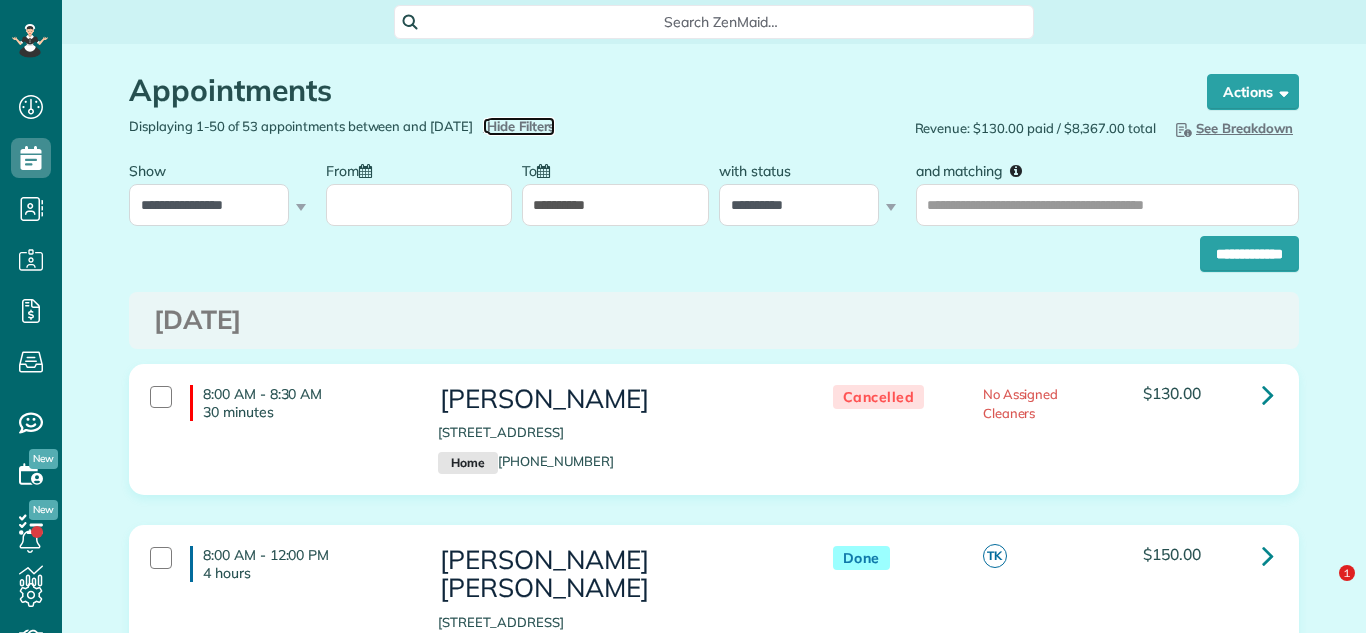scroll, scrollTop: 633, scrollLeft: 62, axis: both 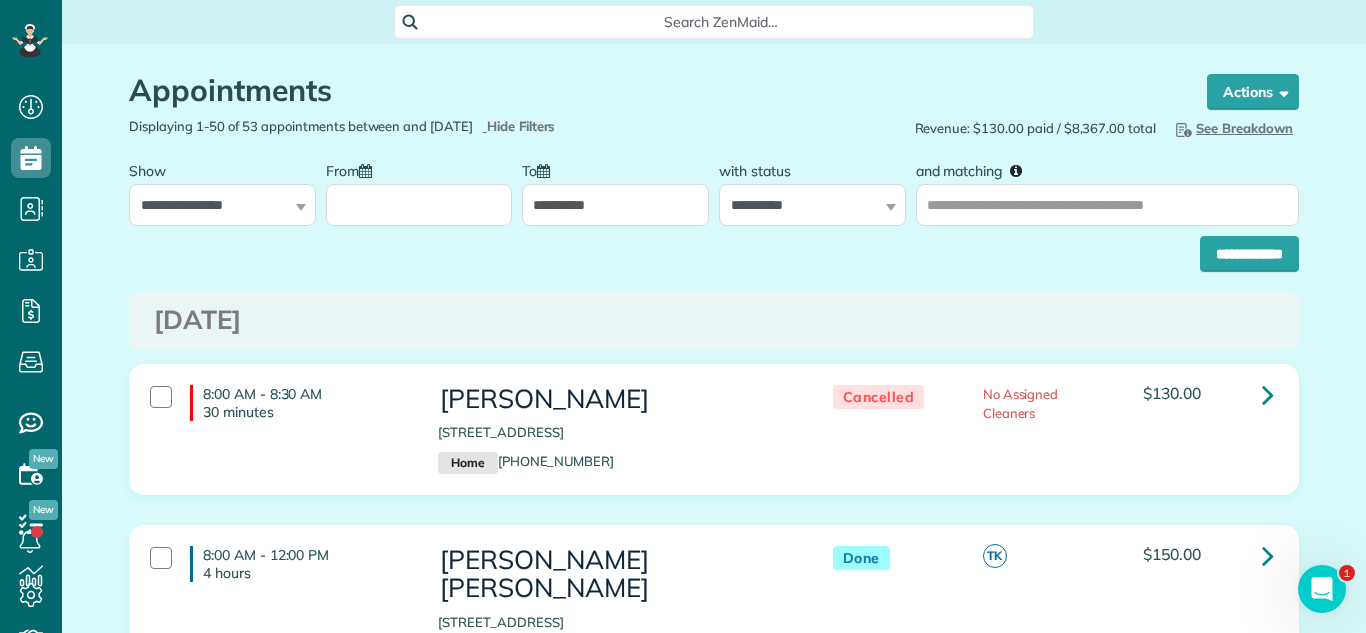click on "From" at bounding box center (419, 205) 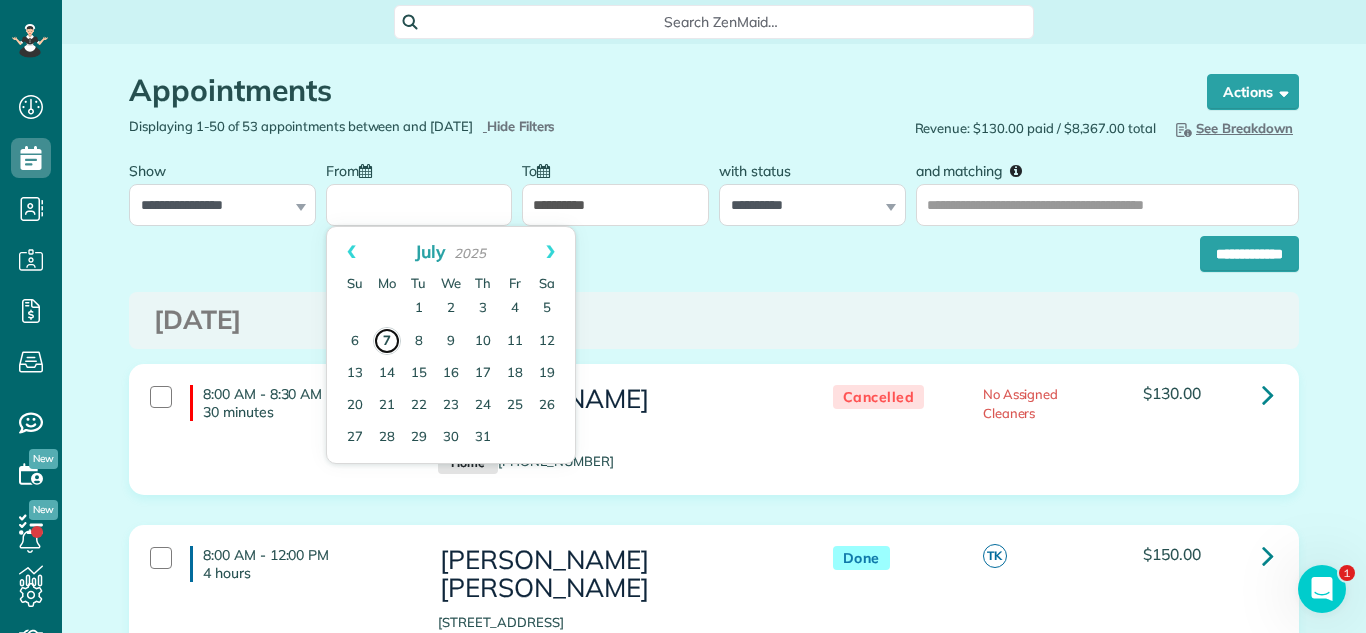 click on "7" at bounding box center [387, 341] 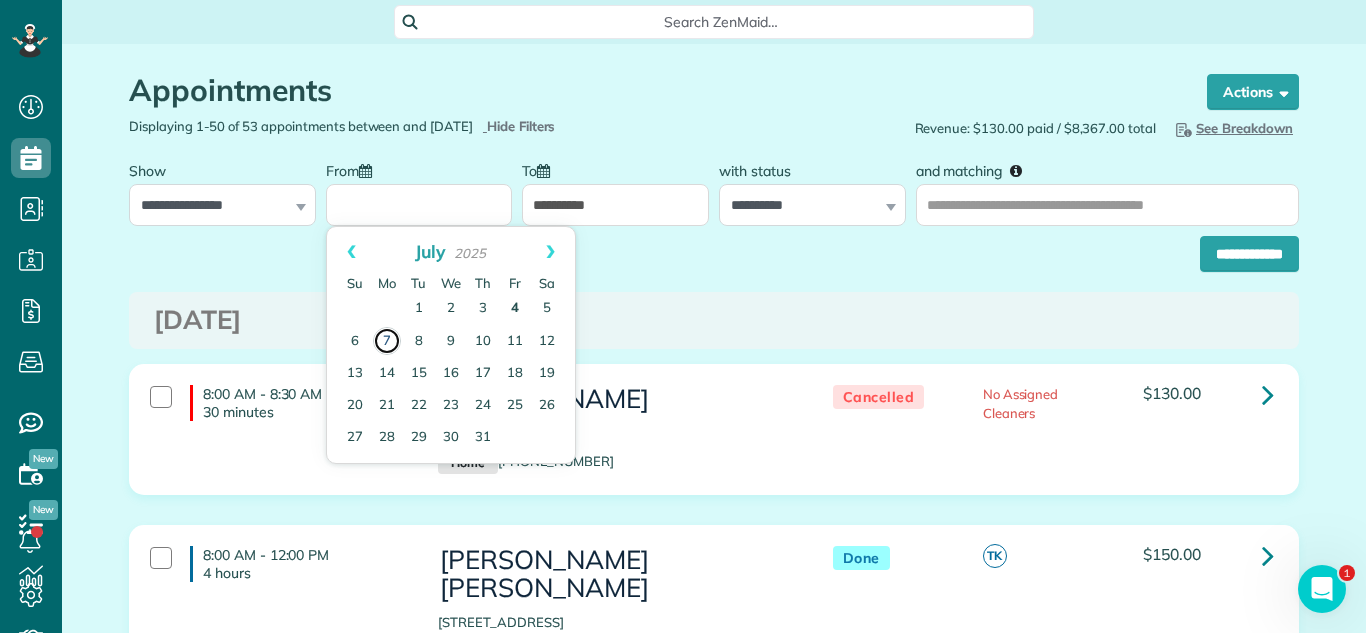 type on "**********" 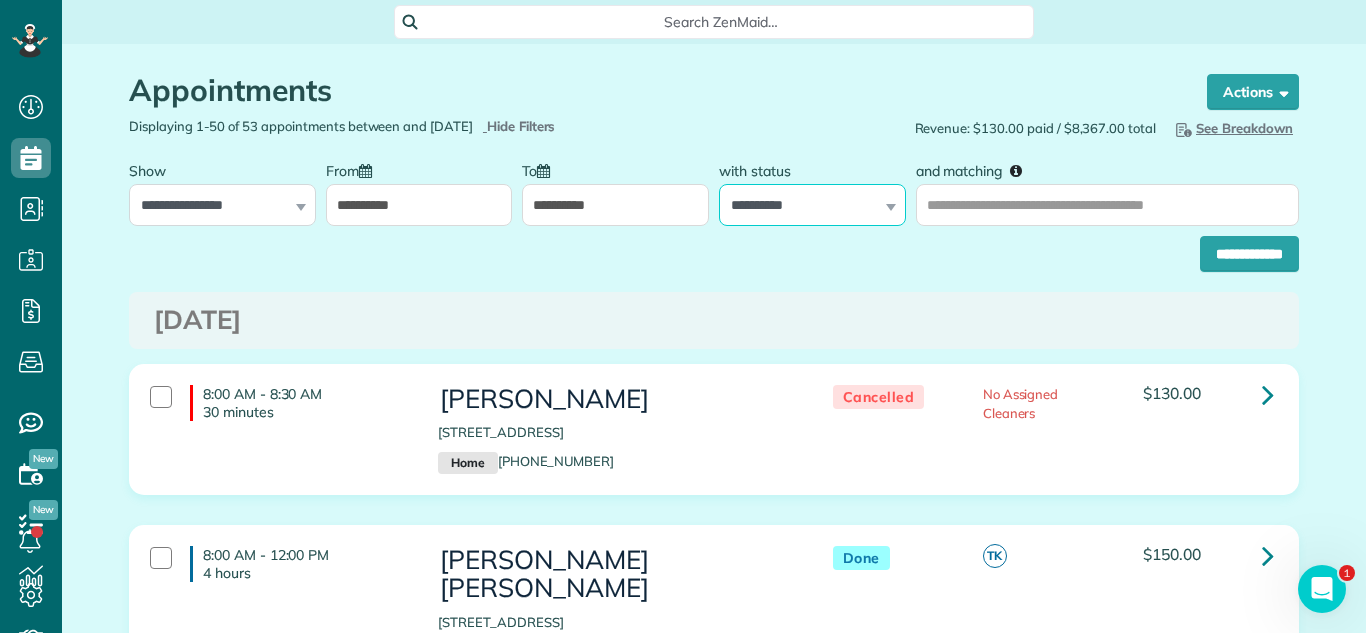 drag, startPoint x: 857, startPoint y: 210, endPoint x: 847, endPoint y: 215, distance: 11.18034 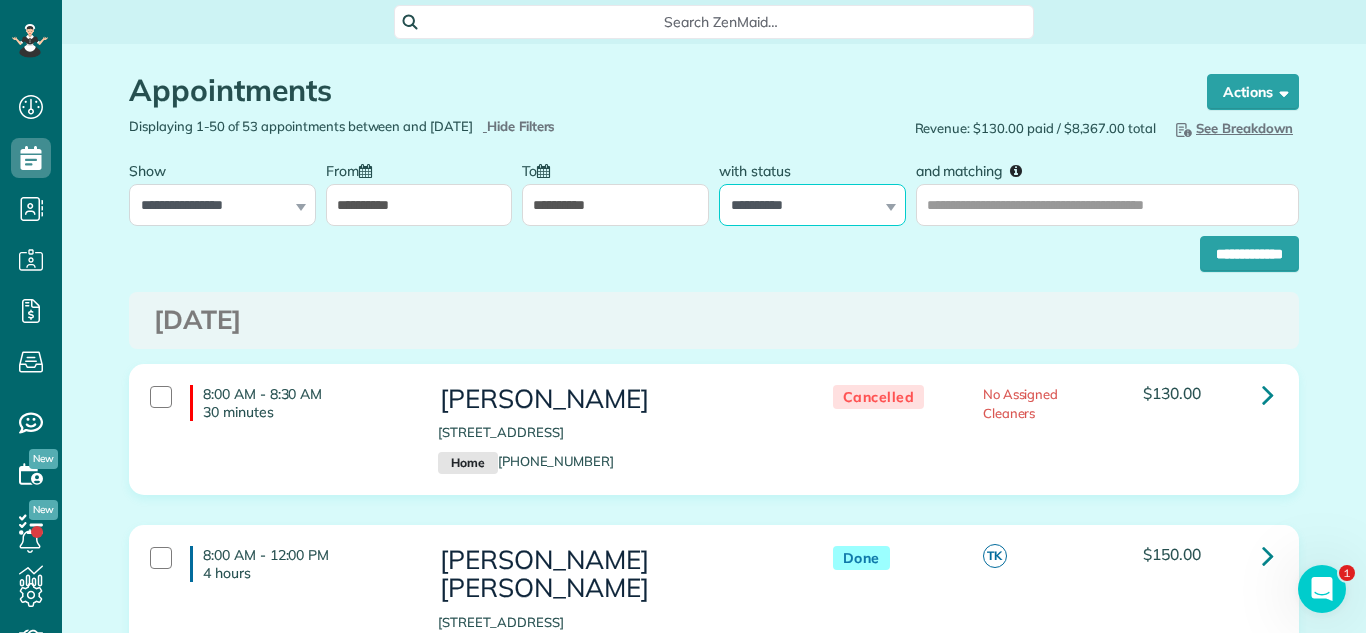 click on "**********" at bounding box center [812, 205] 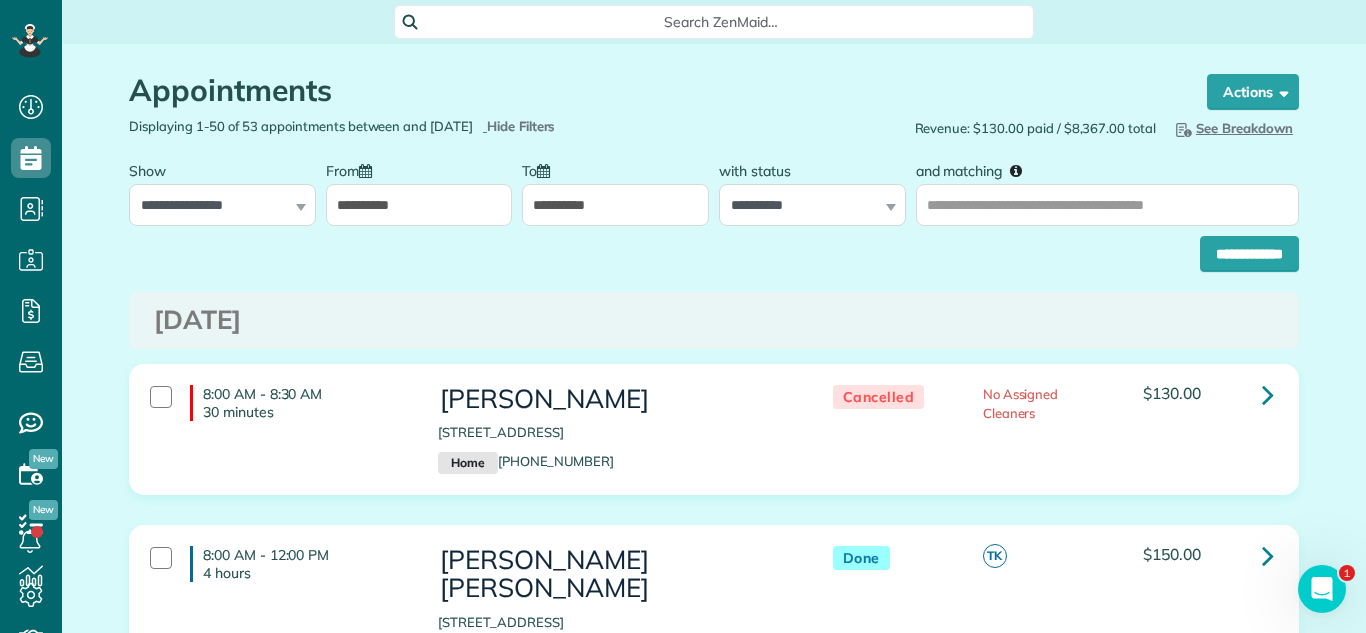 click on "**********" at bounding box center [615, 205] 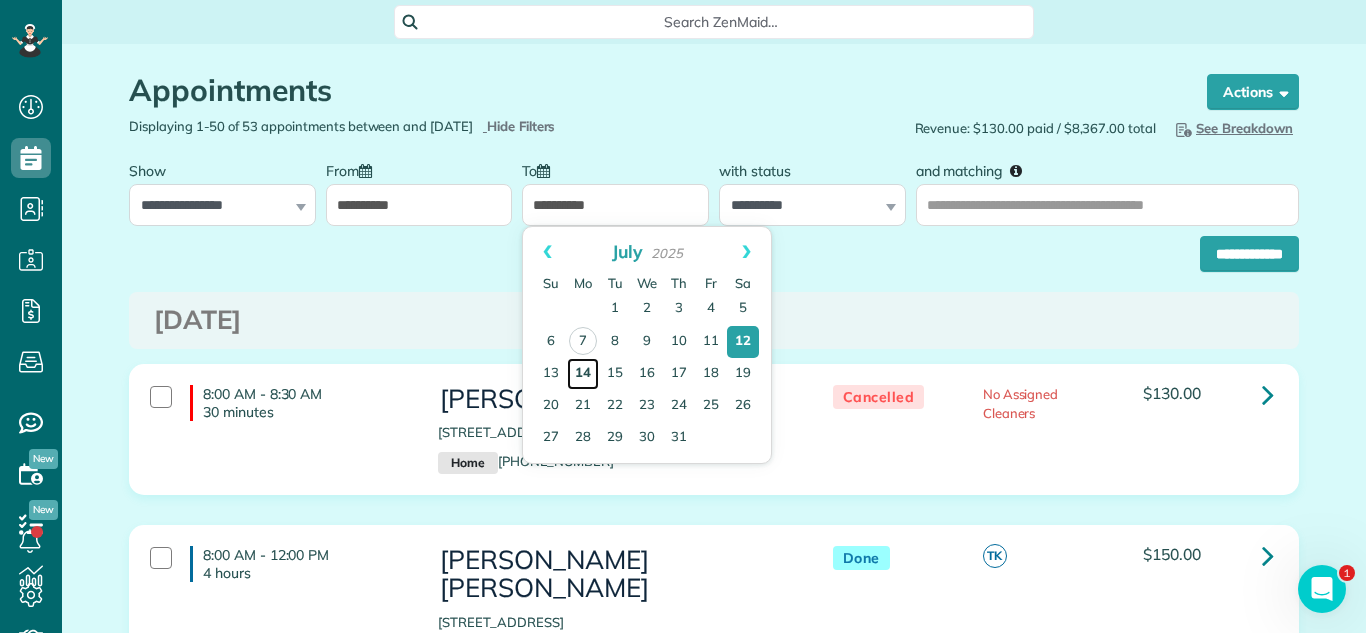 click on "14" at bounding box center [583, 374] 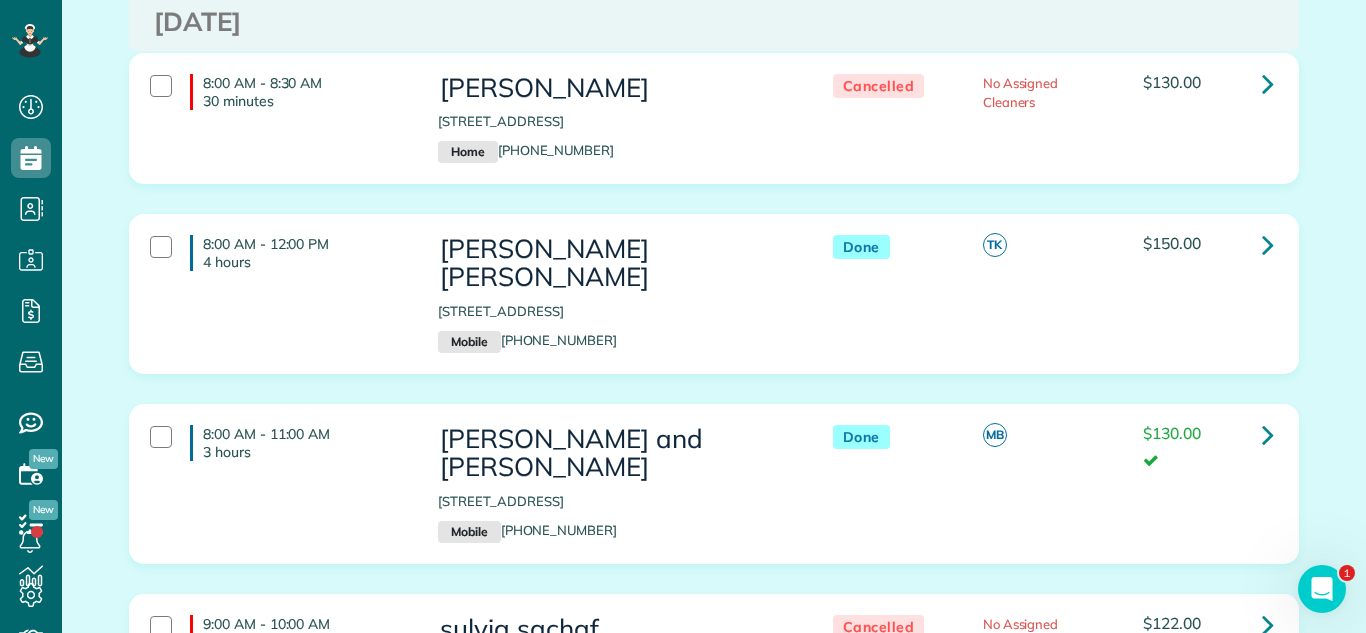scroll, scrollTop: 296, scrollLeft: 0, axis: vertical 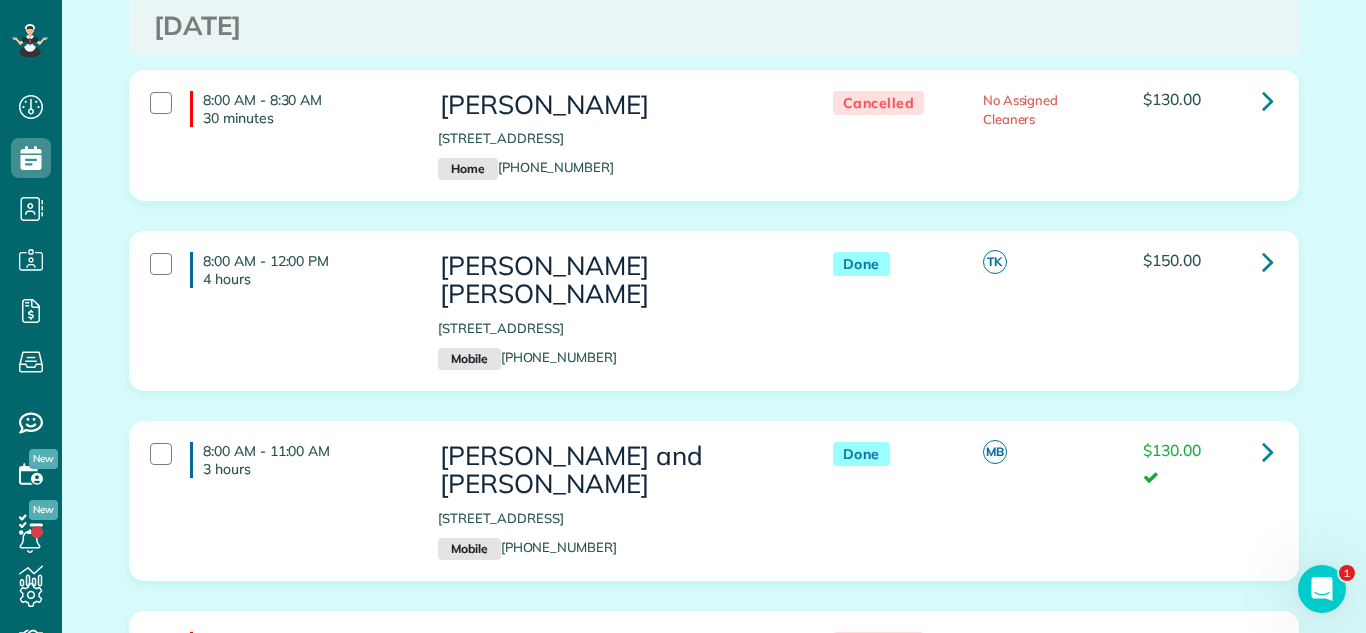 click on "Harold Barnes" at bounding box center (615, 105) 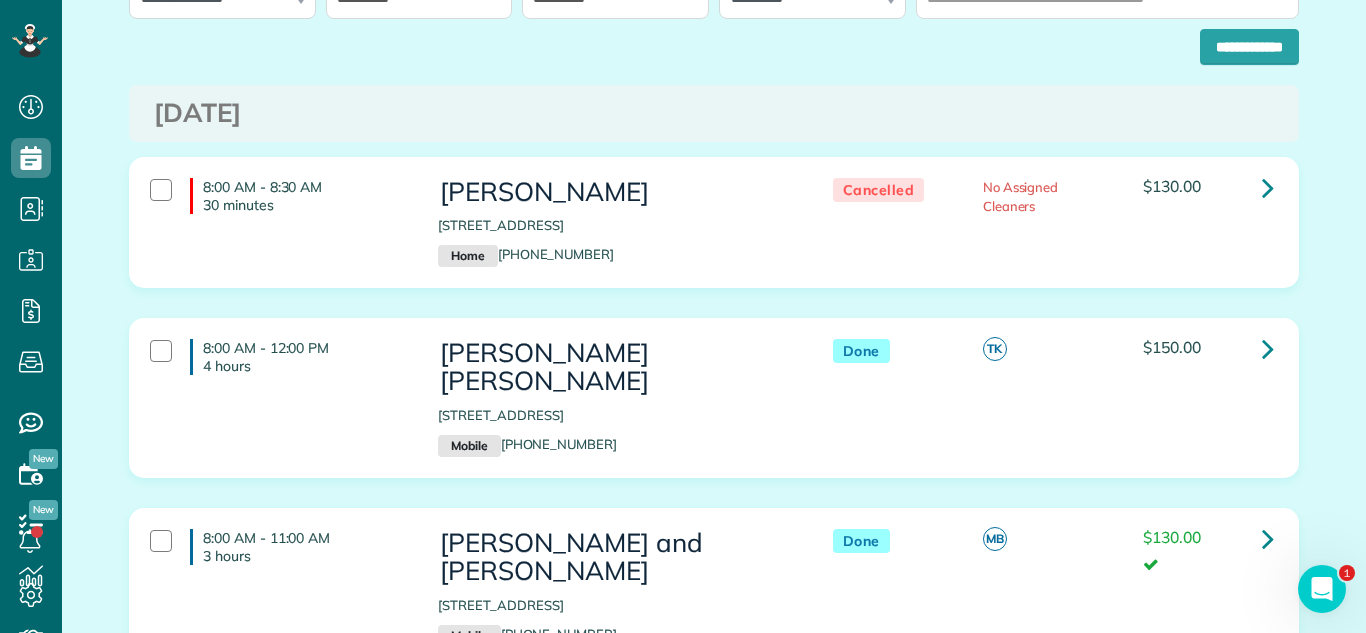 scroll, scrollTop: 204, scrollLeft: 0, axis: vertical 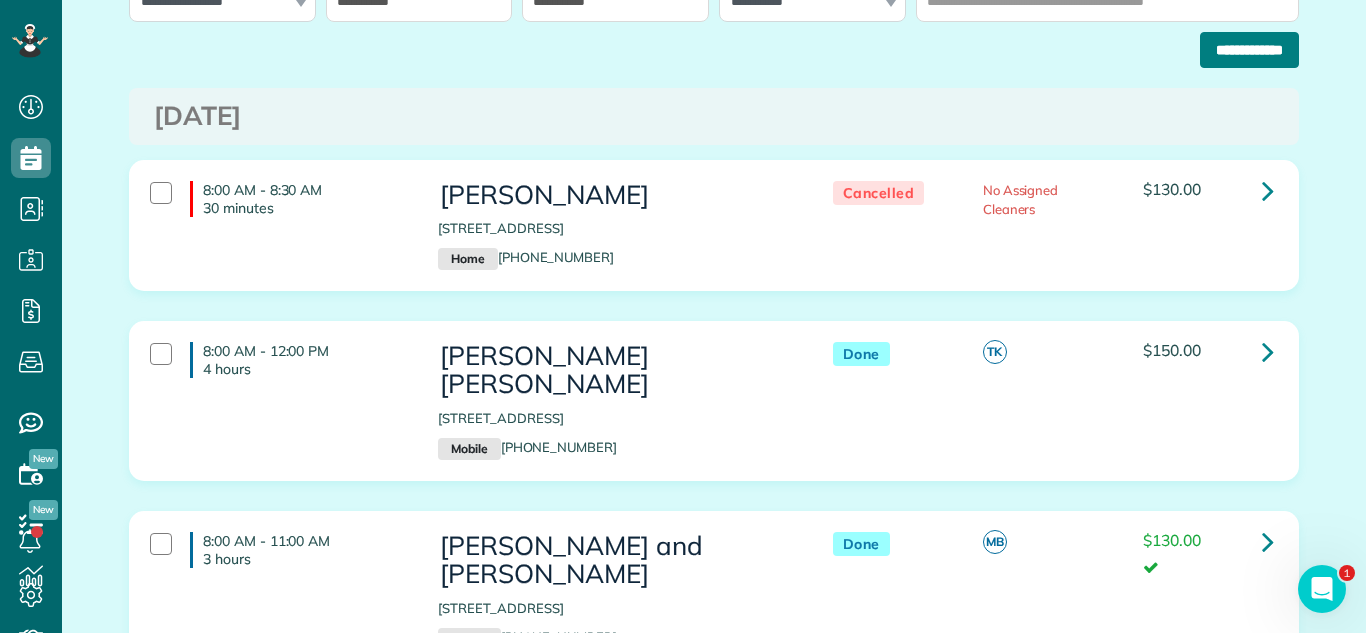 click on "**********" at bounding box center (1249, 50) 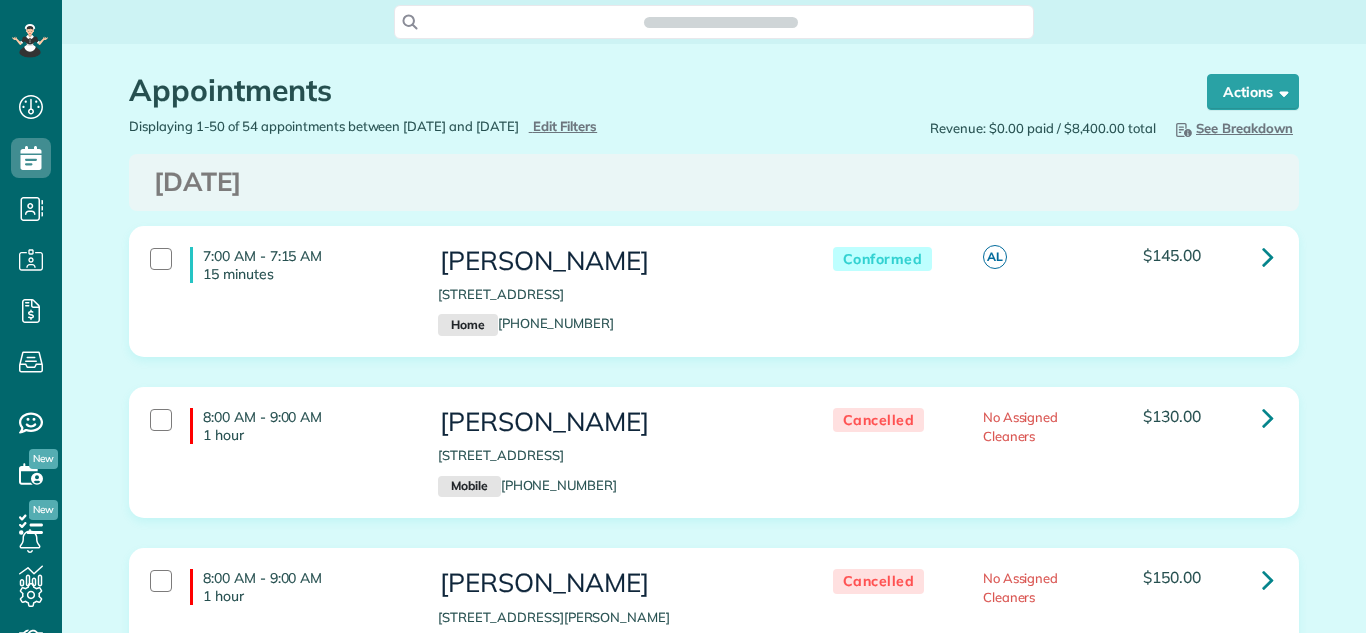 scroll, scrollTop: 0, scrollLeft: 0, axis: both 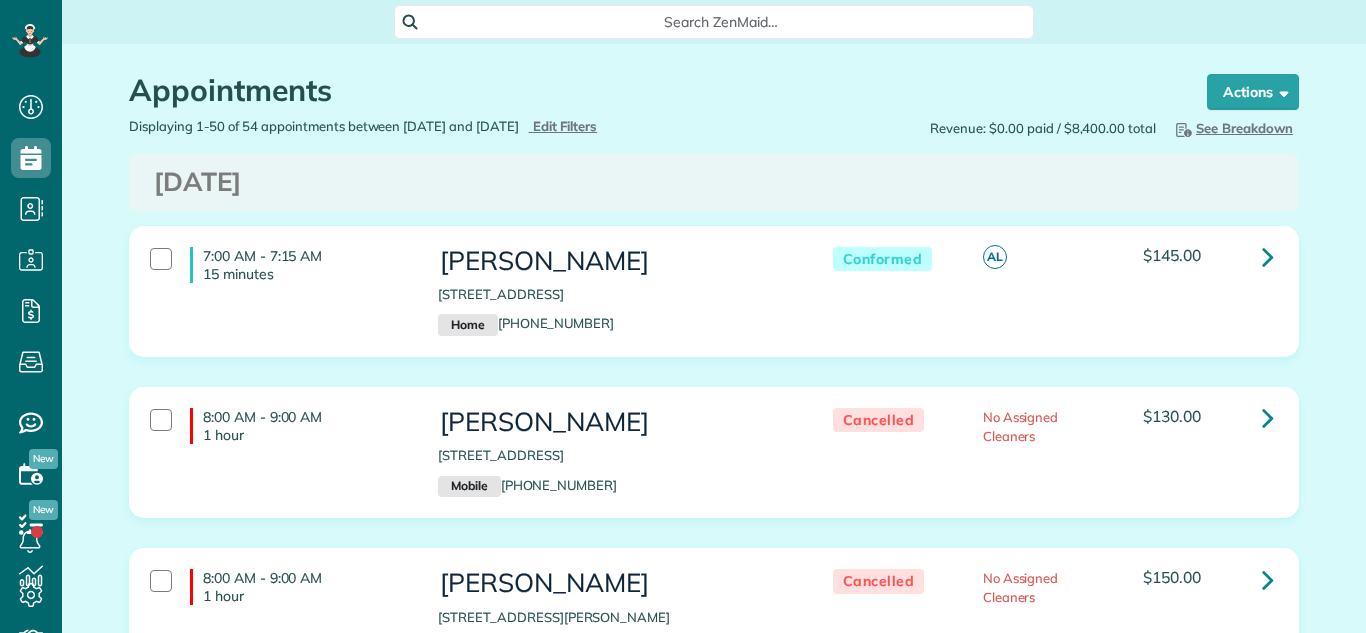 click on "7:00 AM -  7:15 AM
15 minutes
Carol Bunch
1000 North Lake Shore Drive Chicago IL 60611
Home
(312) 953-0962
Conformed
AL
$145.00" at bounding box center (714, 306) 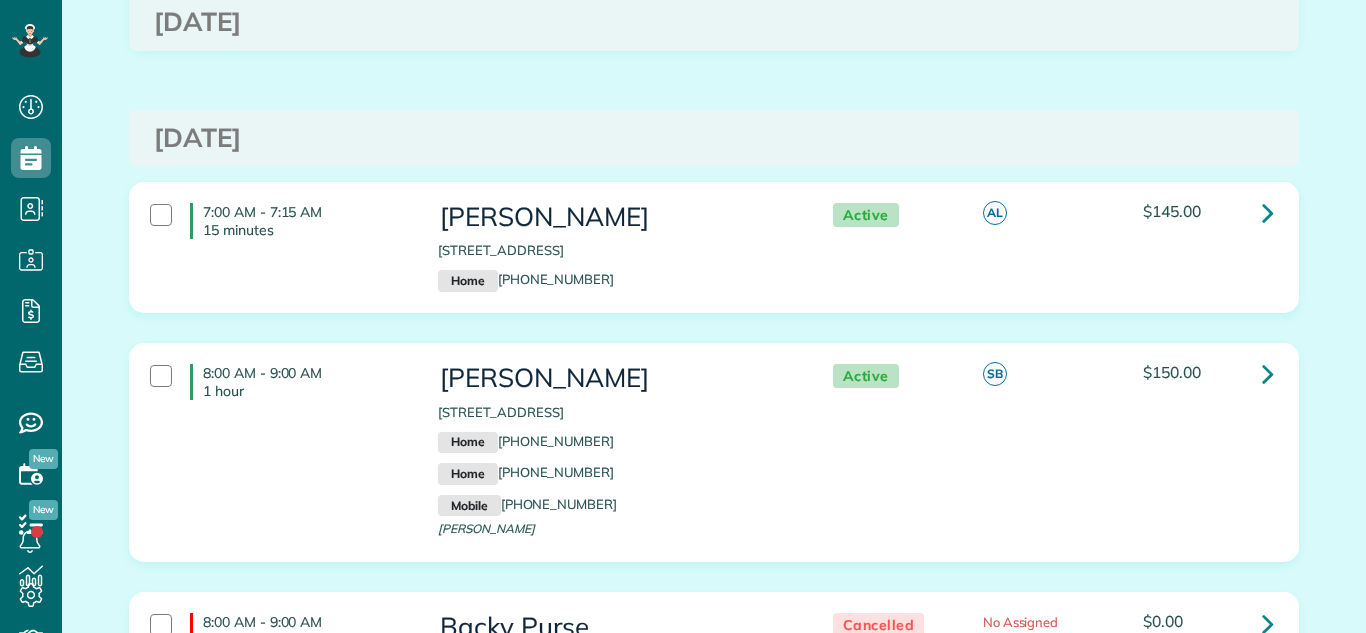 scroll, scrollTop: 1782, scrollLeft: 0, axis: vertical 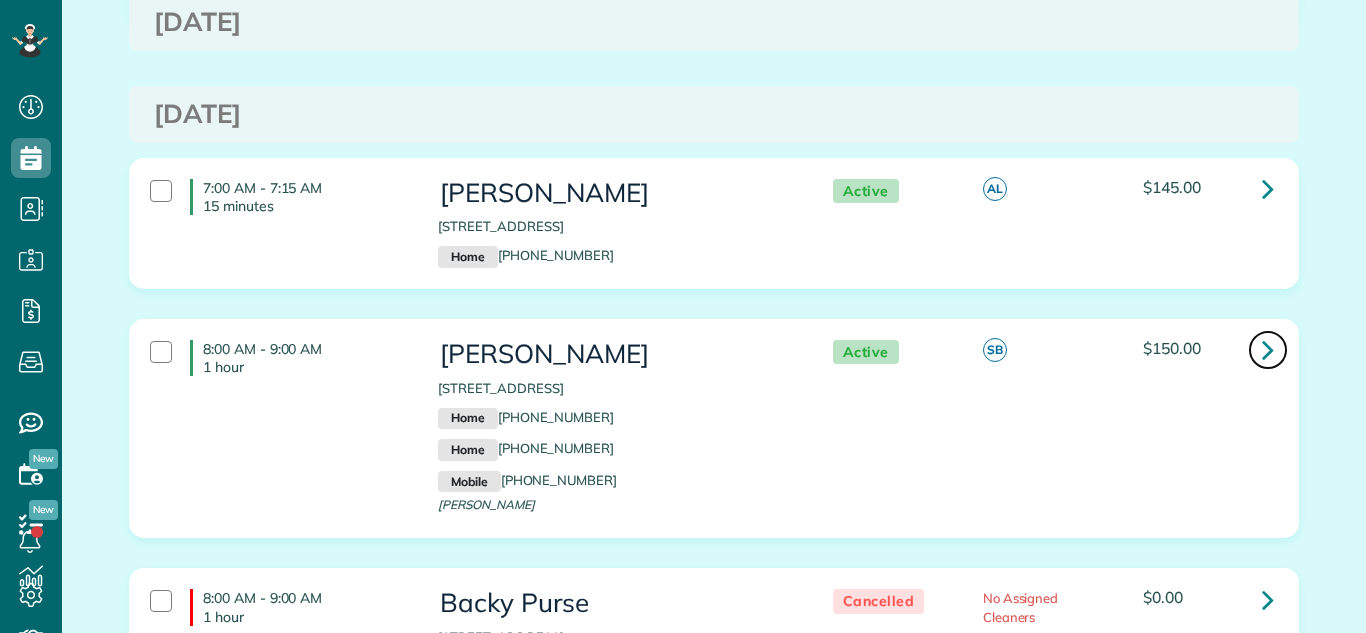 click at bounding box center (1268, 350) 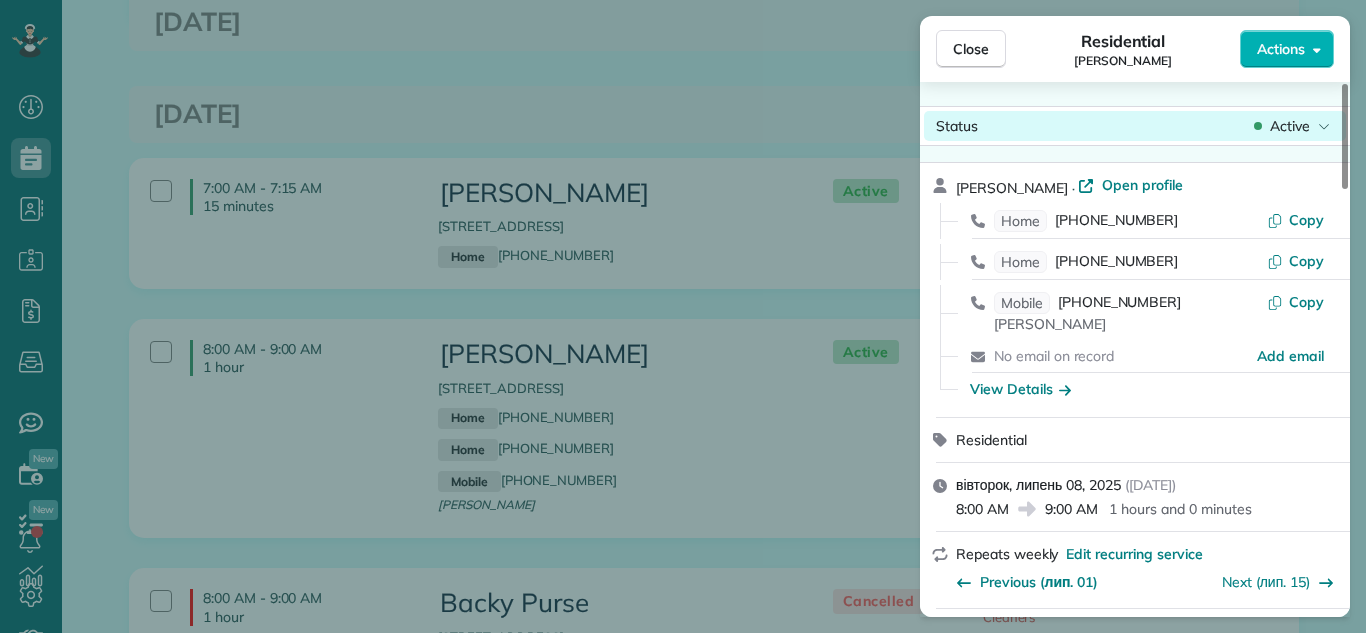click on "Active" at bounding box center (1290, 126) 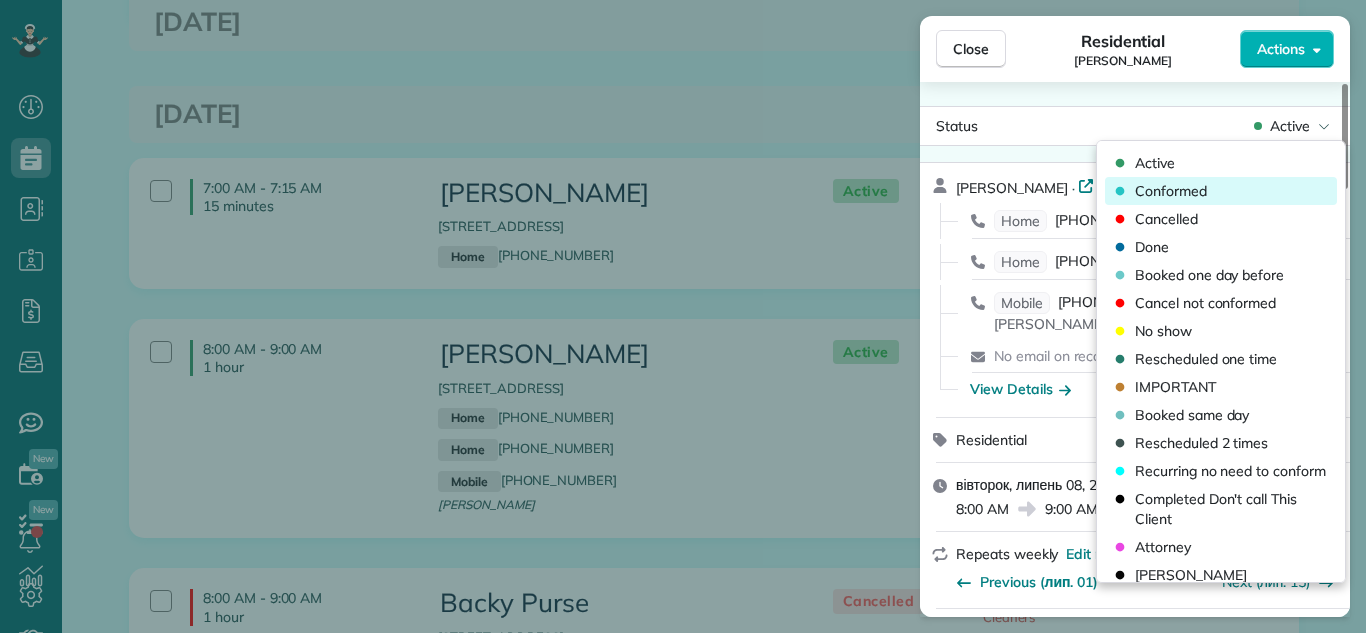 click on "Conformed" at bounding box center (1221, 191) 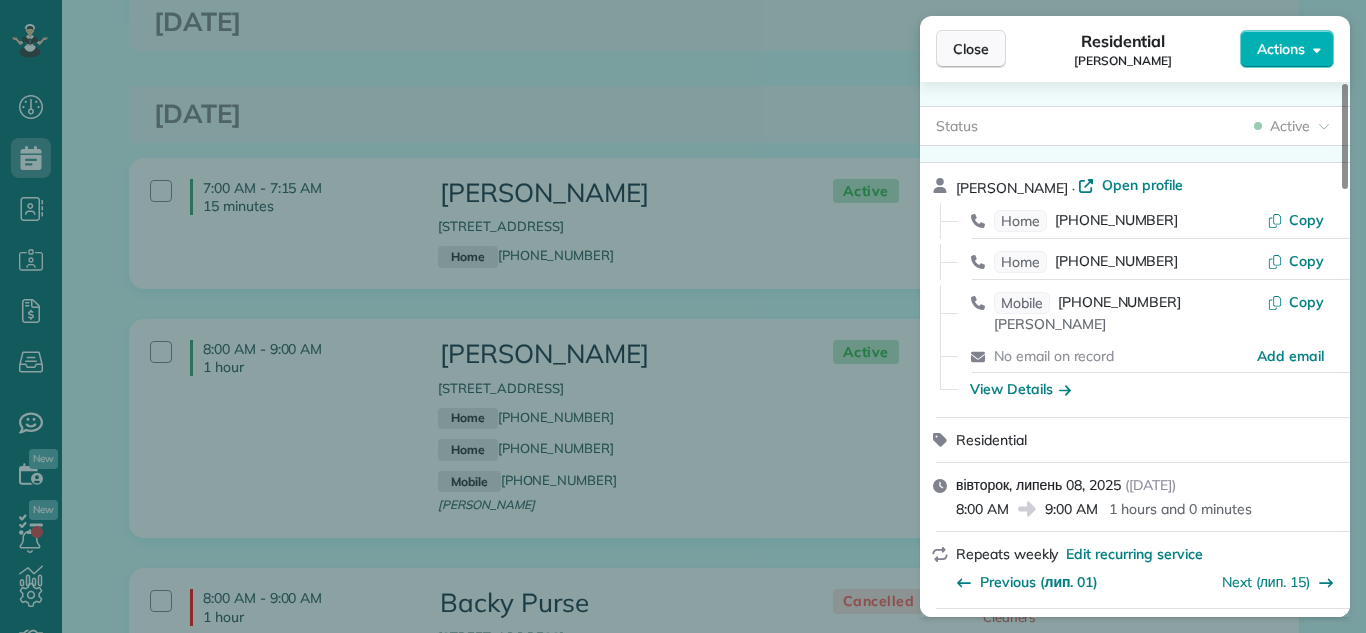 click on "Close" at bounding box center (971, 49) 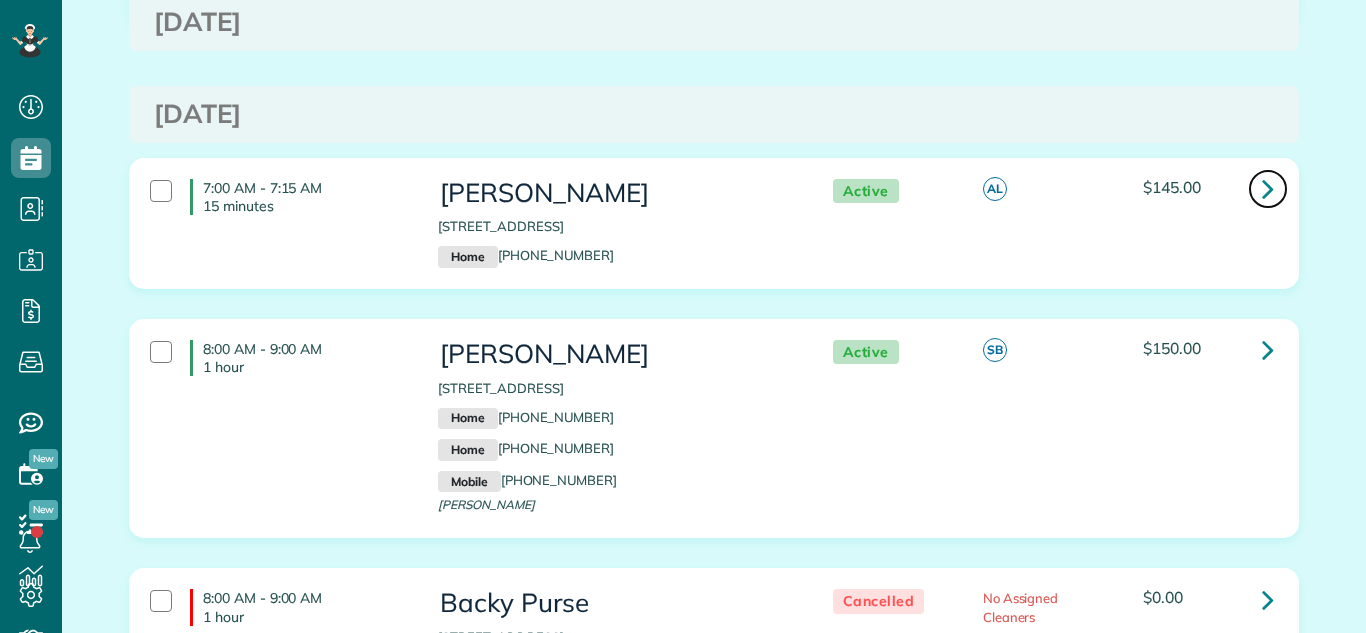 click at bounding box center (1268, 188) 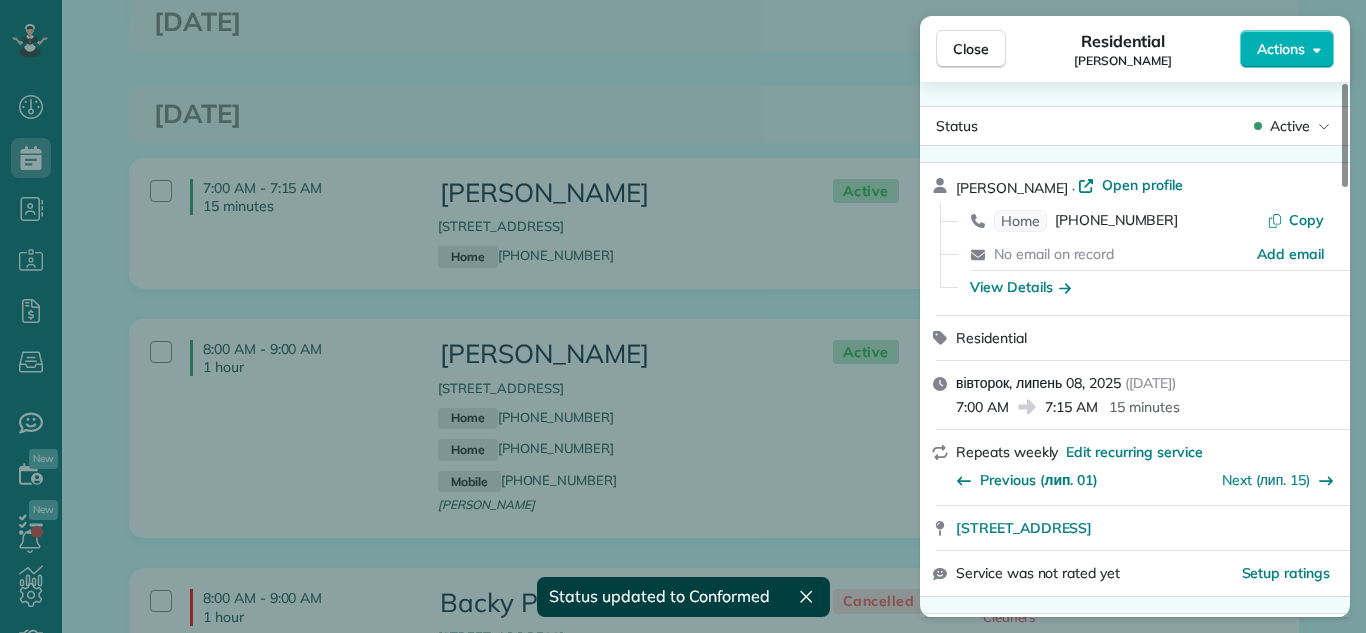 click on "Status Active" at bounding box center (1135, 126) 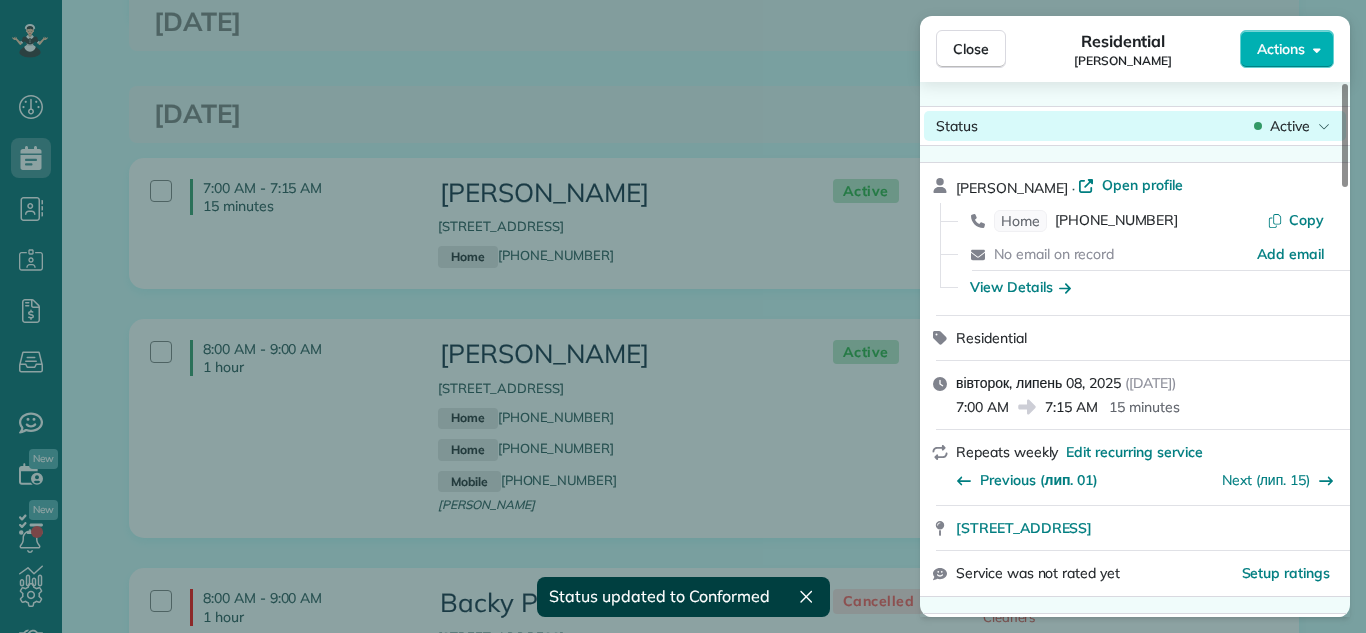 click on "Active" at bounding box center (1290, 126) 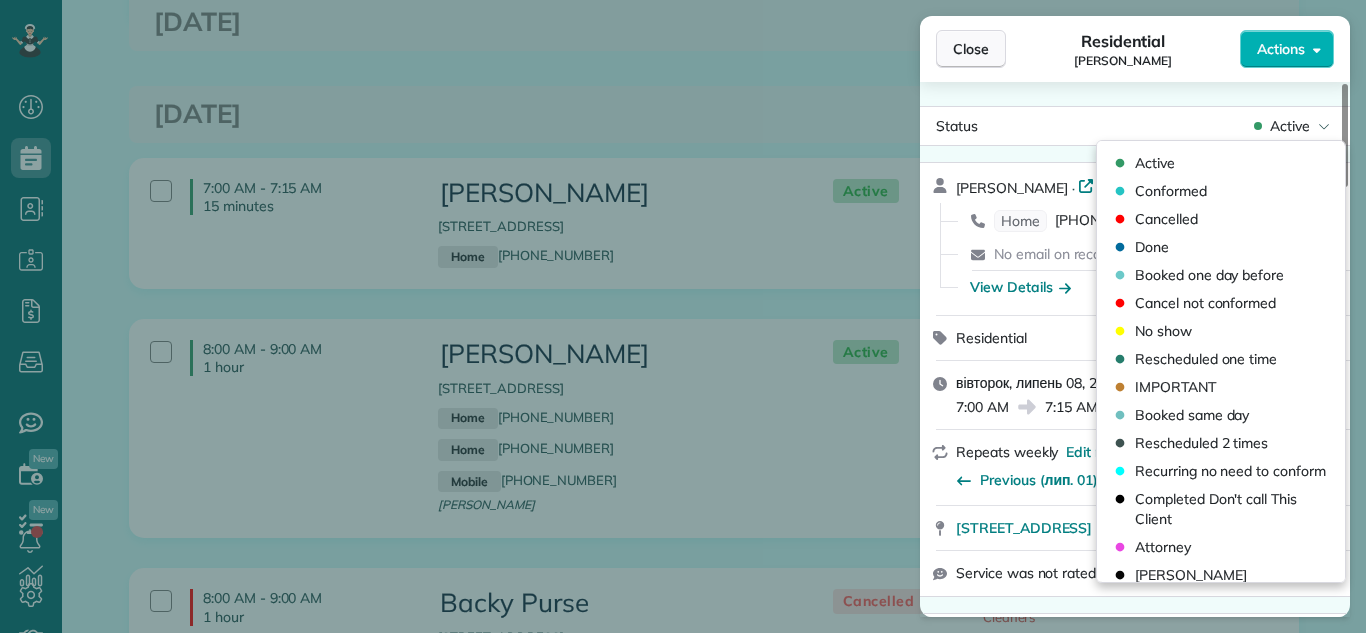 drag, startPoint x: 1192, startPoint y: 196, endPoint x: 952, endPoint y: 63, distance: 274.3884 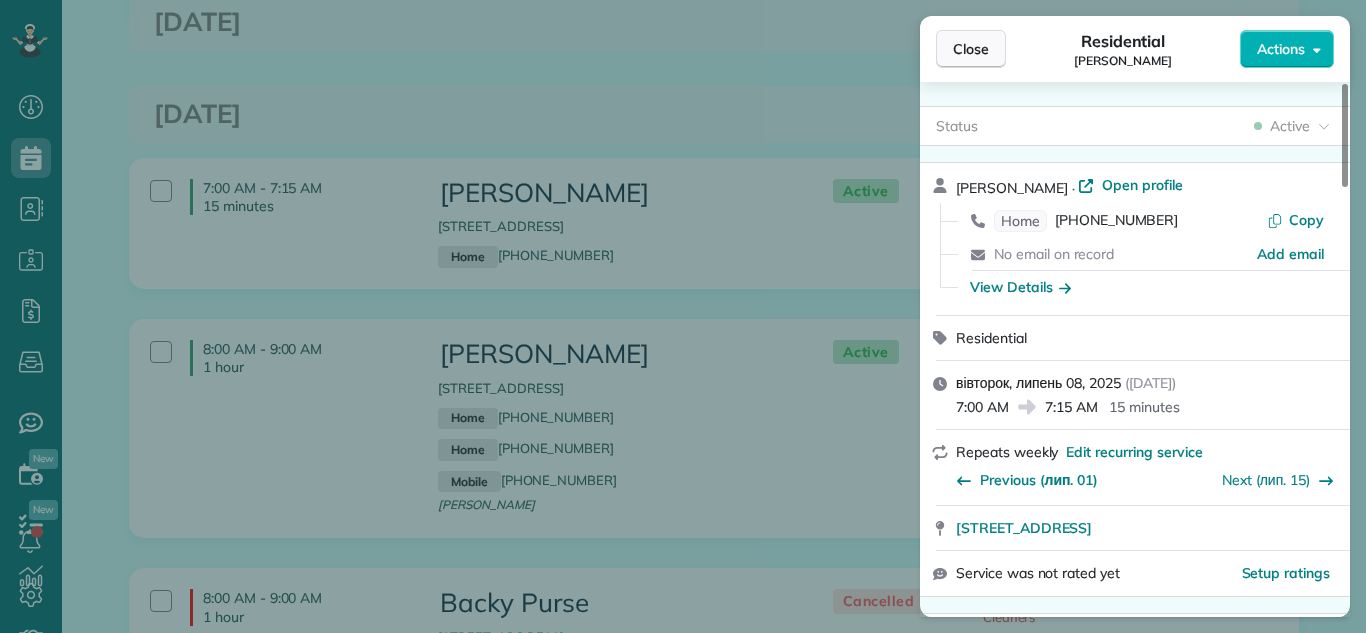 click on "Close" at bounding box center (971, 49) 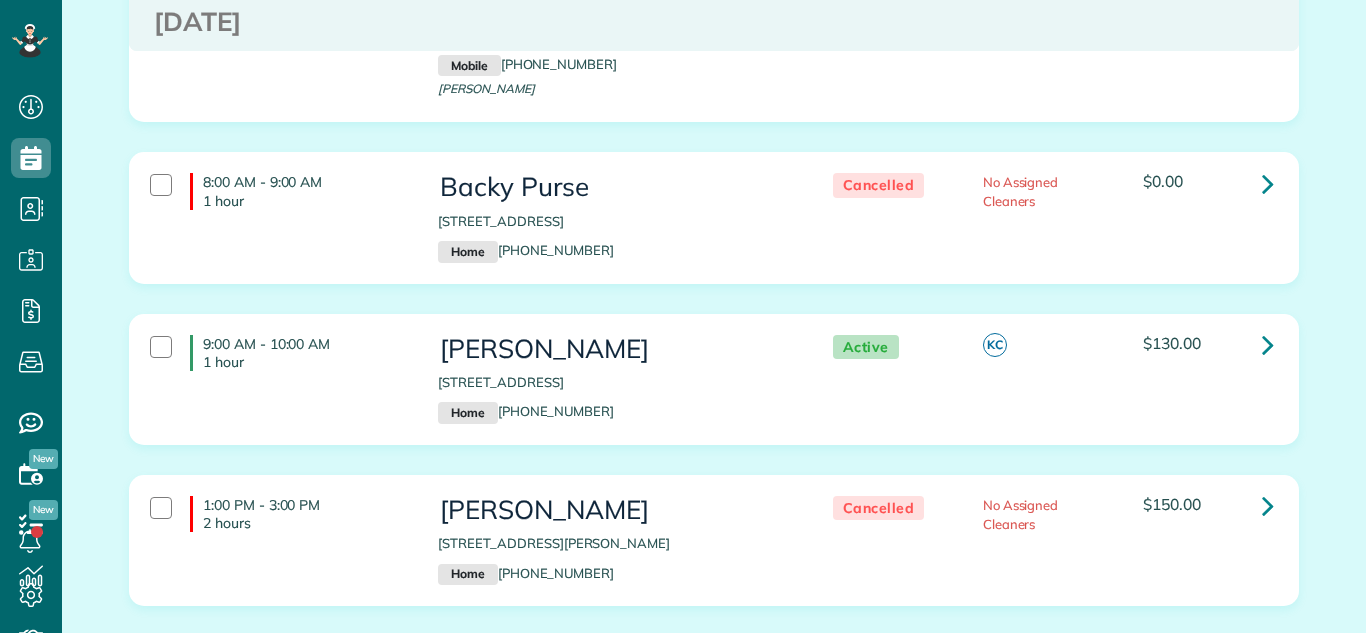 scroll, scrollTop: 2235, scrollLeft: 0, axis: vertical 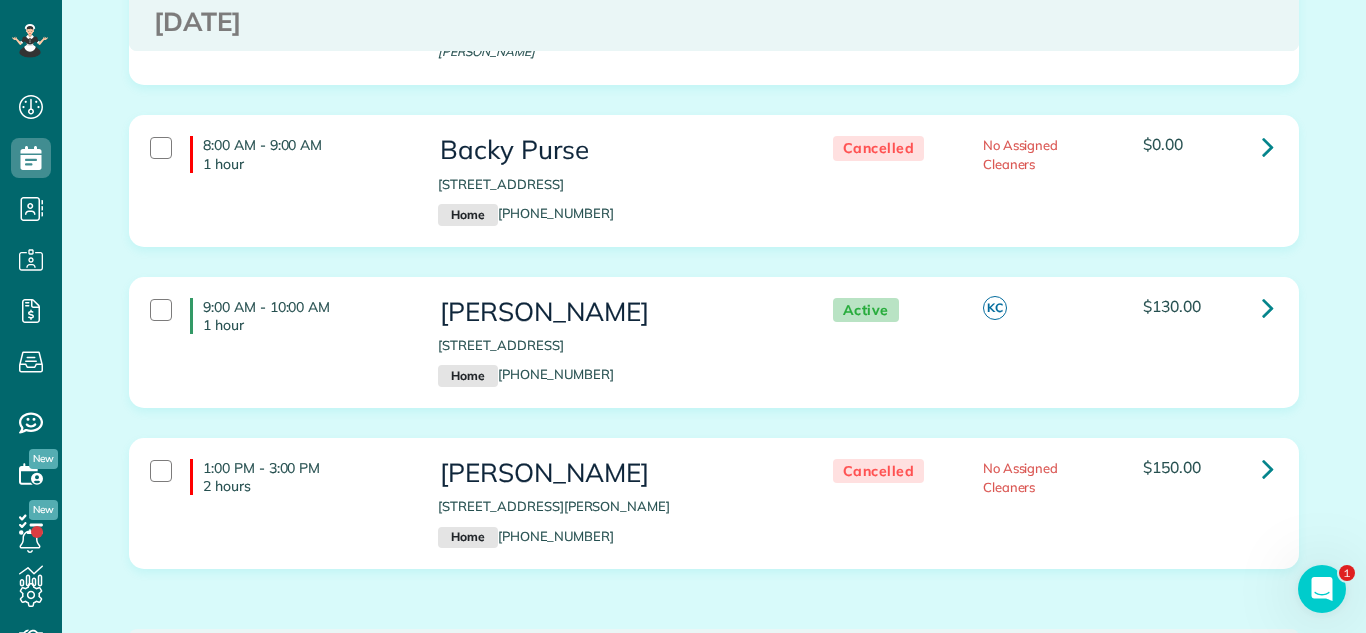 click on "8:00 AM -  9:00 AM
1 hour
Backy Purse
6 Pine Grove Court Algonquin IL 60102
Home
(847) 404-3635
Cancelled
No Assigned Cleaners
$0.00" at bounding box center [714, 195] 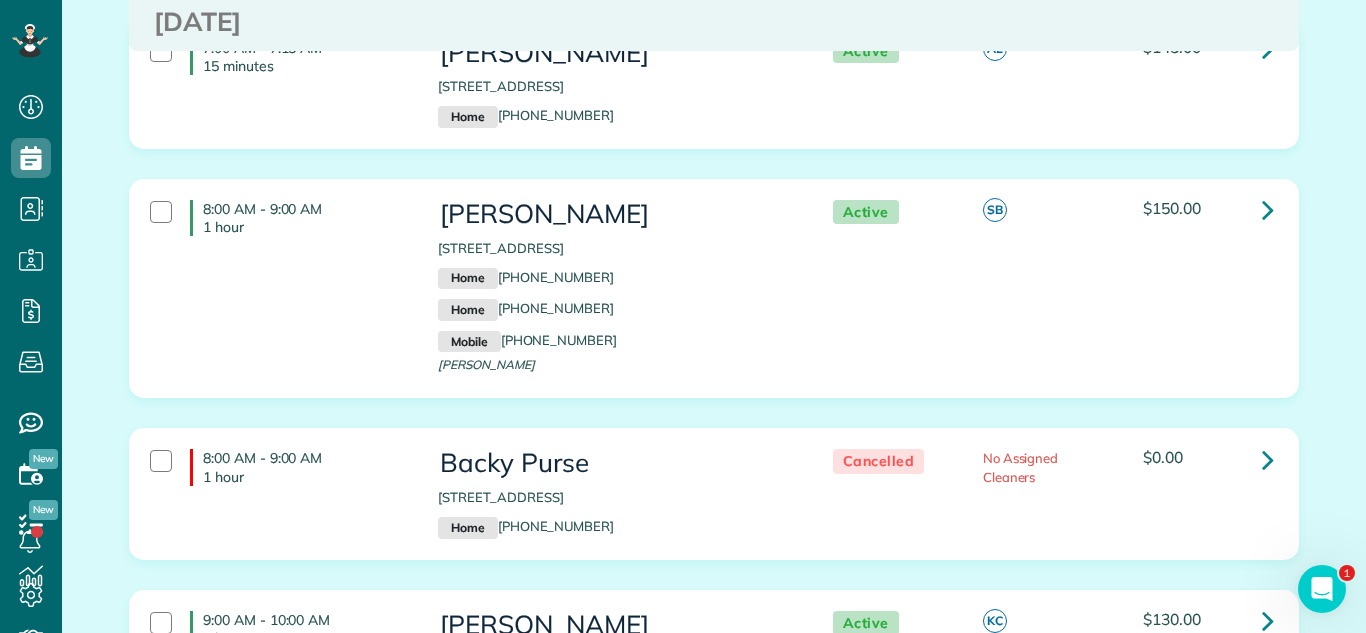 scroll, scrollTop: 1832, scrollLeft: 0, axis: vertical 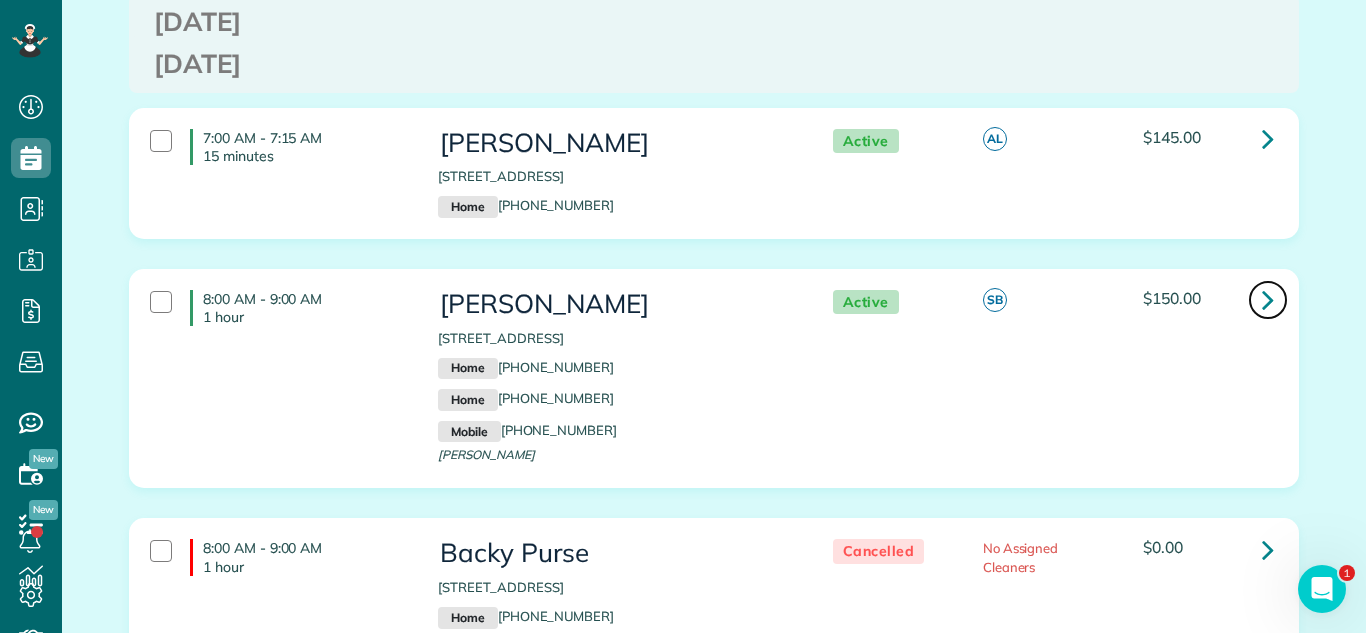 click at bounding box center (1268, 299) 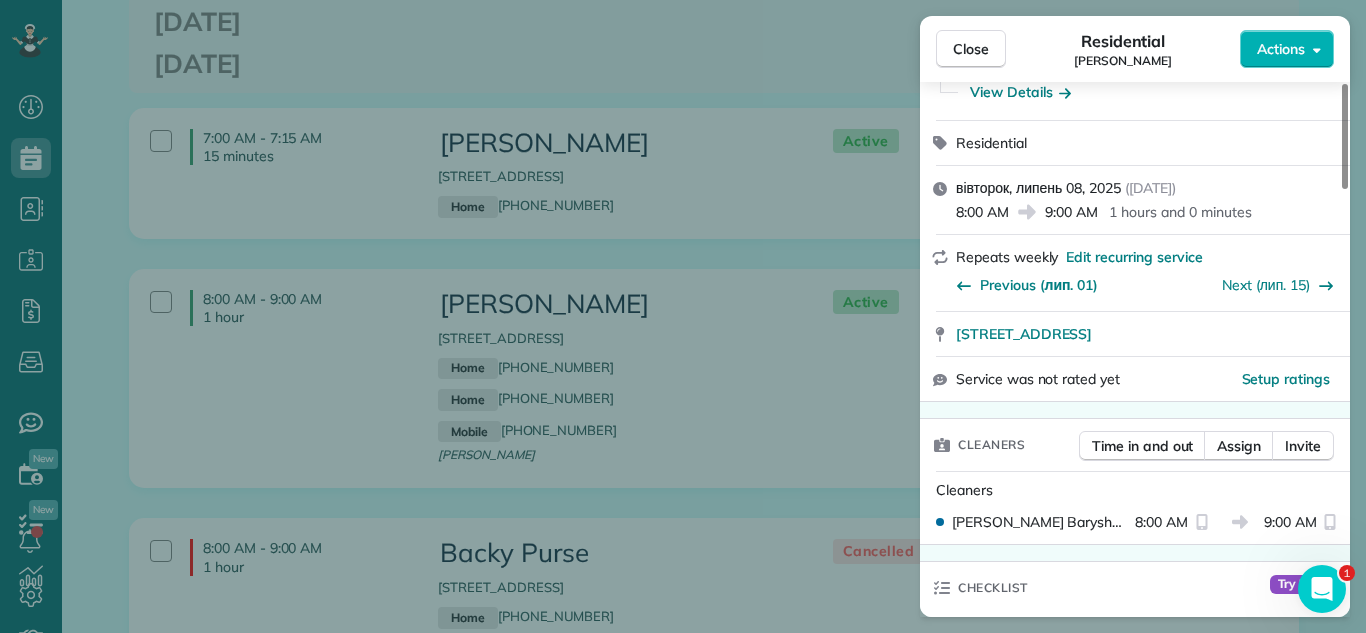 scroll, scrollTop: 641, scrollLeft: 0, axis: vertical 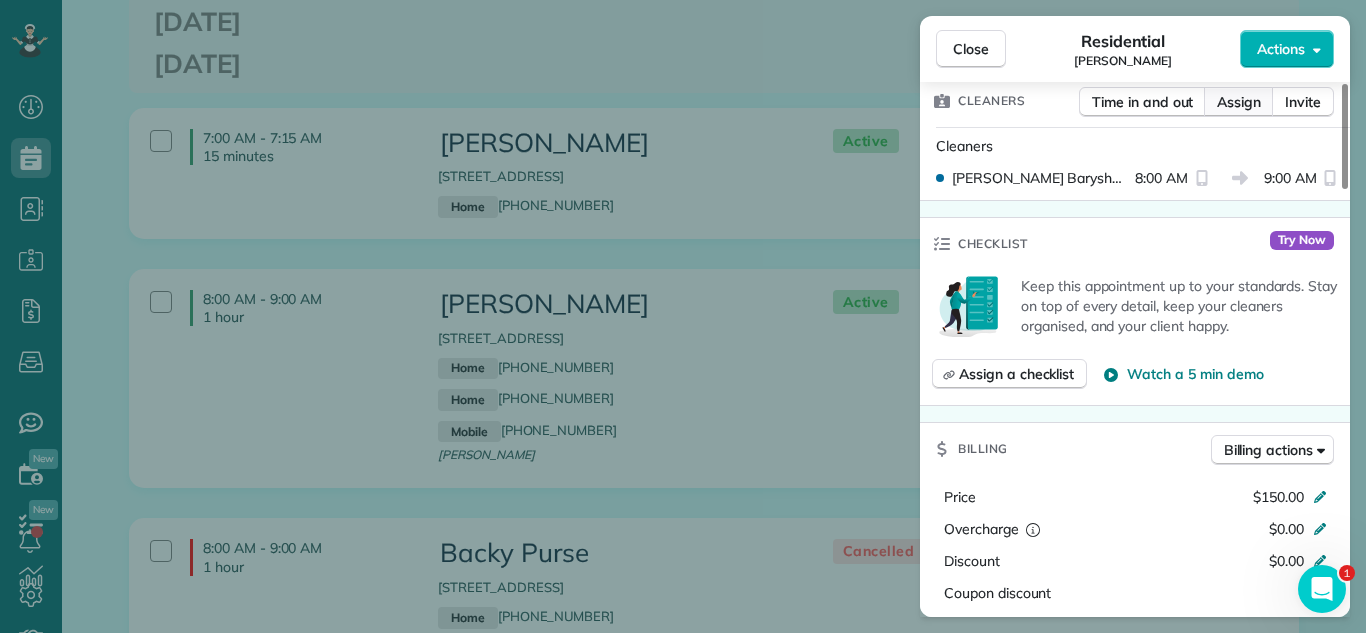 click on "Assign" at bounding box center (1239, 102) 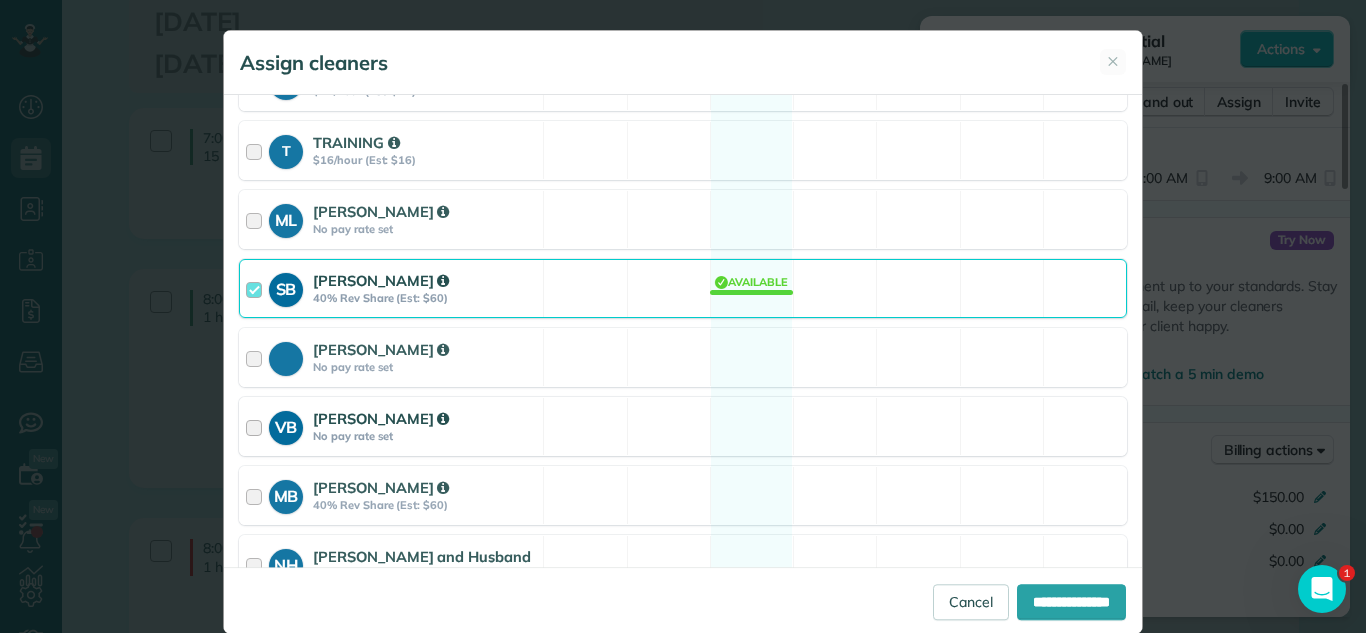 scroll, scrollTop: 436, scrollLeft: 0, axis: vertical 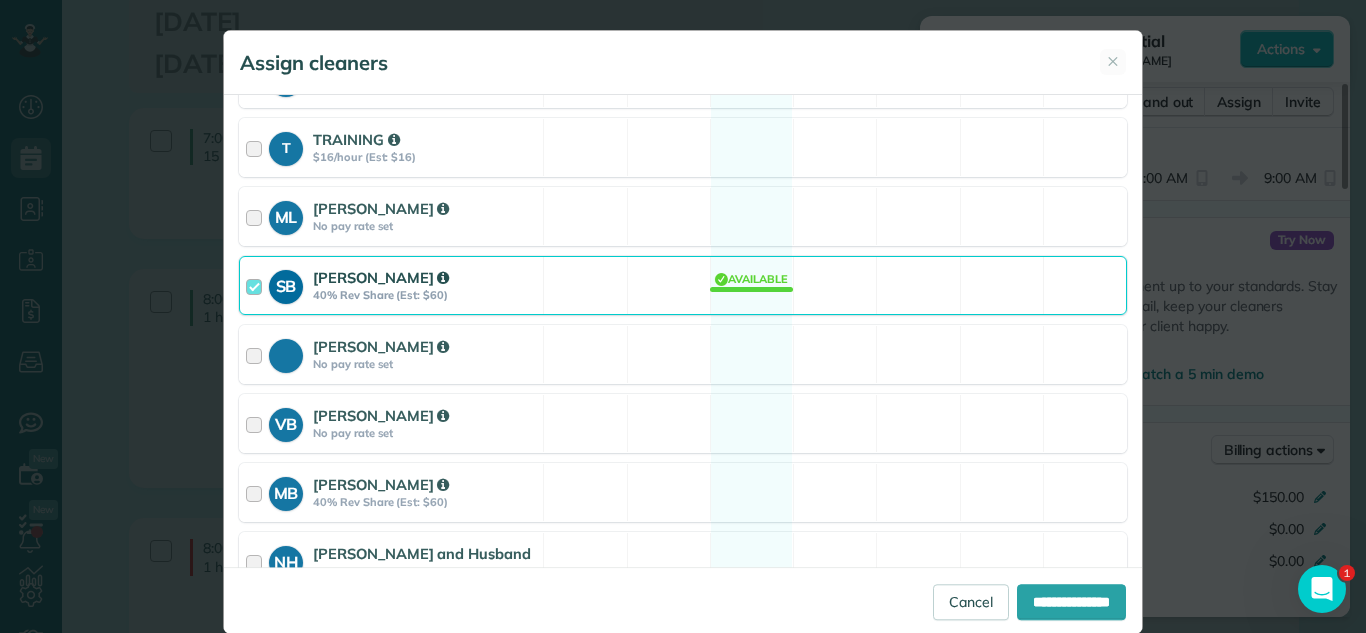 click on "SB
Svitlana Baryshovets
40% Rev Share (Est: $60)
Available" at bounding box center (683, 285) 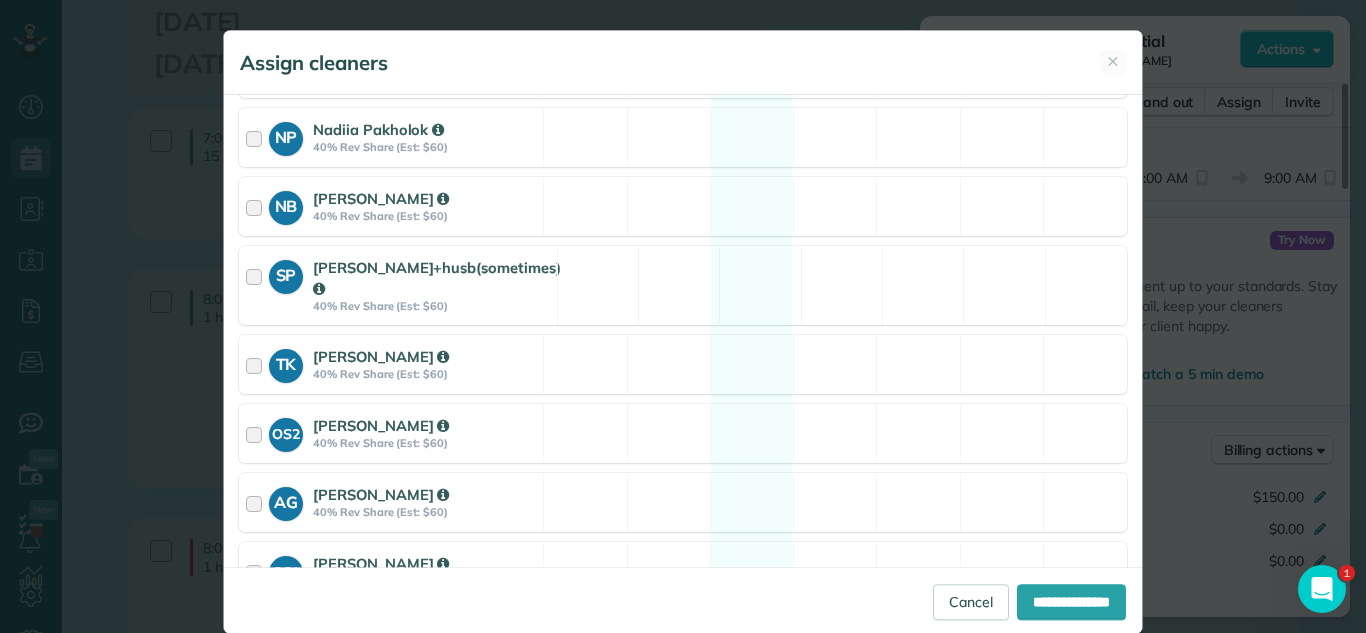 scroll, scrollTop: 1378, scrollLeft: 0, axis: vertical 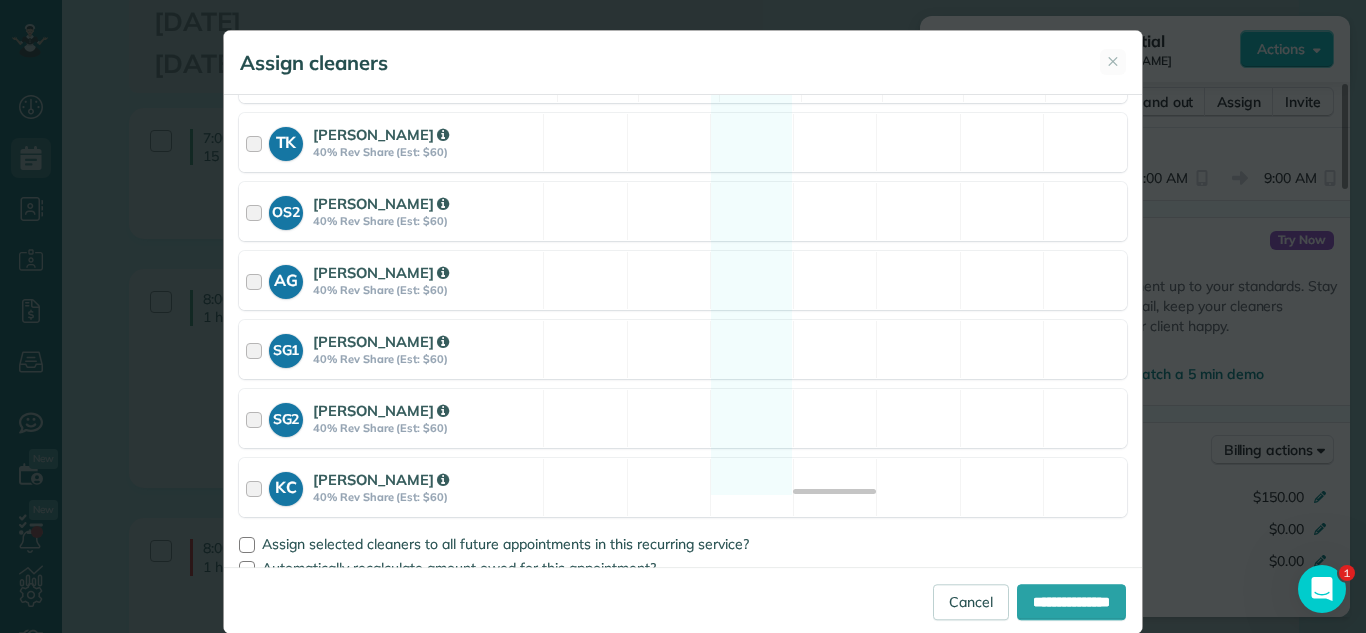click on "Cleaning for Syntha Thomas
Tue, Jul 08 -  8:00 AM to  9:00 AM
710 East 62nd Street Chicago IL 60637
Service price: $150.00 (before tax, discounts, etc.)
Select the same team and cleaners as last appointment?
Last cleaned by Anastasia
6 days ago
Re-select
Cleaners
Tue, Jul 08
6a
7a 8a 9a 10a" at bounding box center [683, 332] 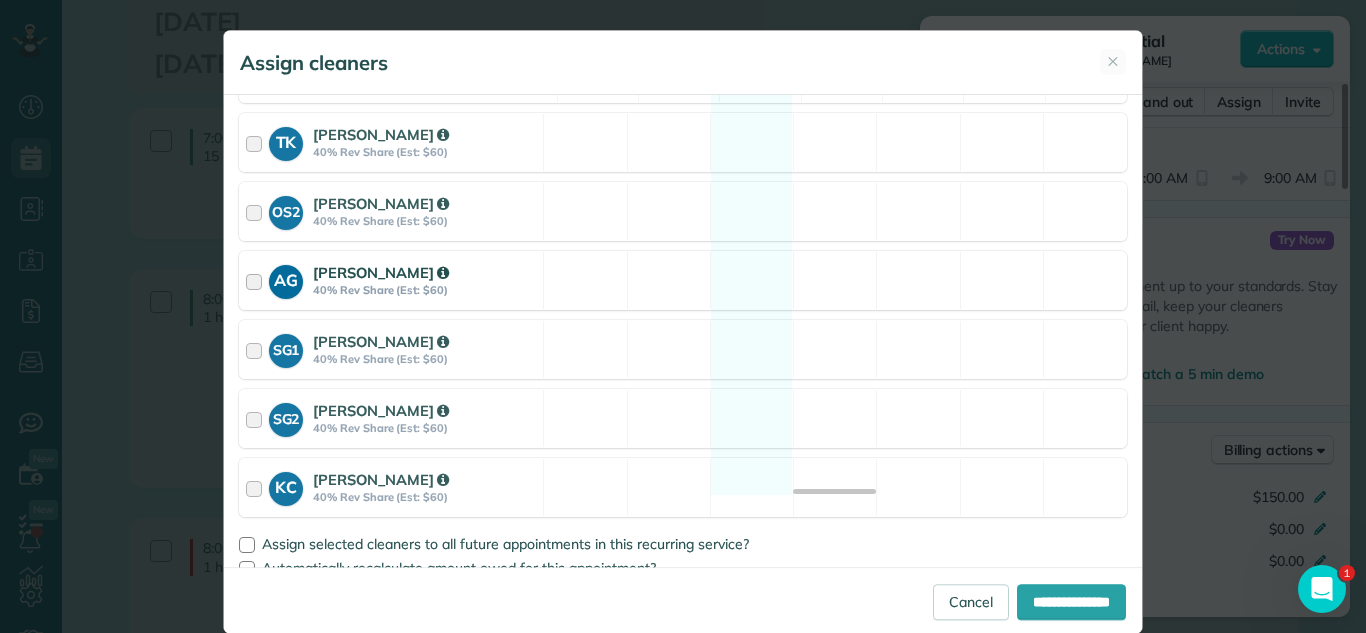 click on "AG
Anastasia Gorbunova
40% Rev Share (Est: $60)" at bounding box center [391, 280] 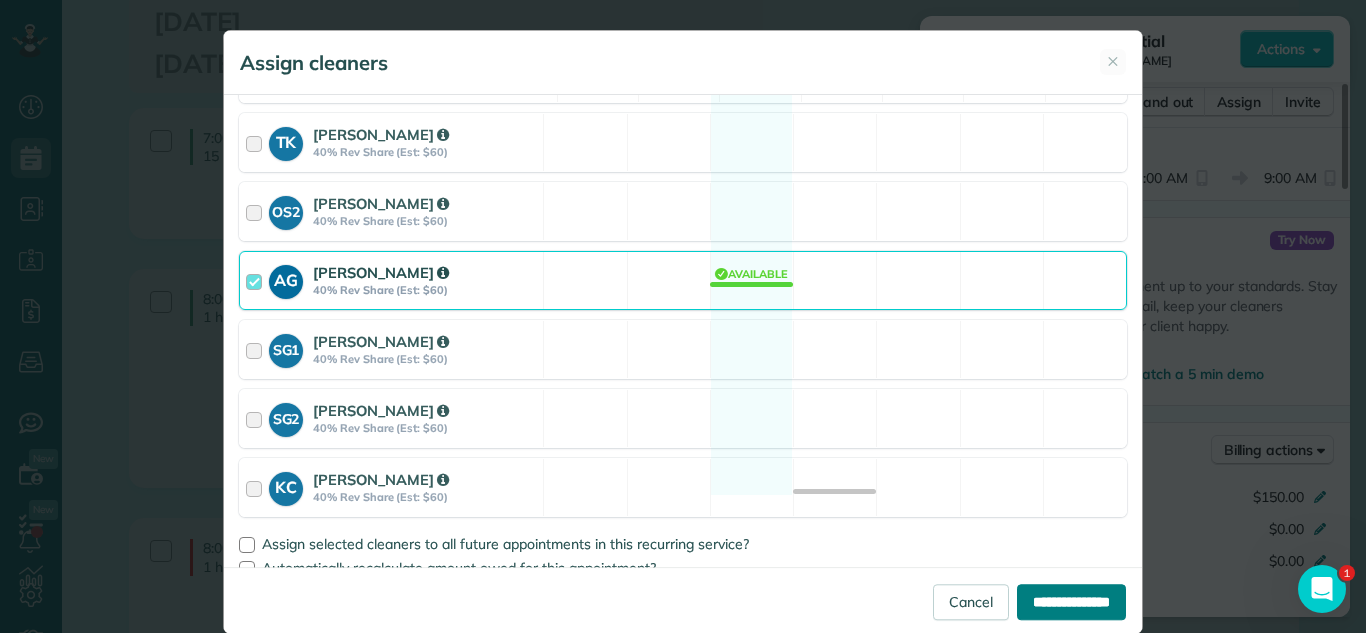 click on "**********" at bounding box center (1071, 602) 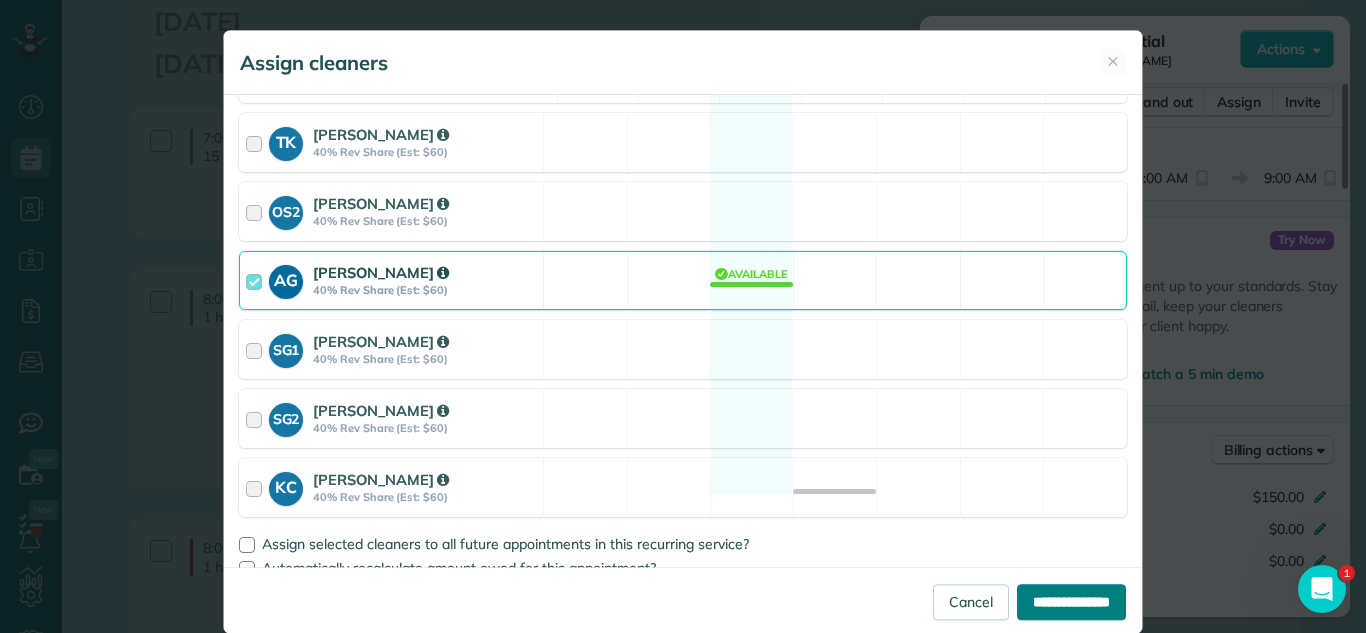 type on "**********" 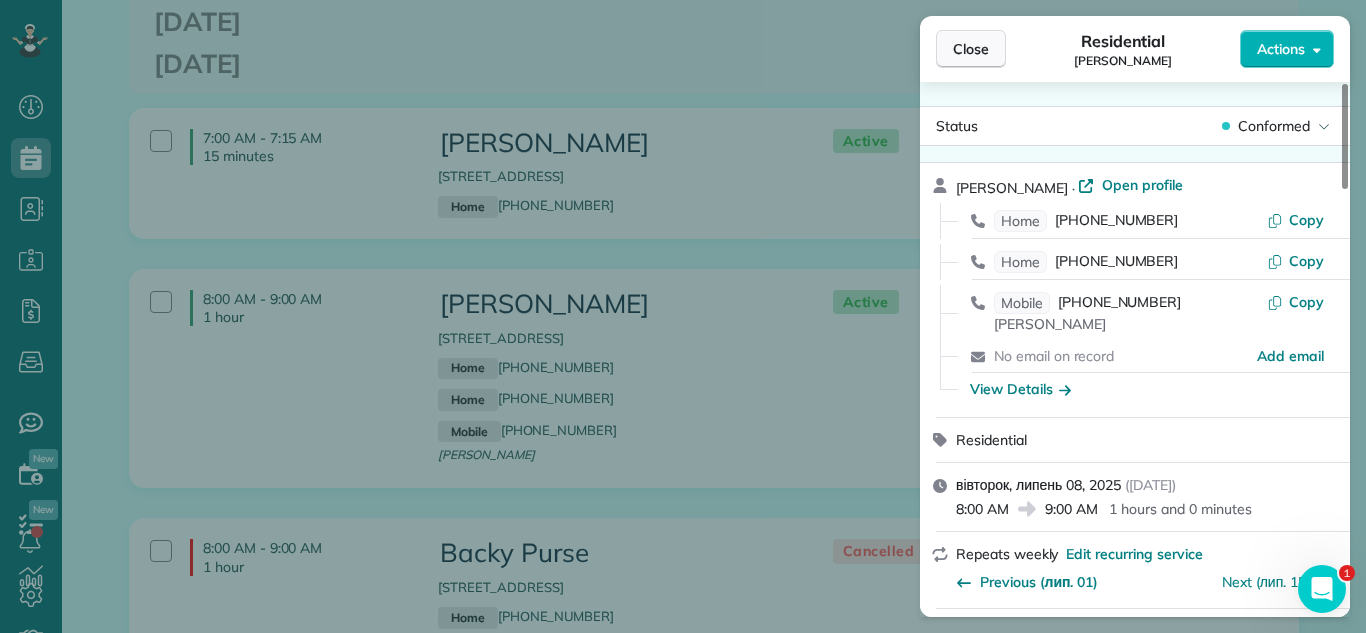 click on "Close" at bounding box center [971, 49] 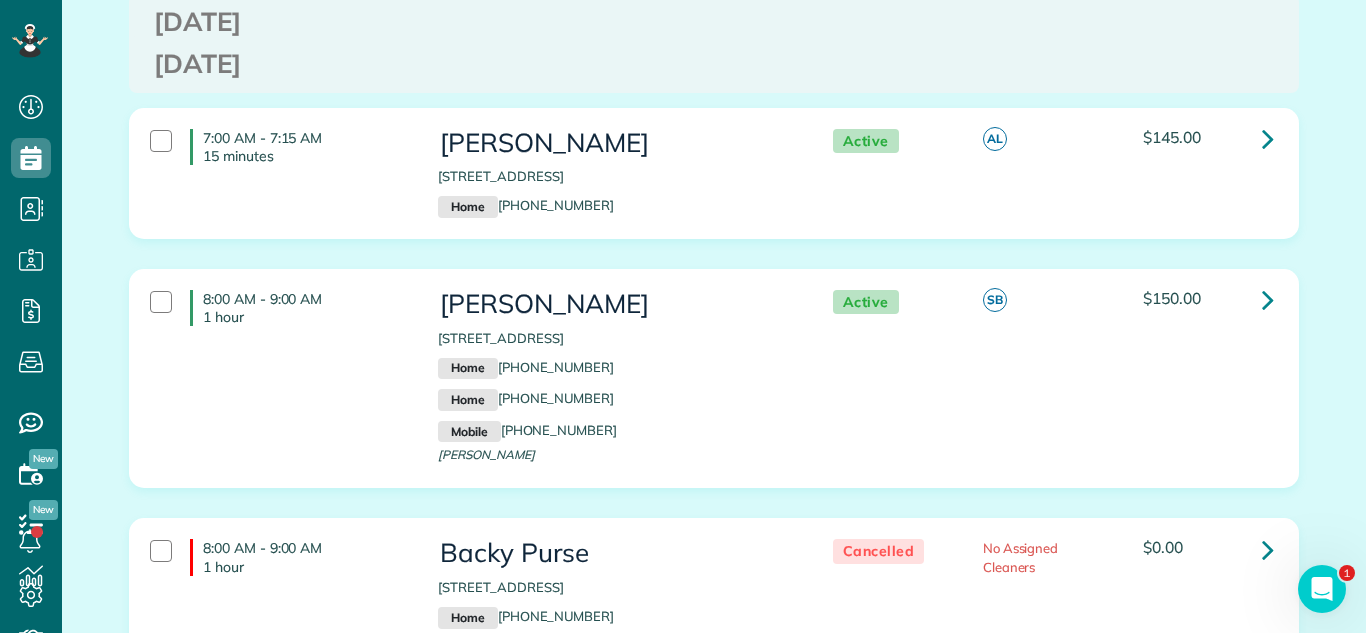 drag, startPoint x: 976, startPoint y: 56, endPoint x: 925, endPoint y: 120, distance: 81.8352 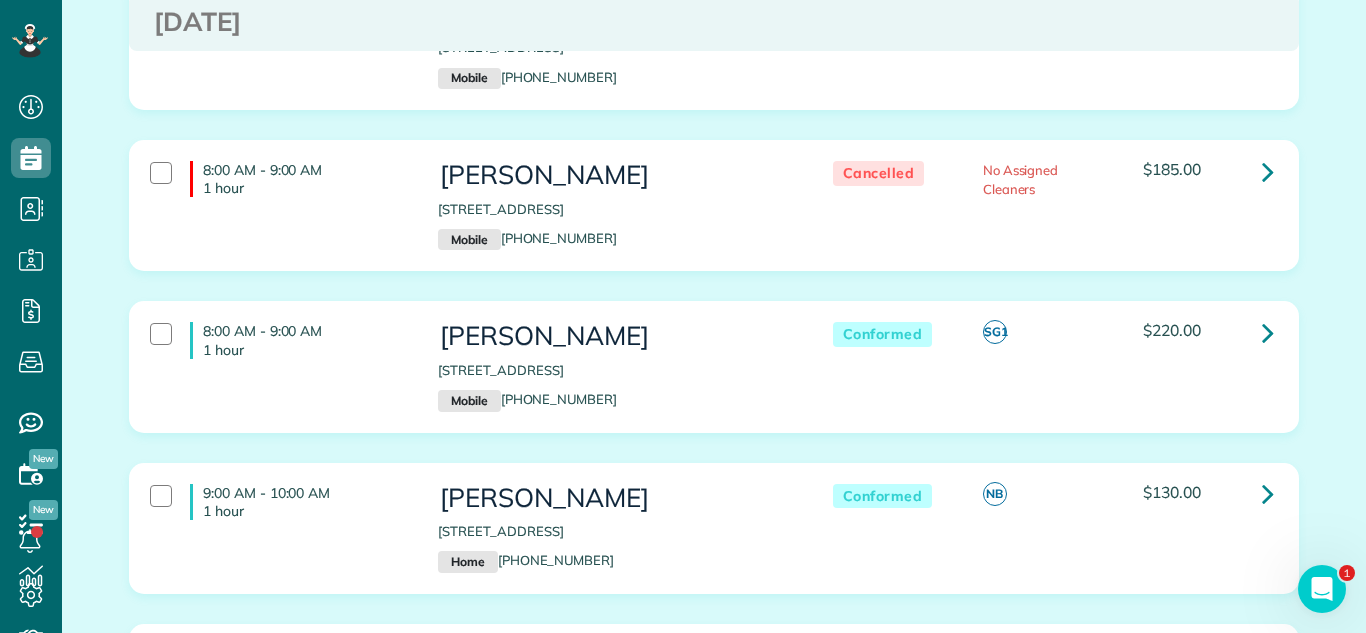 scroll, scrollTop: 949, scrollLeft: 0, axis: vertical 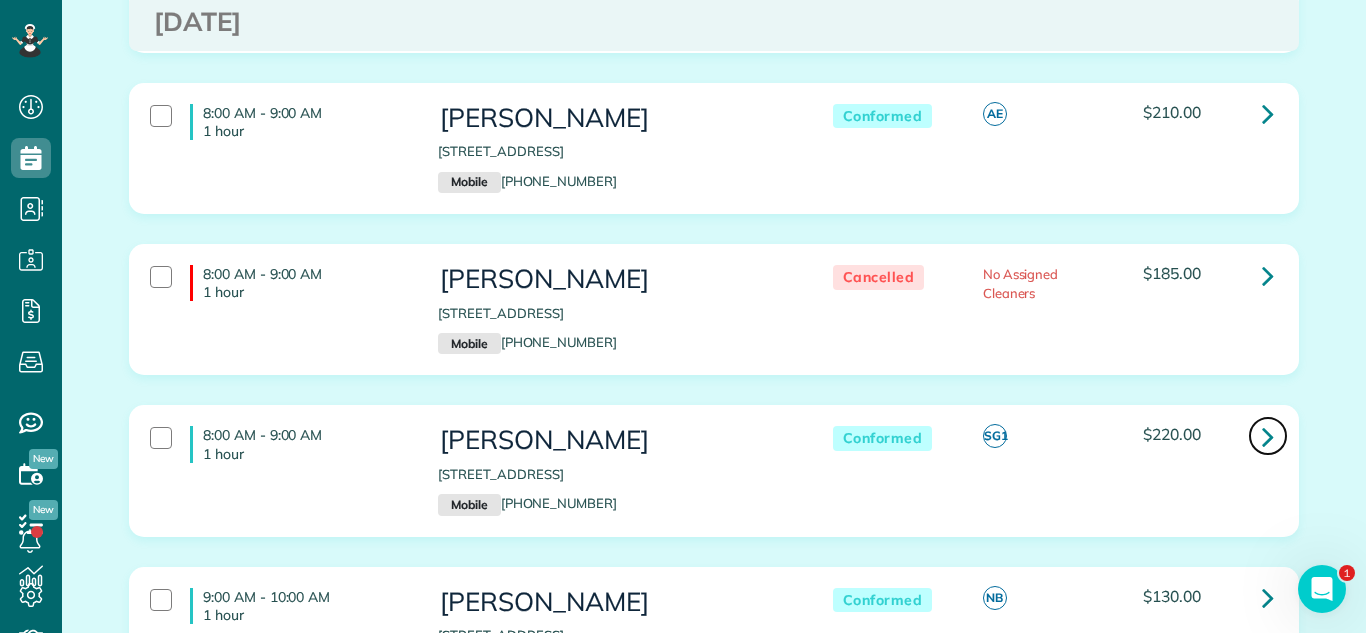 click at bounding box center [1268, 436] 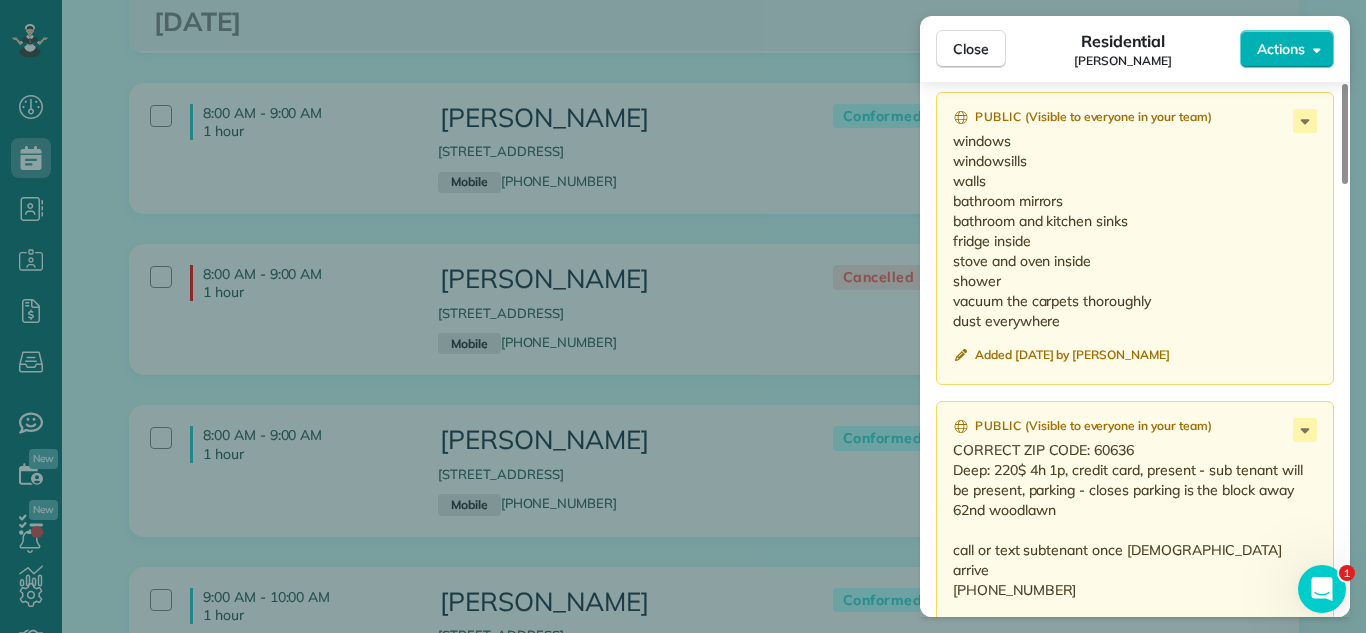 scroll, scrollTop: 1941, scrollLeft: 0, axis: vertical 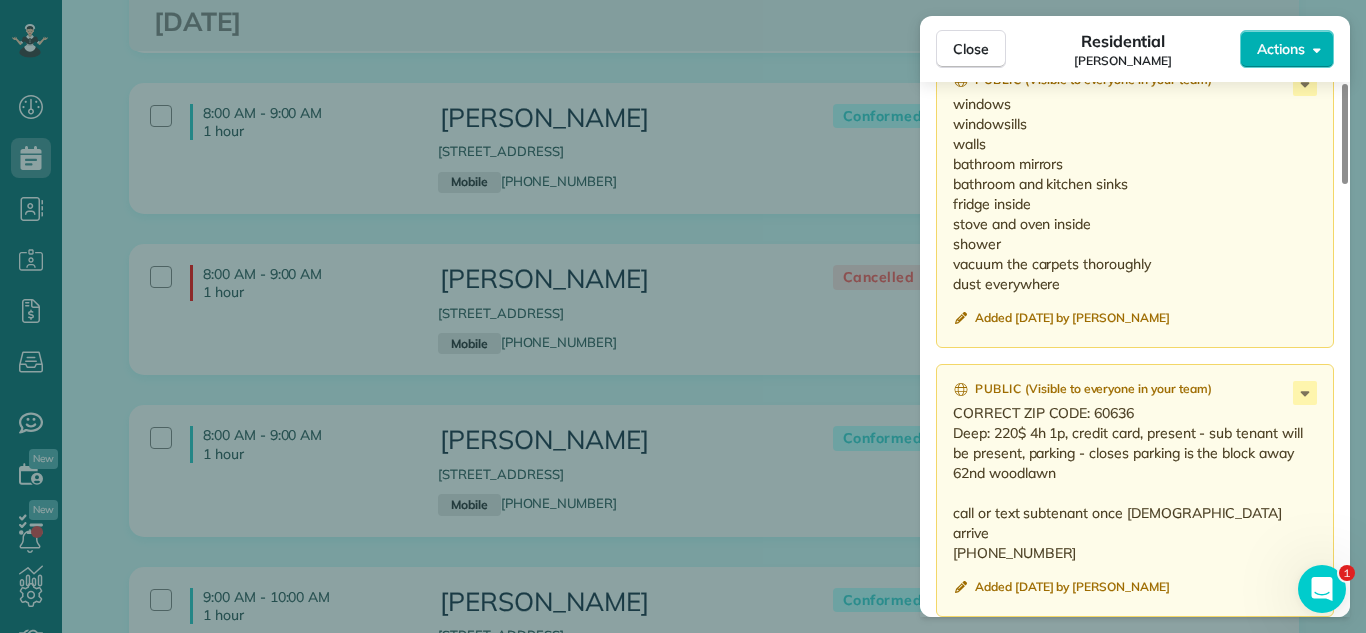 drag, startPoint x: 1086, startPoint y: 512, endPoint x: 948, endPoint y: 516, distance: 138.05795 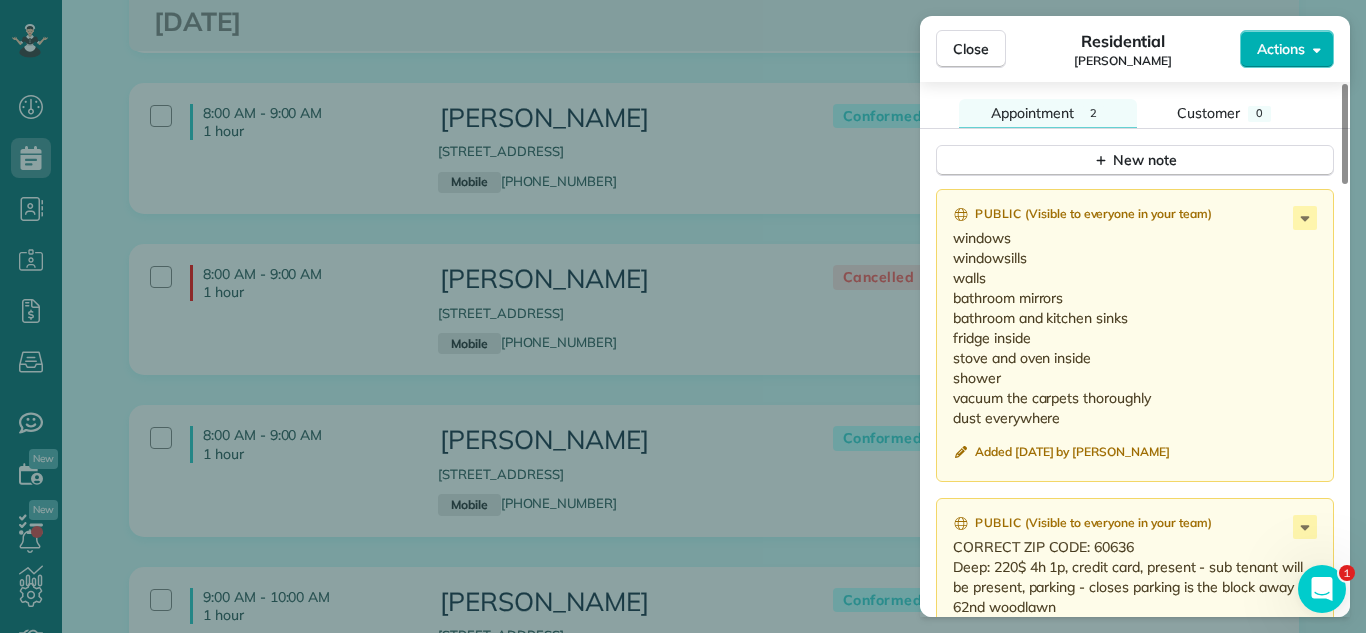 scroll, scrollTop: 1781, scrollLeft: 0, axis: vertical 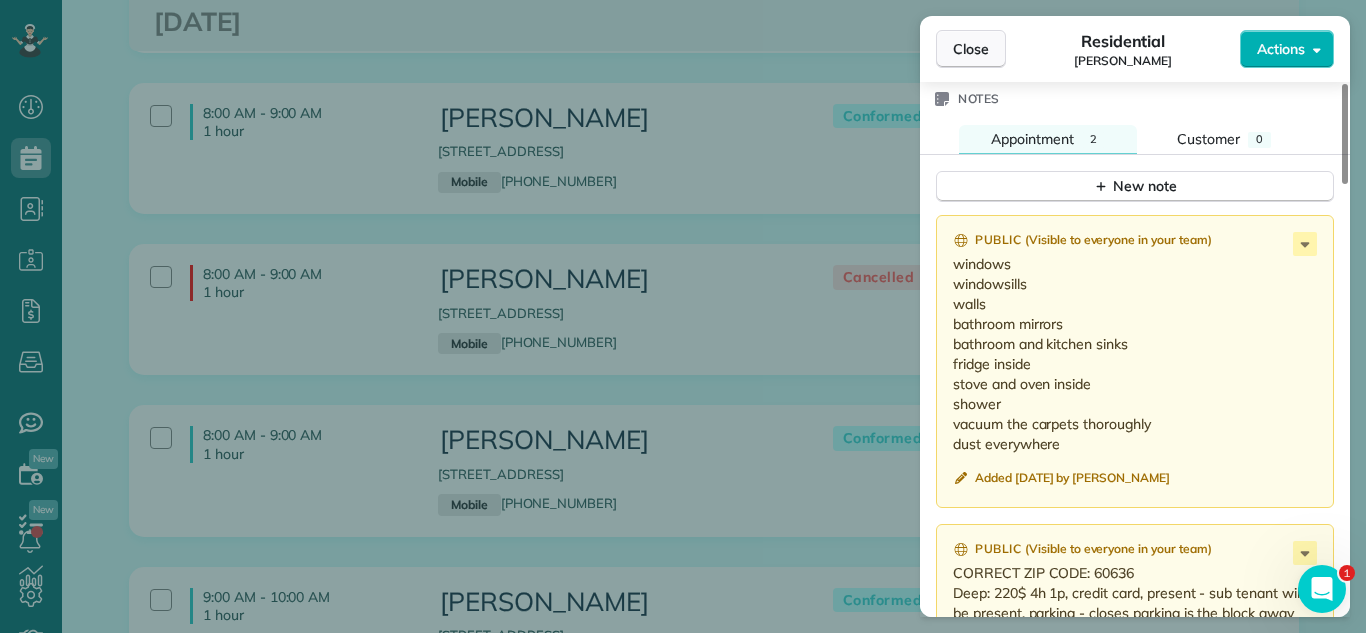 click on "Close" at bounding box center (971, 49) 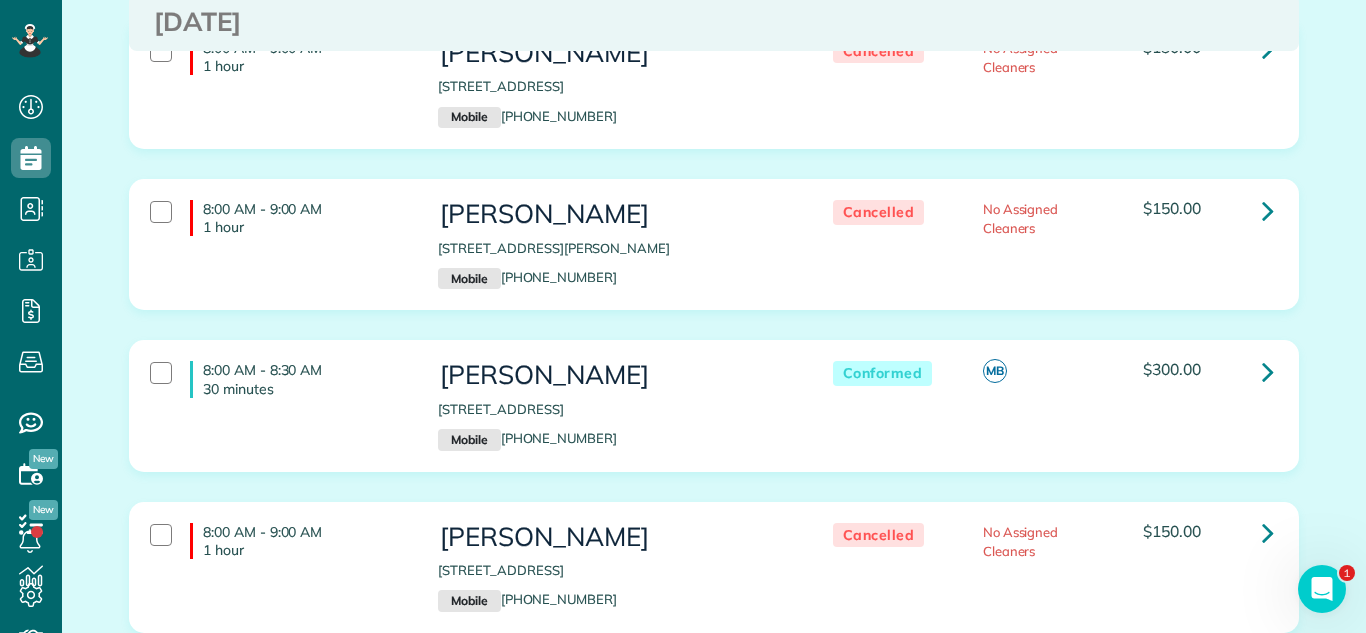 scroll, scrollTop: 0, scrollLeft: 0, axis: both 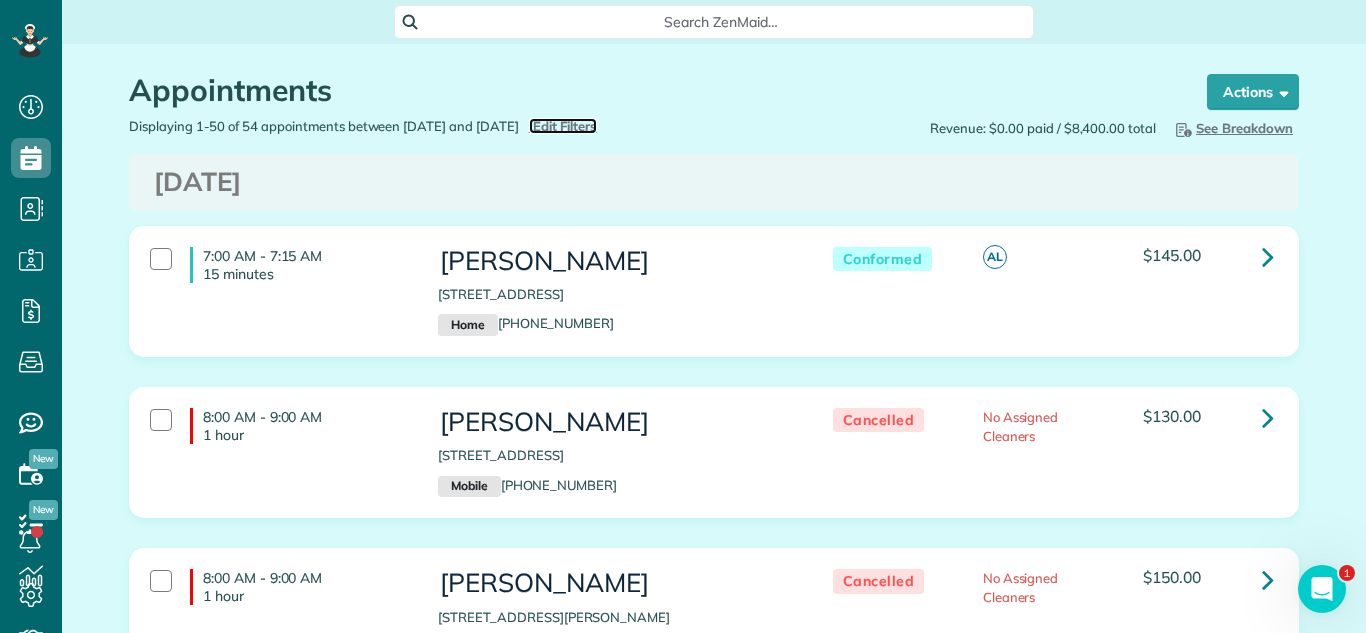 click on "Edit Filters" at bounding box center [565, 126] 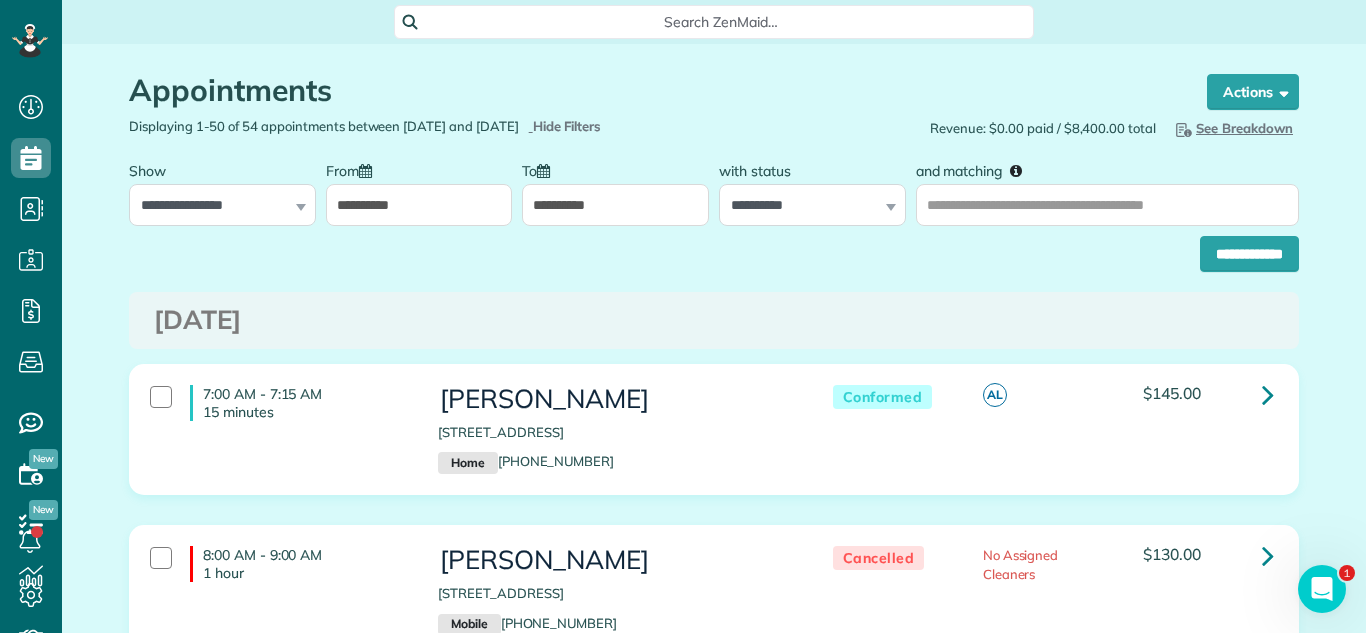 click on "**********" at bounding box center (419, 205) 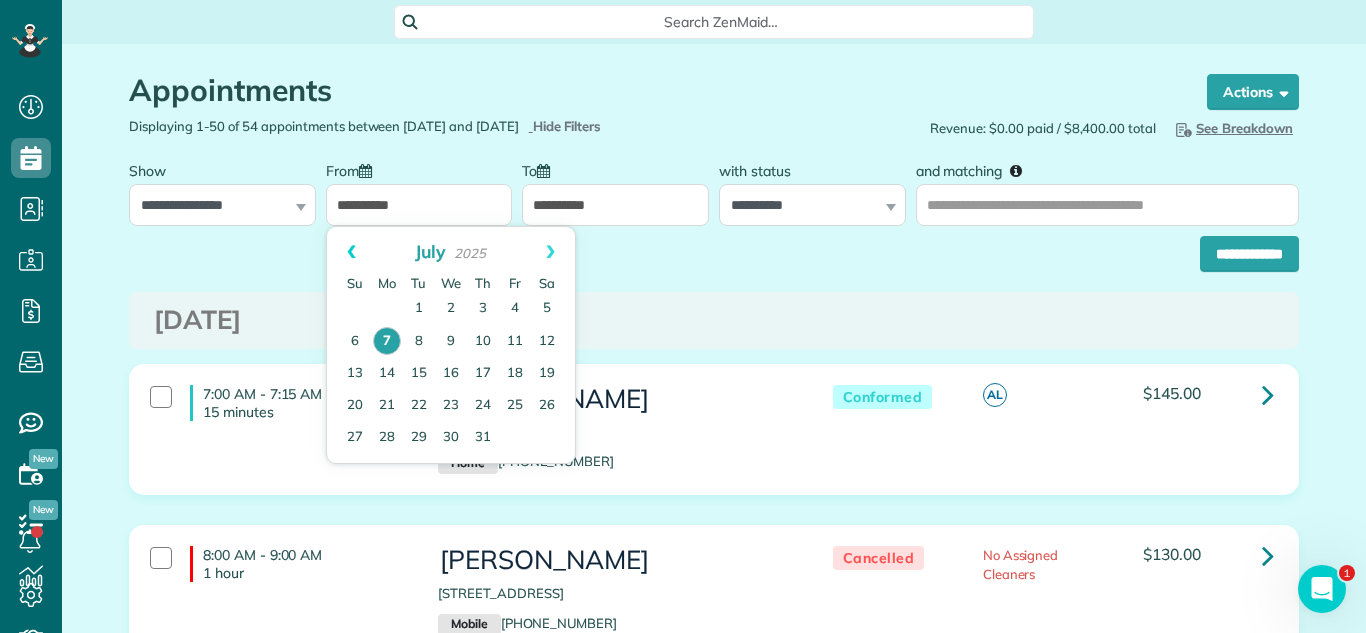 click on "Prev" at bounding box center [351, 252] 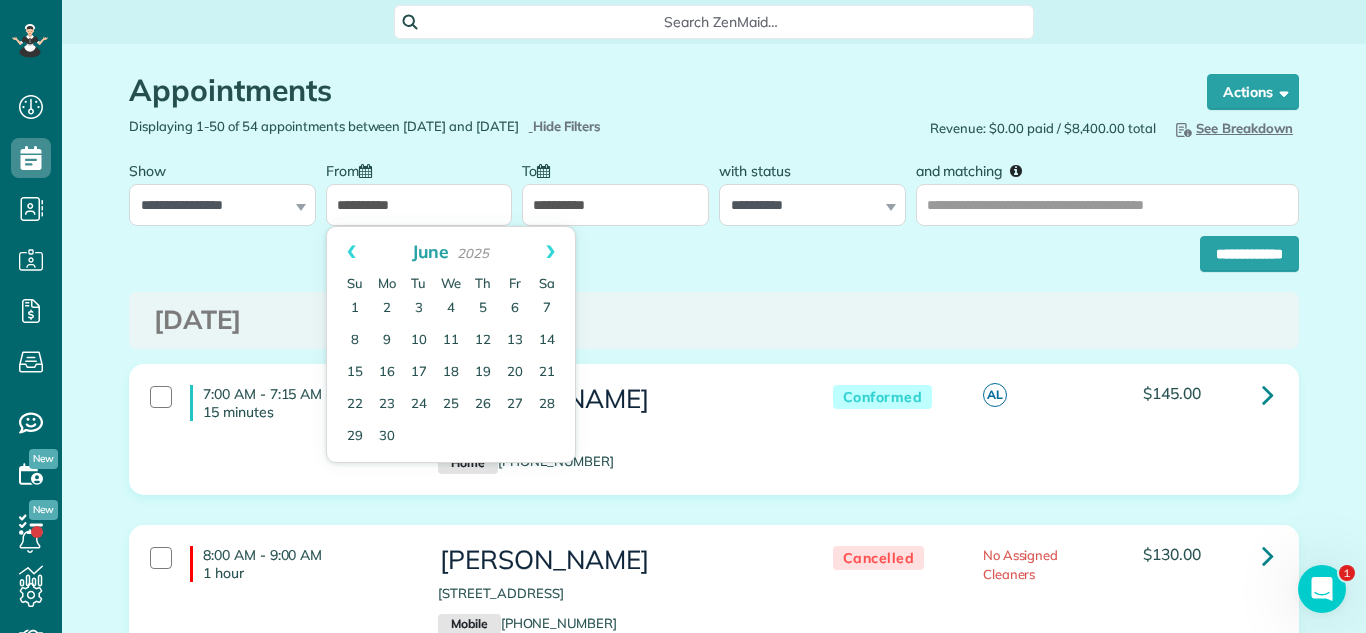 click on "Prev" at bounding box center (351, 252) 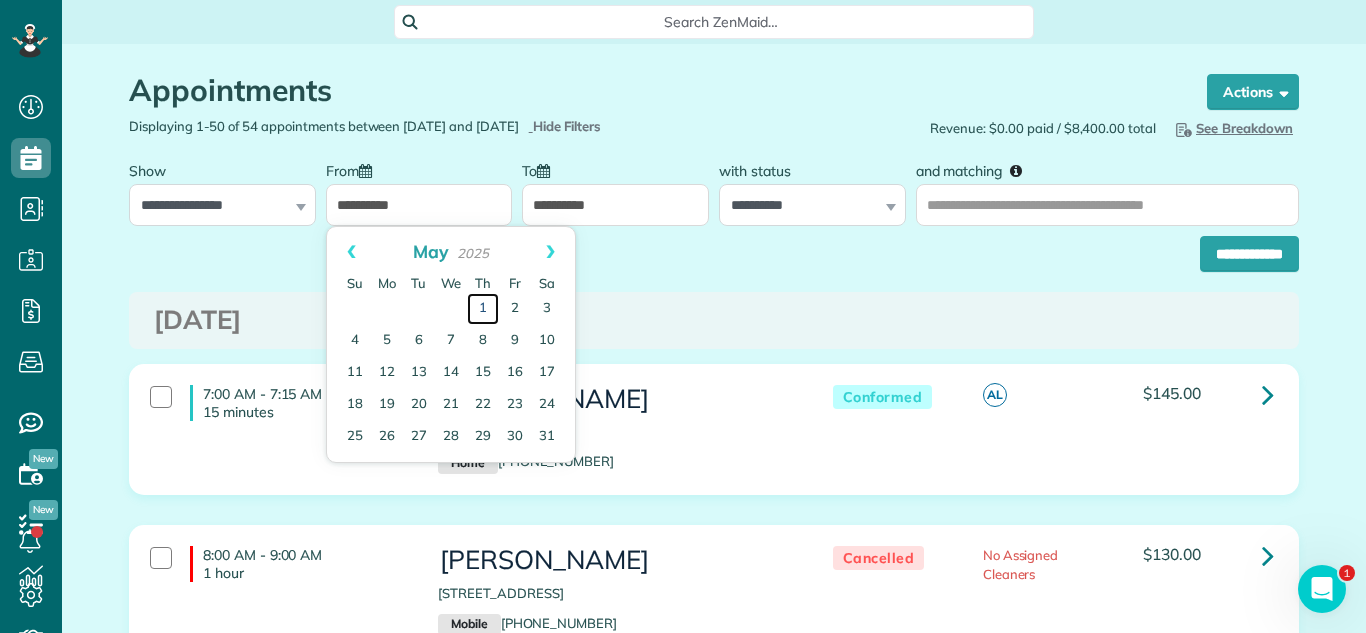 drag, startPoint x: 475, startPoint y: 309, endPoint x: 454, endPoint y: 304, distance: 21.587032 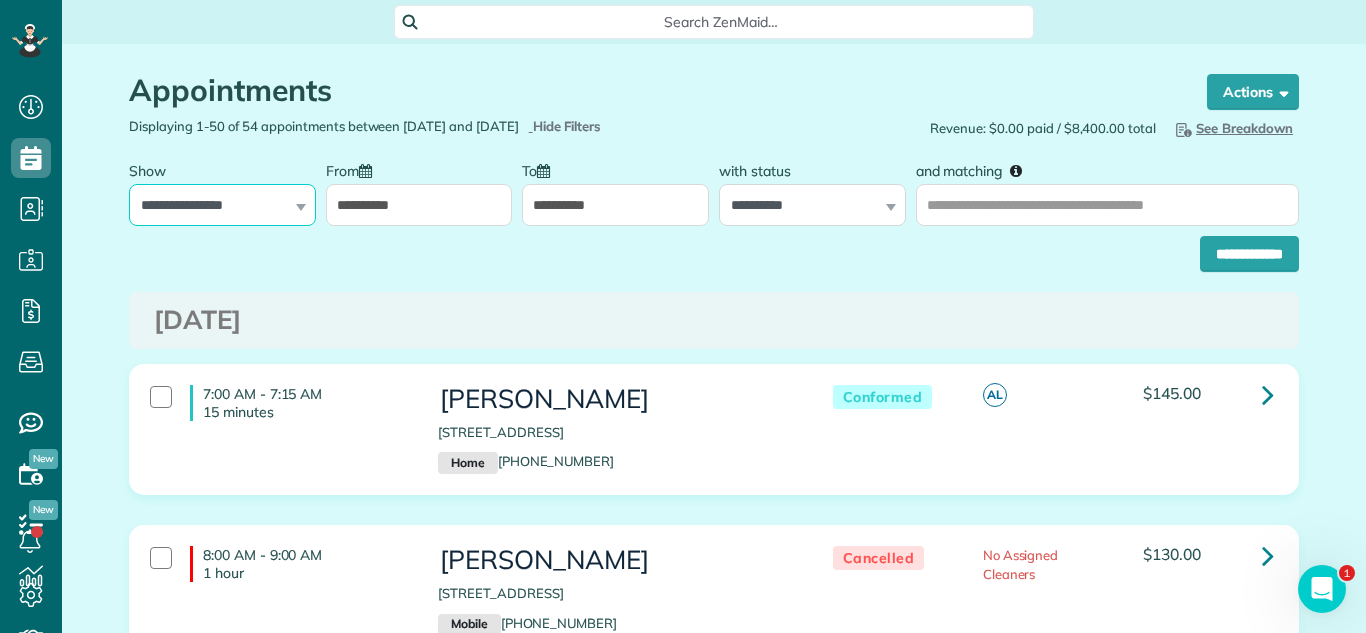 click on "**********" at bounding box center [222, 205] 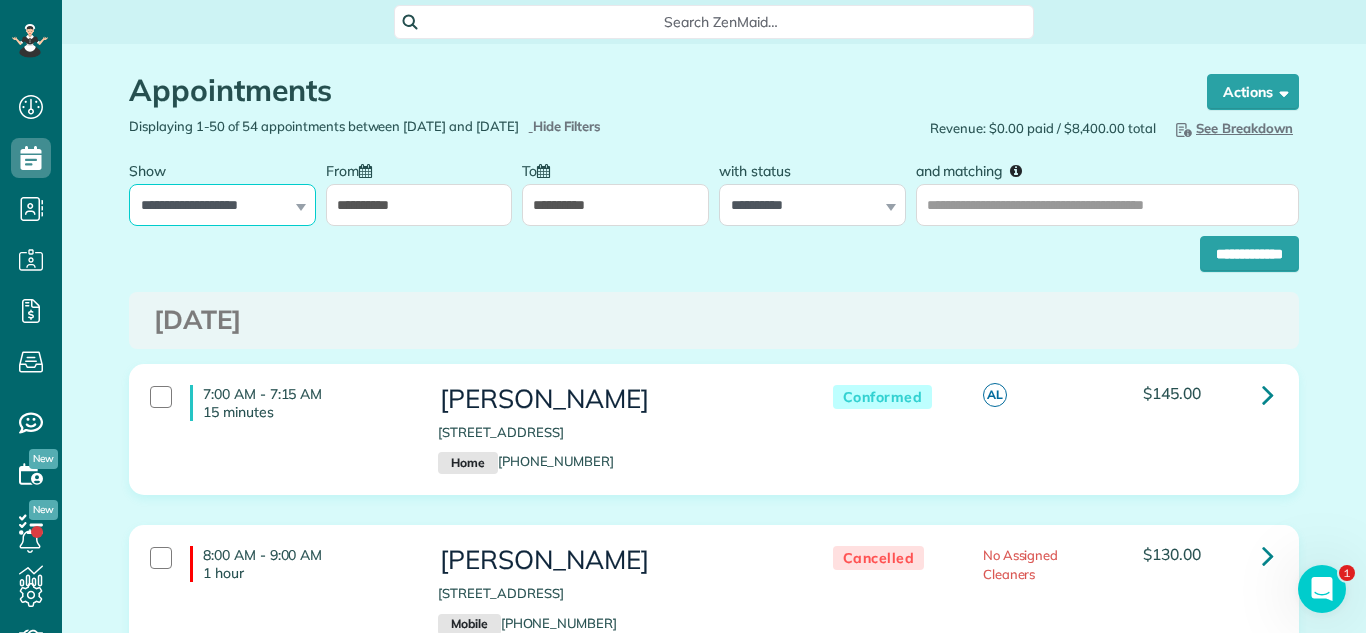 click on "**********" at bounding box center (222, 205) 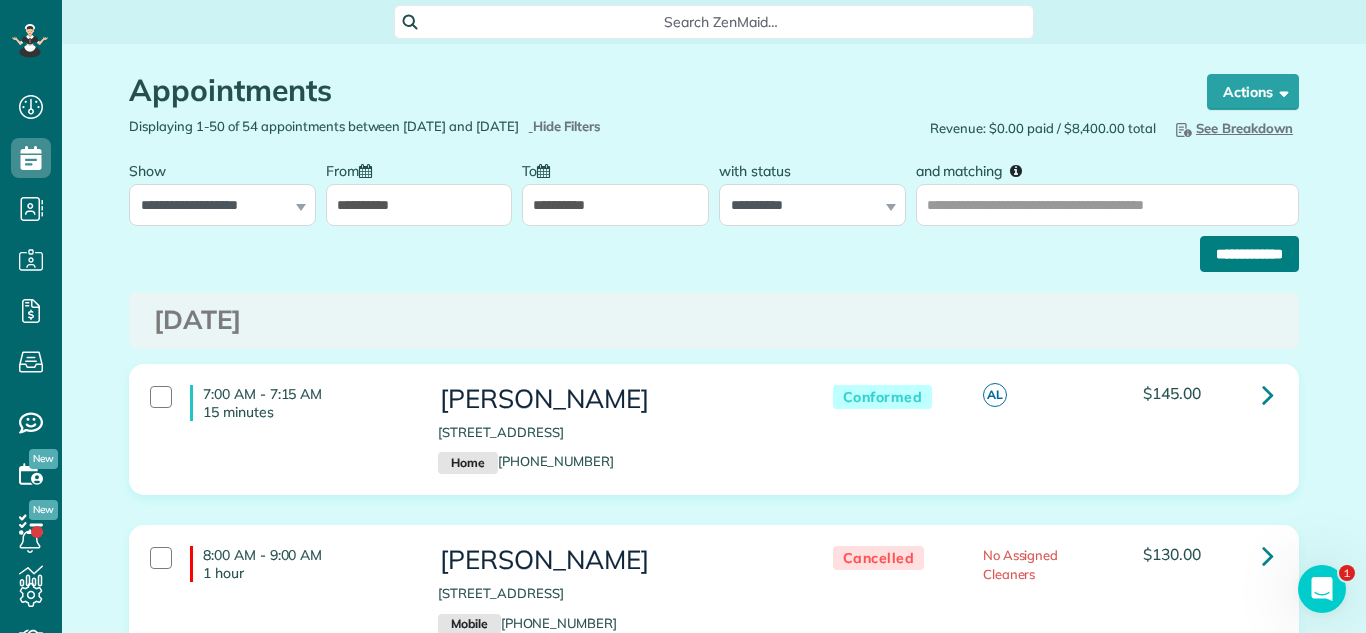 click on "**********" at bounding box center [1249, 254] 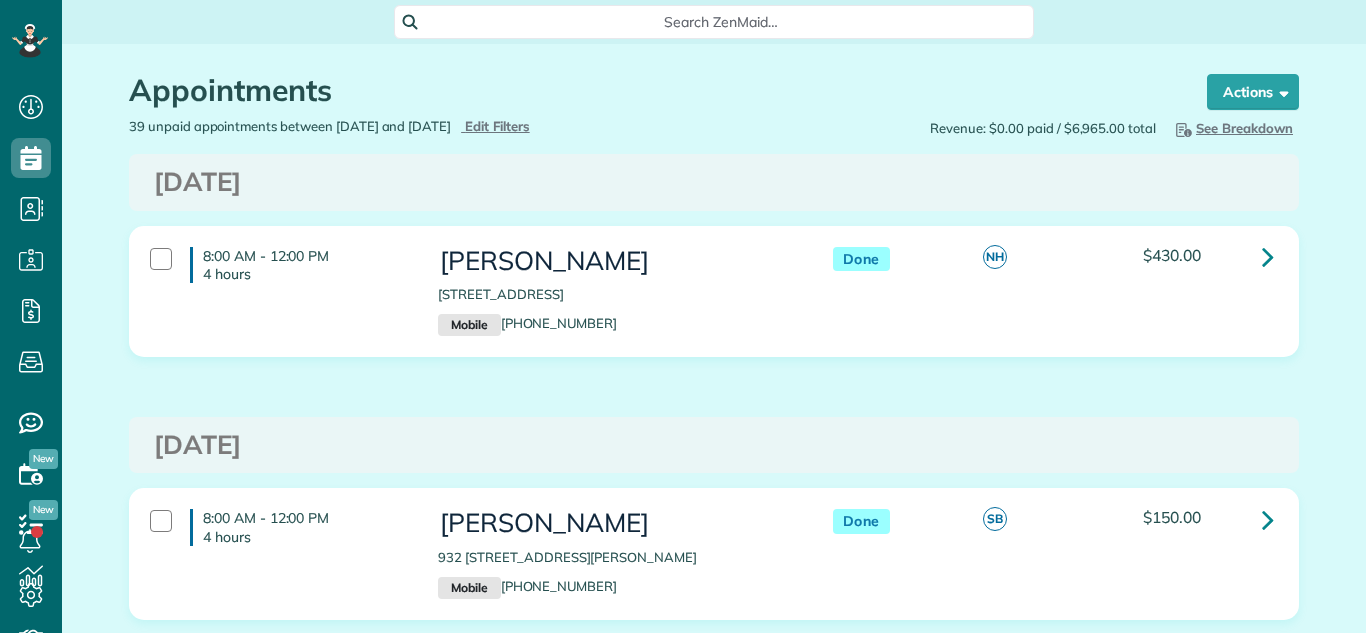 scroll, scrollTop: 0, scrollLeft: 0, axis: both 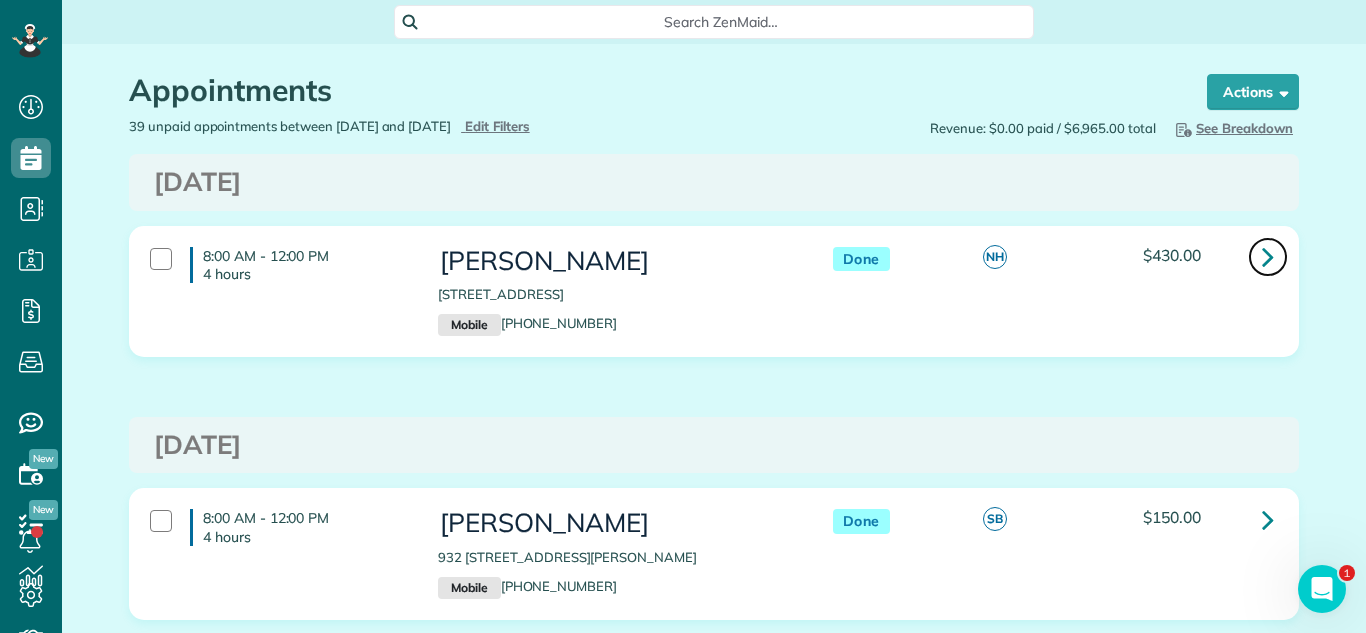 click at bounding box center (1268, 256) 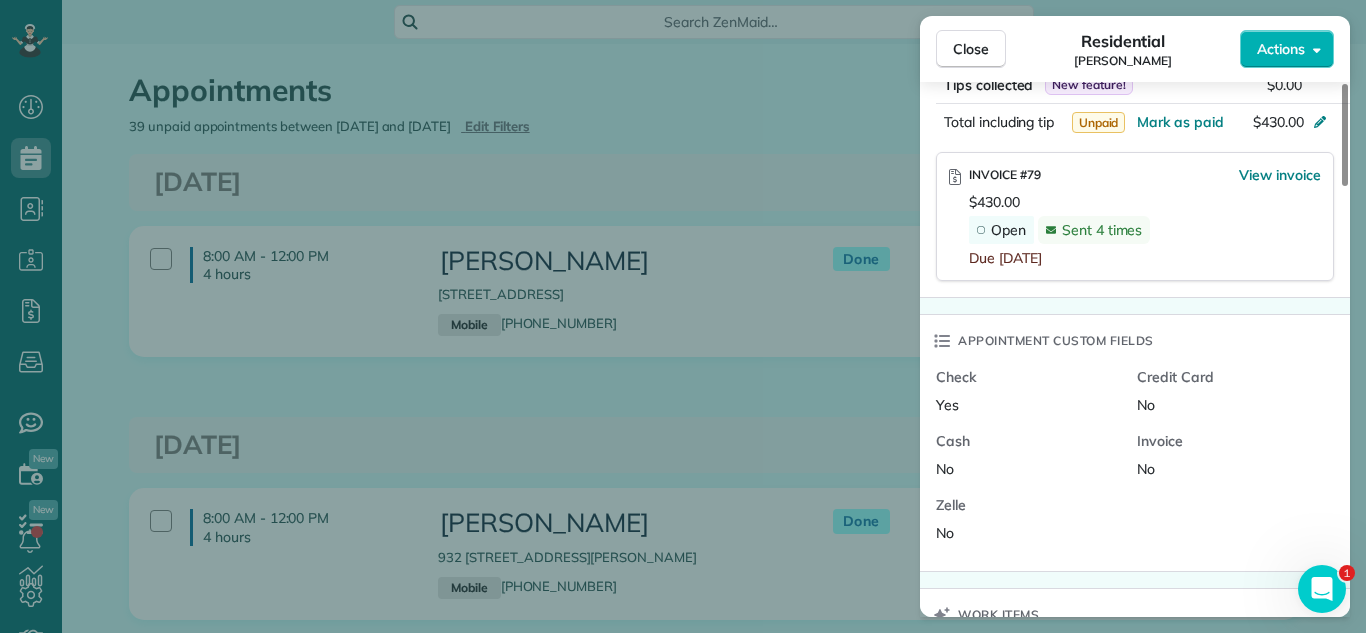 scroll, scrollTop: 1197, scrollLeft: 0, axis: vertical 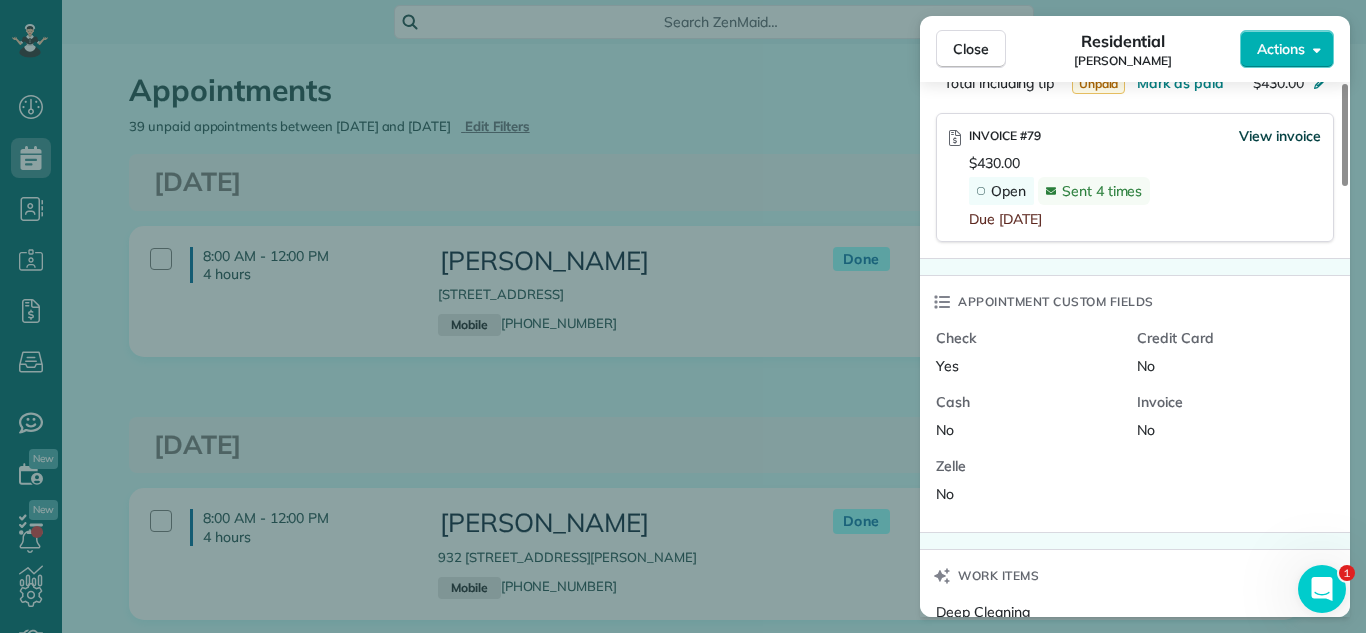 click on "View invoice" at bounding box center [1280, 136] 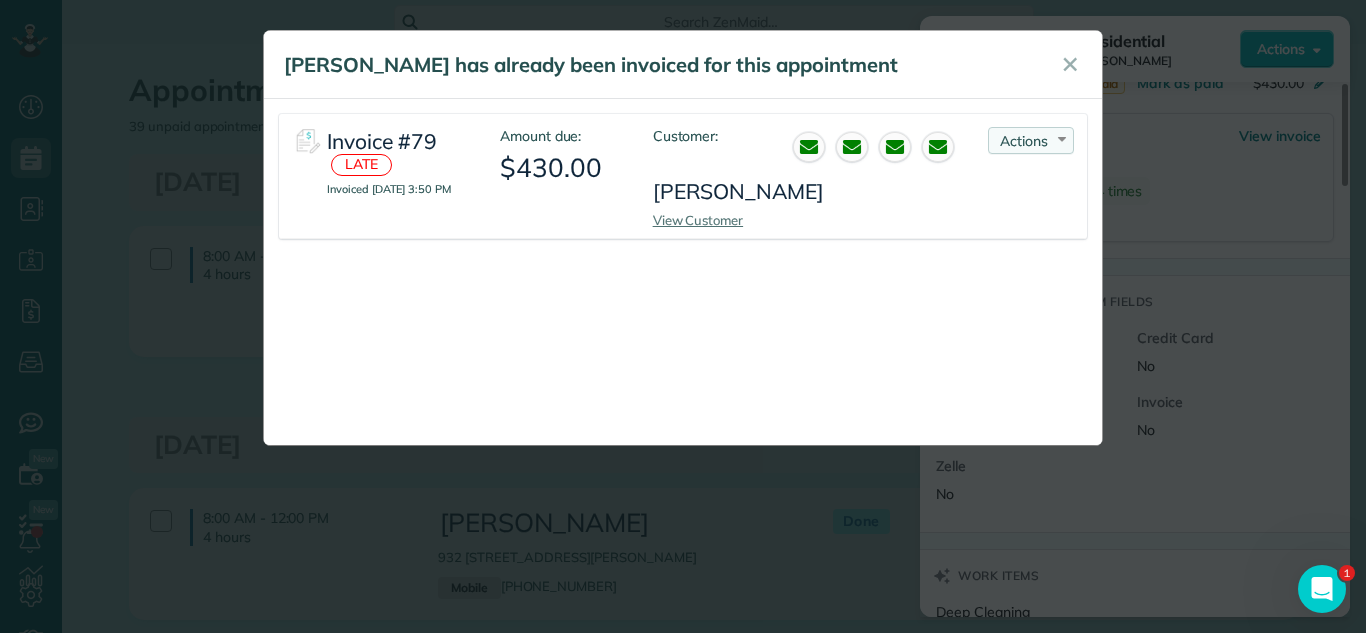 click on "Actions" at bounding box center (1024, 141) 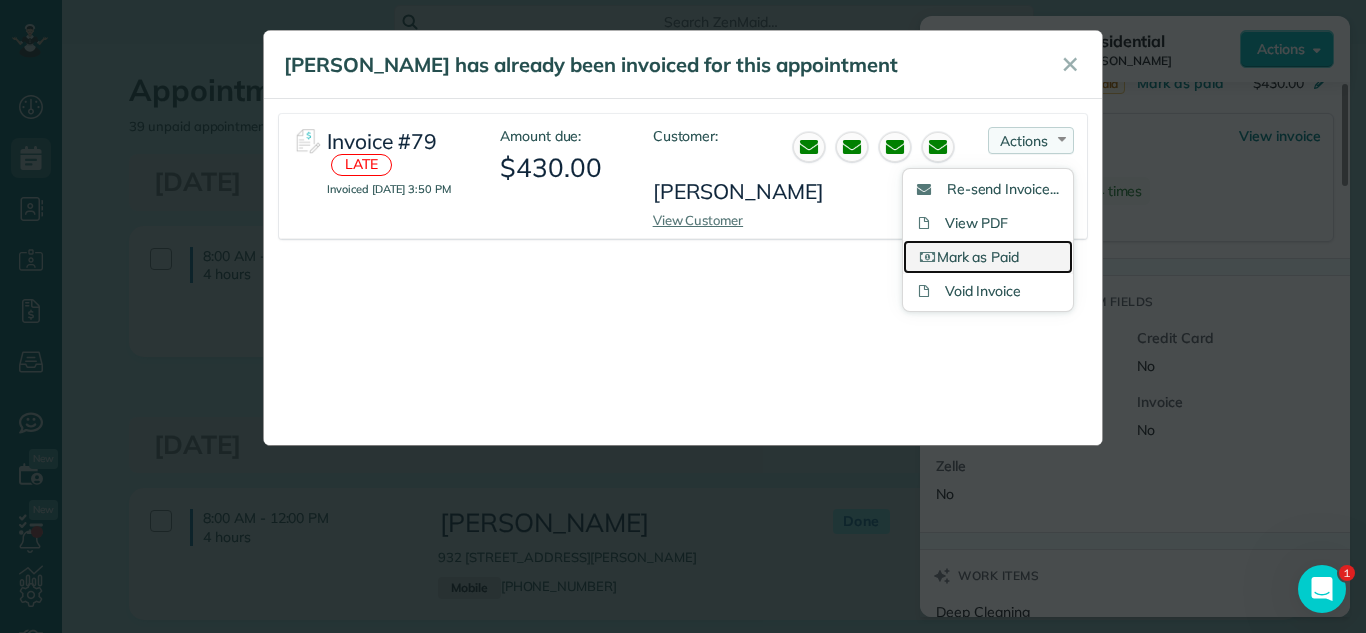 click on "Mark as Paid" at bounding box center (988, 257) 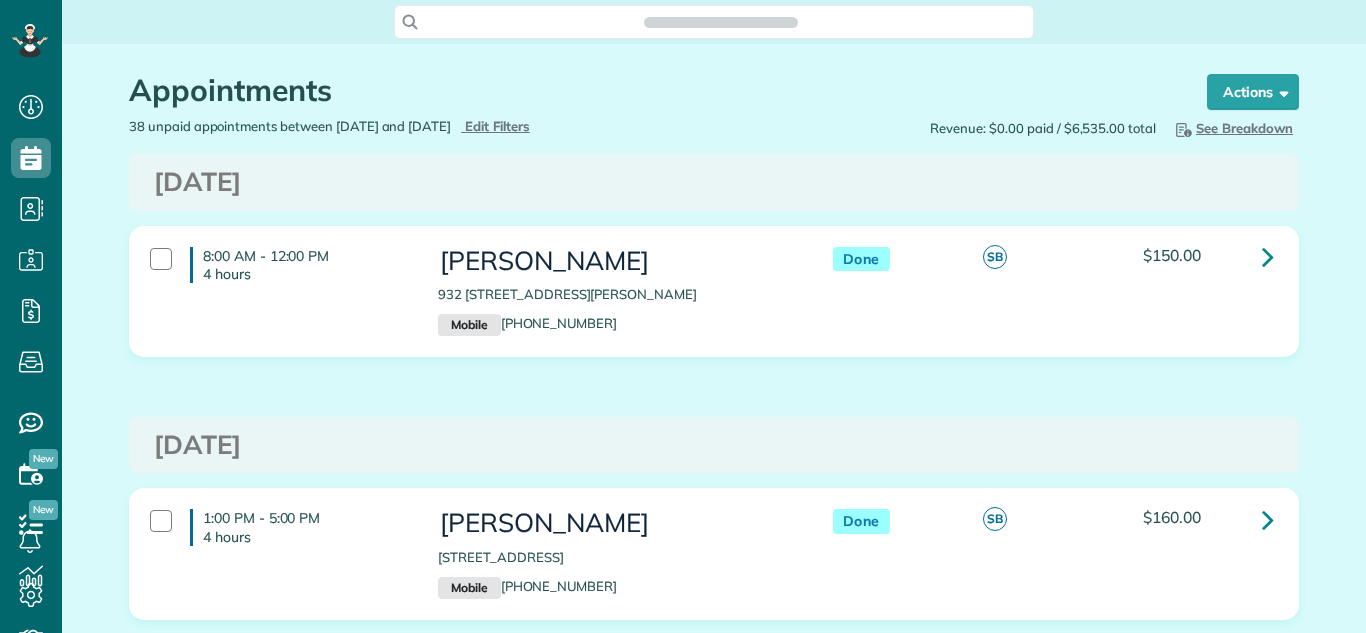 scroll, scrollTop: 0, scrollLeft: 0, axis: both 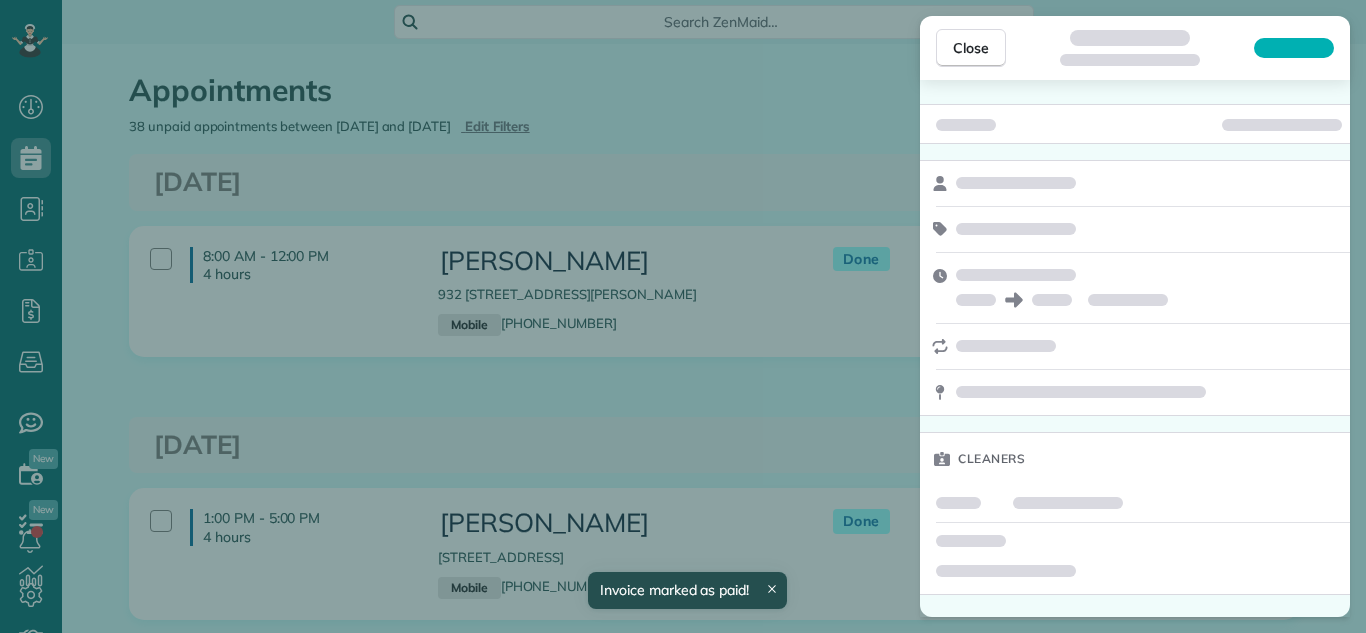 click on "Close   Cleaners" at bounding box center (683, 316) 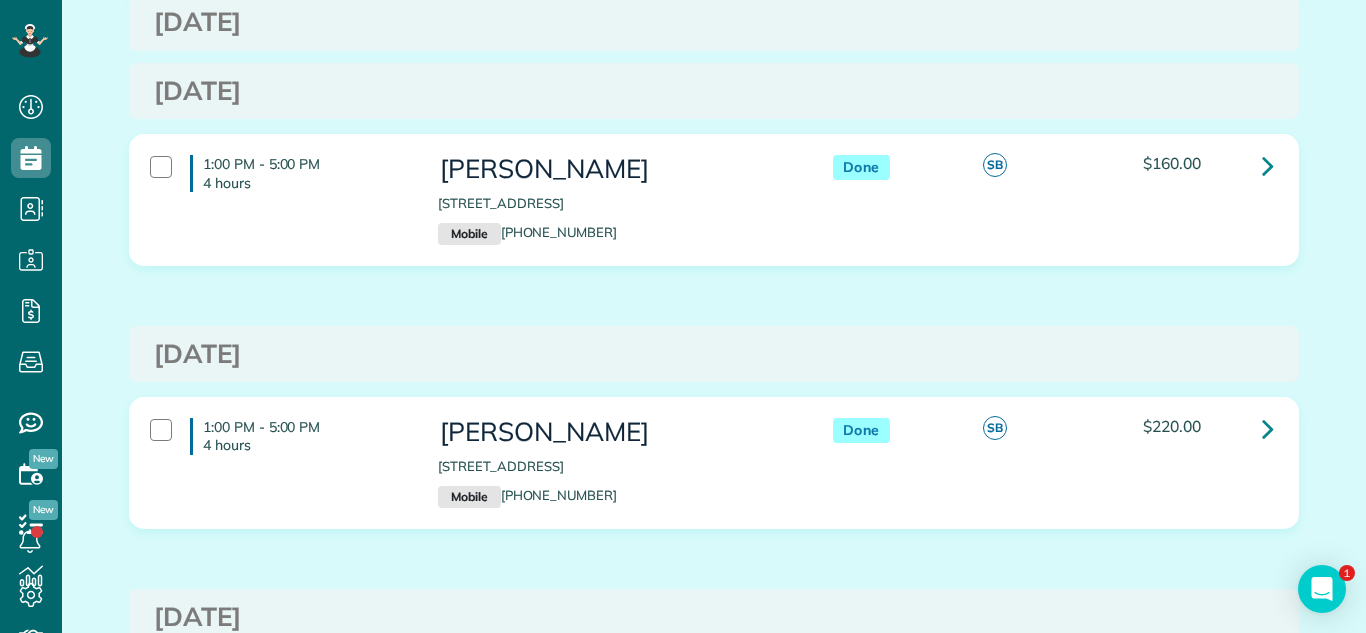 scroll, scrollTop: 1043, scrollLeft: 0, axis: vertical 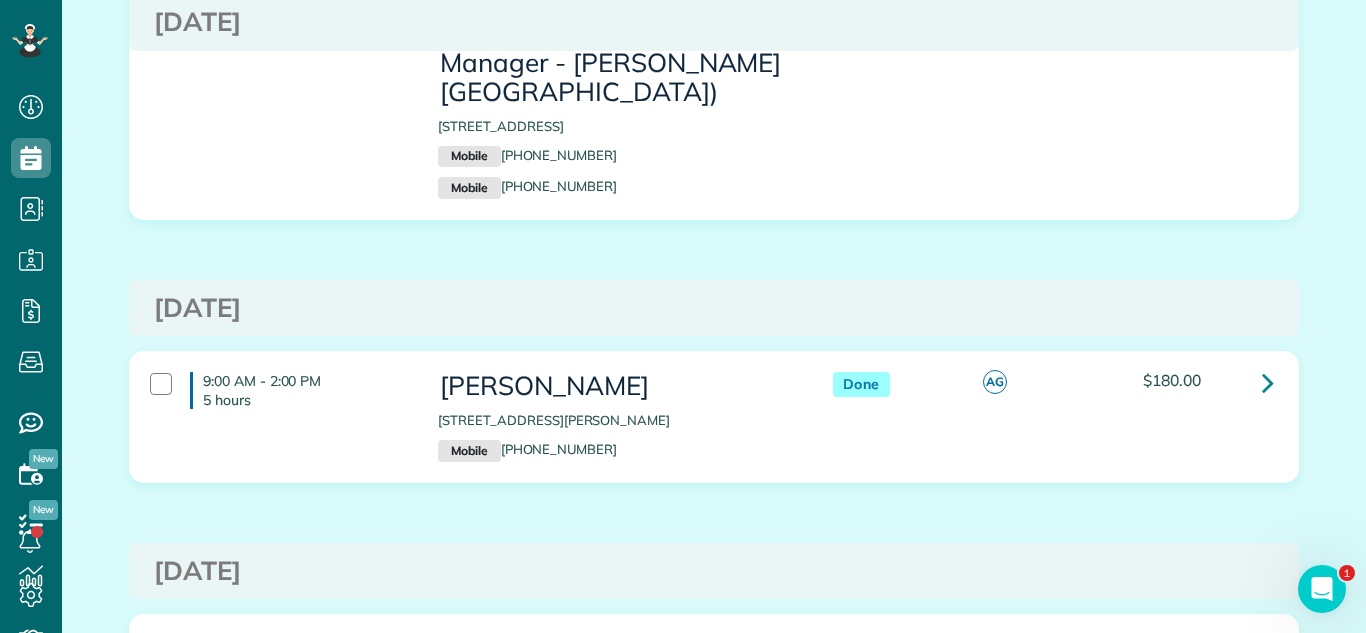 drag, startPoint x: 1139, startPoint y: 312, endPoint x: 880, endPoint y: 294, distance: 259.62473 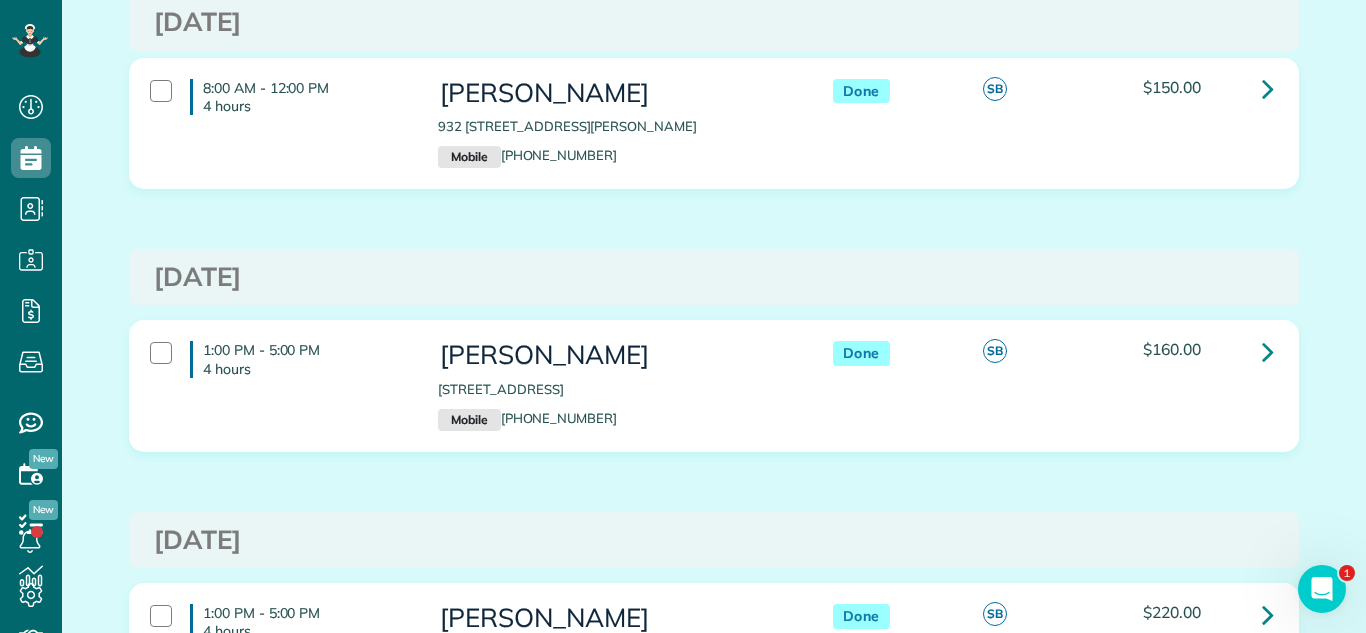 scroll, scrollTop: 0, scrollLeft: 0, axis: both 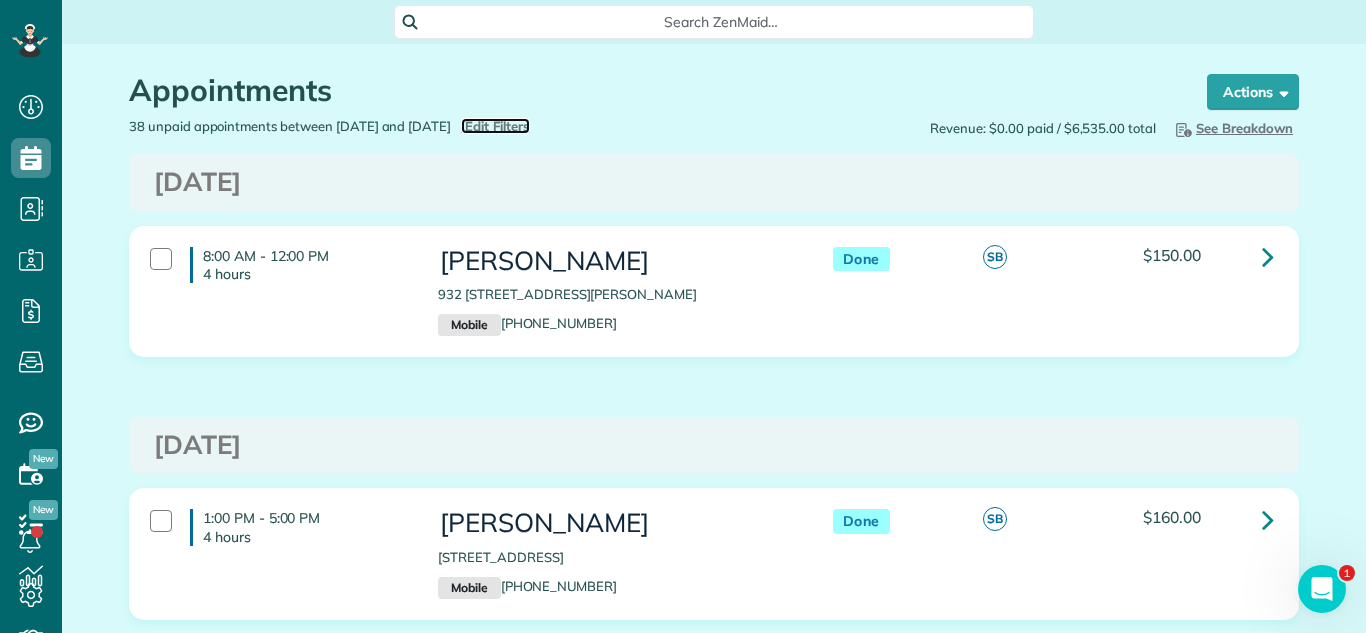 click on "Edit Filters" at bounding box center [497, 126] 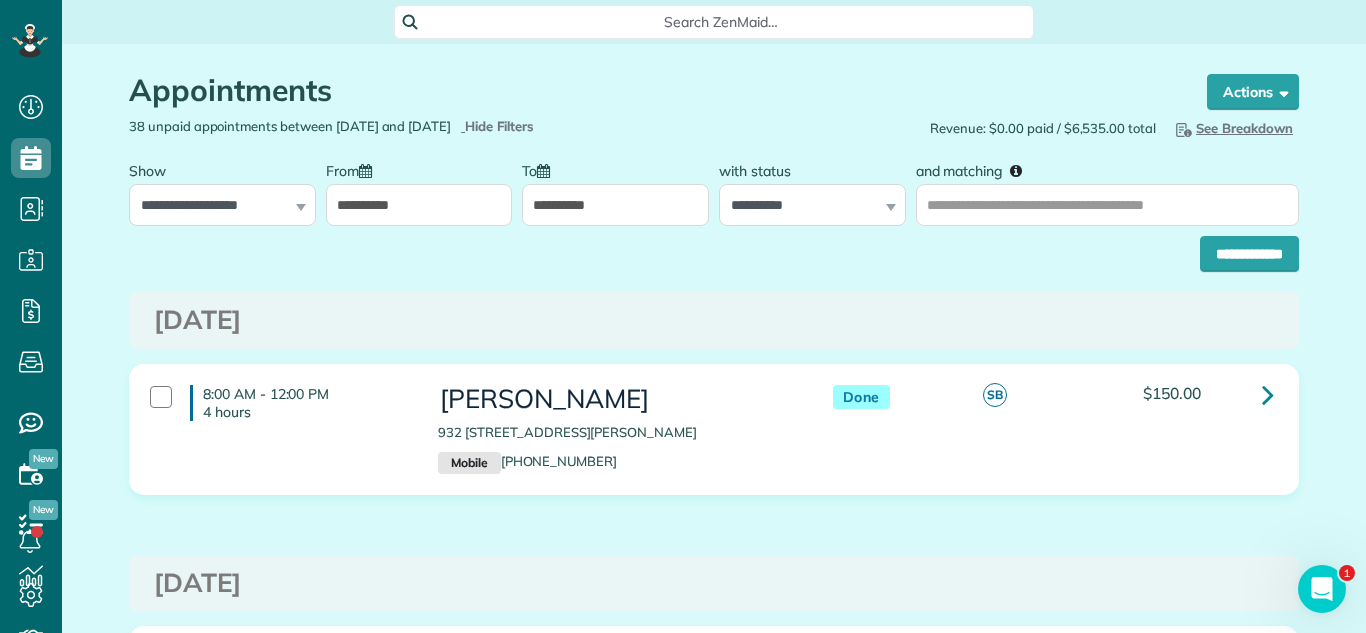 click on "**********" at bounding box center [419, 205] 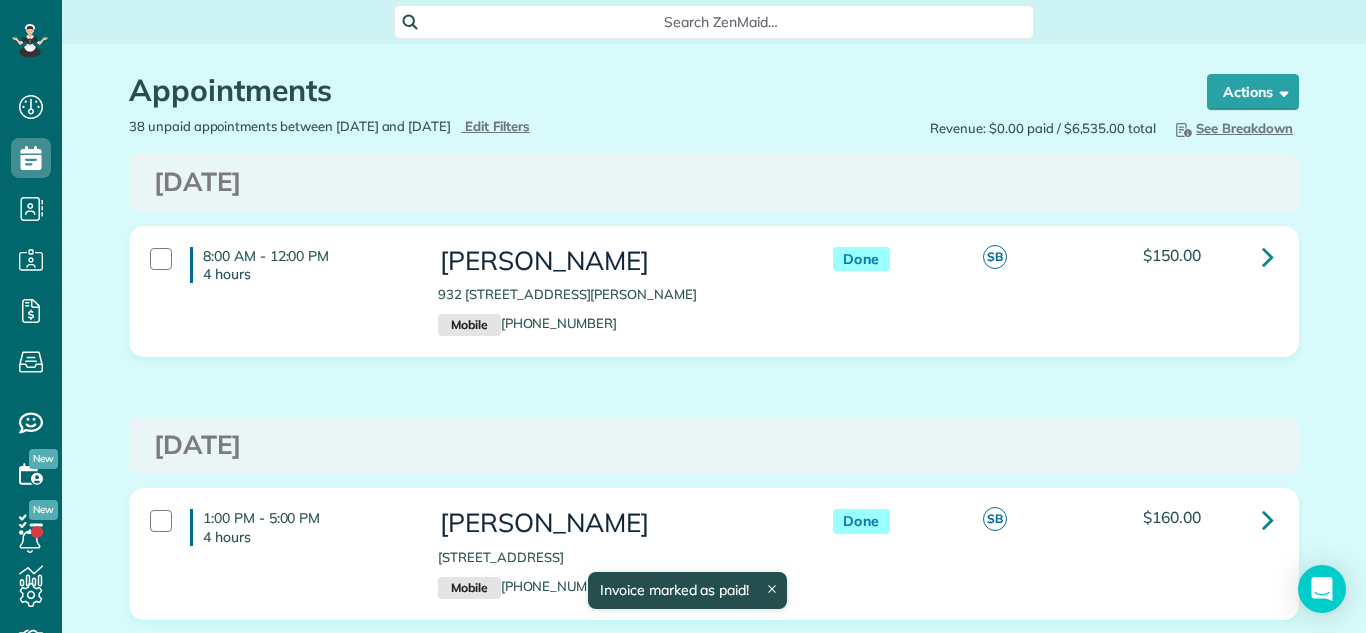 scroll, scrollTop: 0, scrollLeft: 0, axis: both 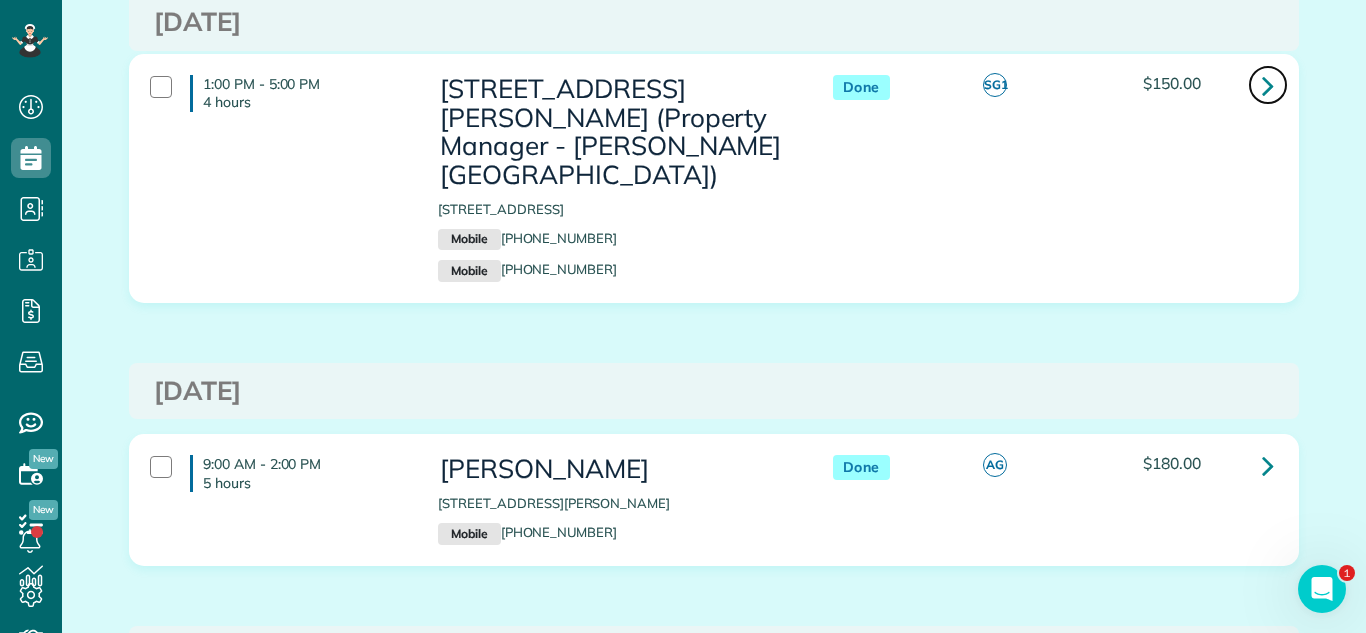 click at bounding box center (1268, 85) 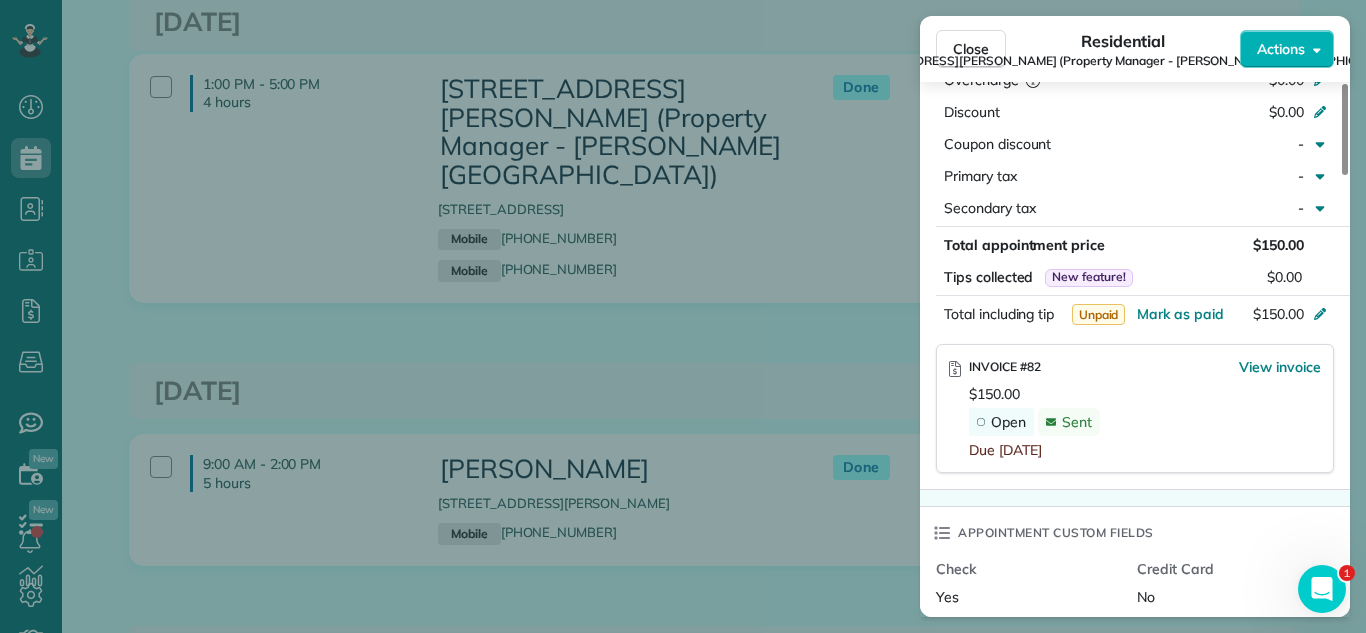 scroll, scrollTop: 1134, scrollLeft: 0, axis: vertical 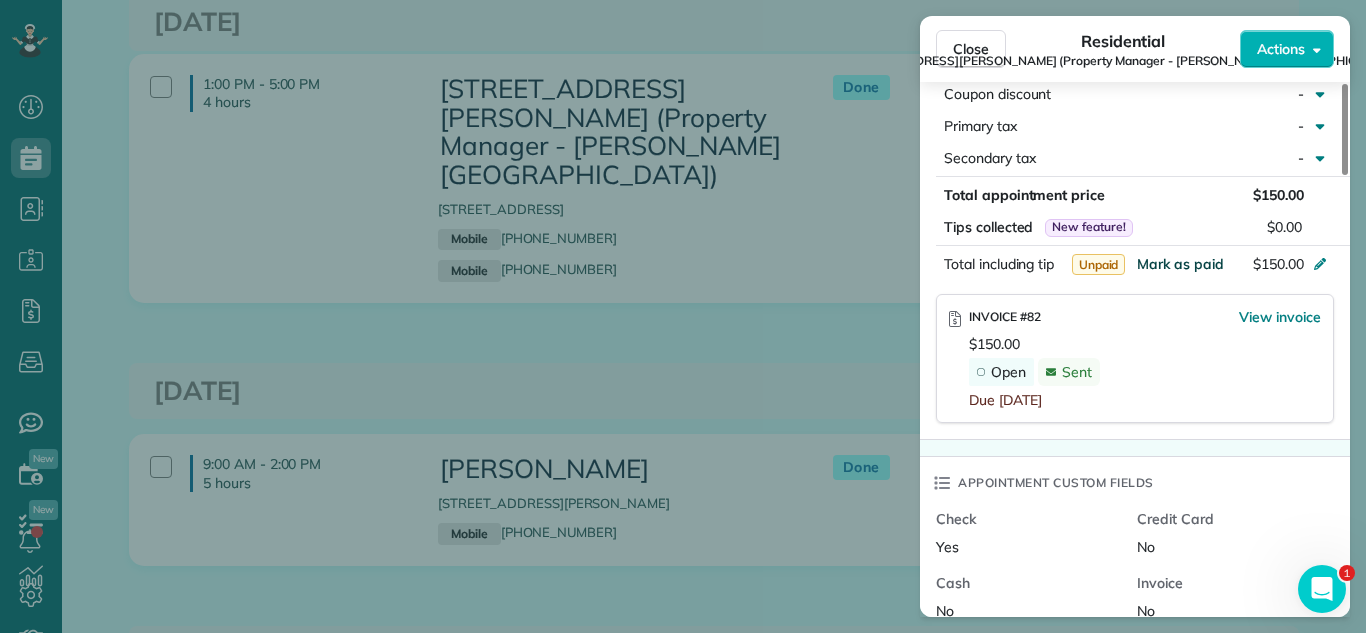 click on "Mark as paid" at bounding box center (1180, 264) 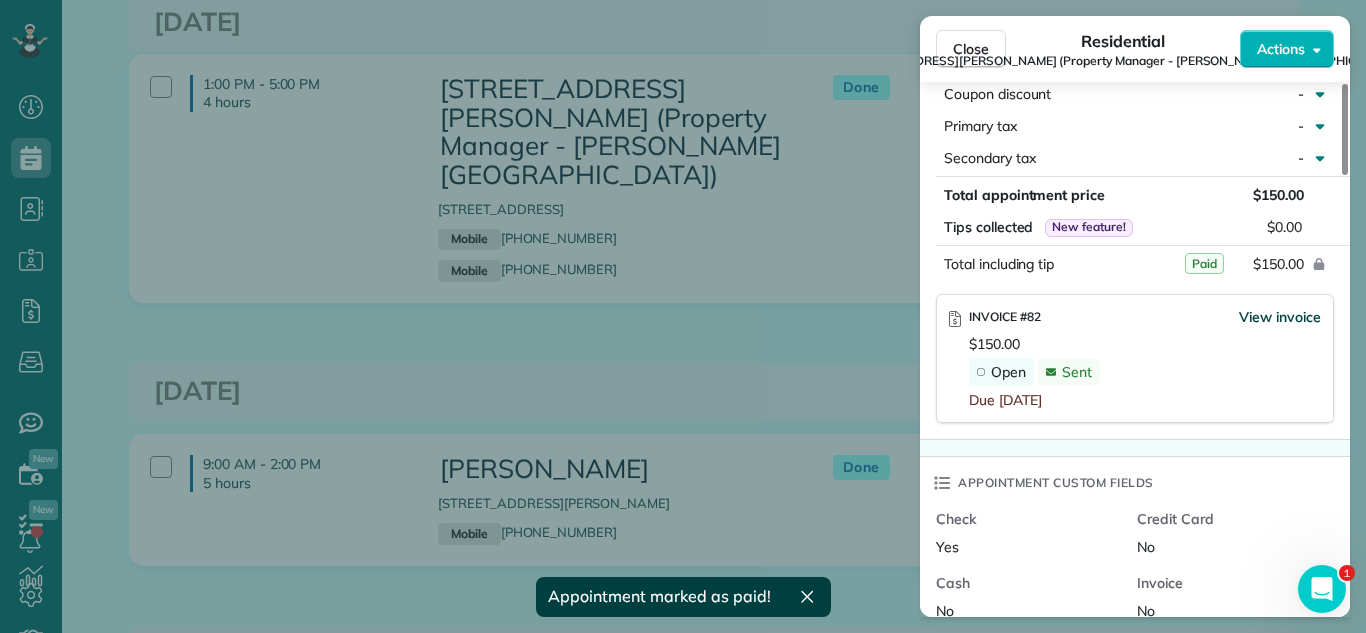 click on "View invoice" at bounding box center [1280, 317] 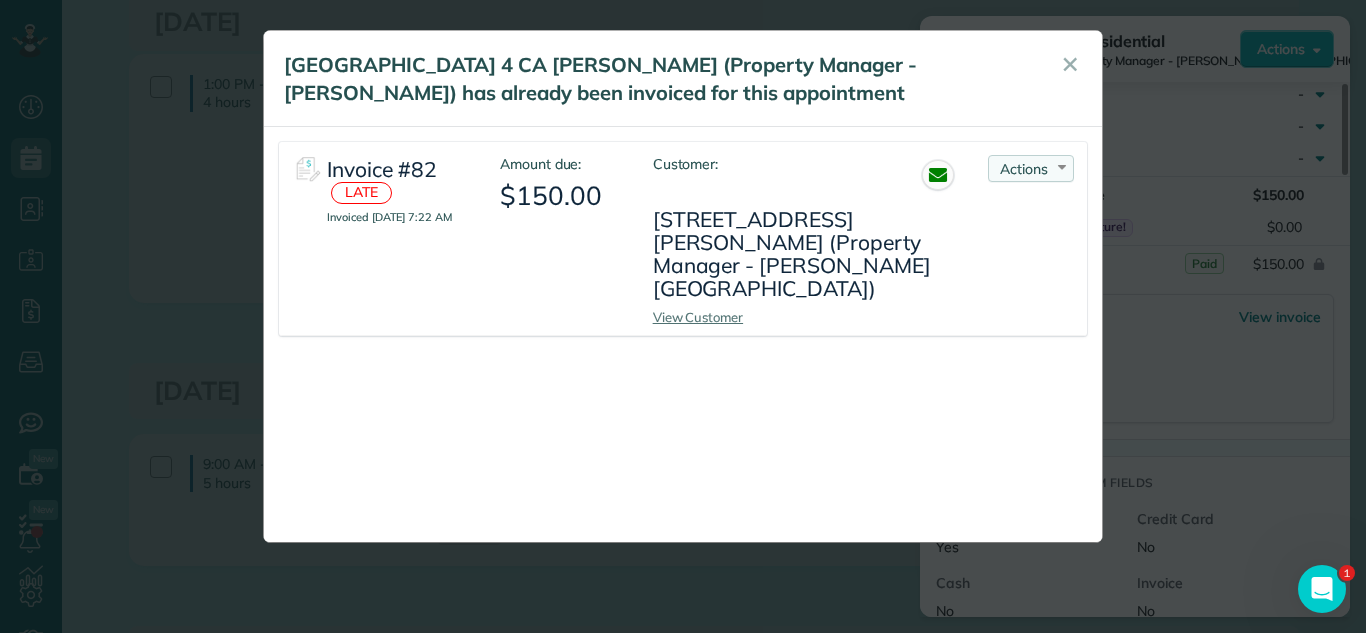 click on "Actions
Re-send Invoice...
View PDF
Mark as Paid
Void Invoice" at bounding box center (1031, 168) 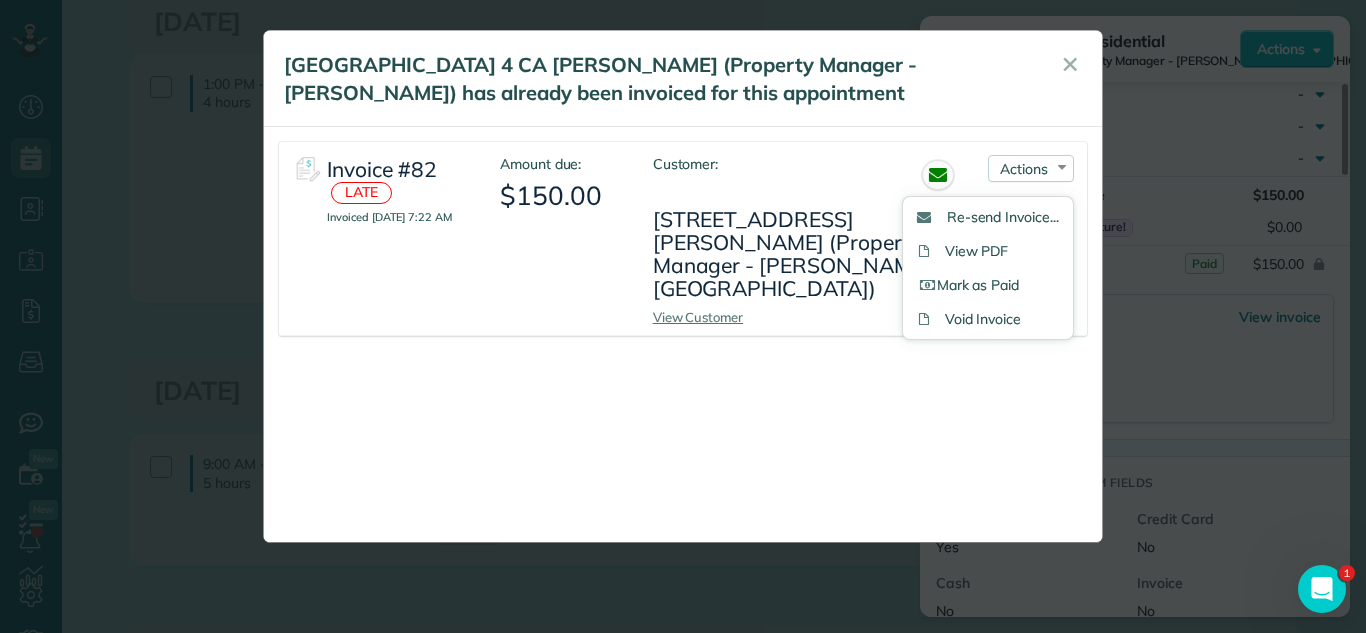 click on "2304 holiday Terrace building 4 CA Charise Bonner (Property Manager - Melanie Ellingham) has already been invoiced for this appointment
✕
Invoice #82
LATE
Invoiced June 25, 2025  7:22 AM
Amount due:
$150.00
Customer:
2304 holiday Terrace building 4 CA Charise Bonner (Property Manager - Melanie Ellingham)
View Customer
Actions
Re-send Invoice...
View PDF
Mark as Paid
Void Invoice" at bounding box center [683, 316] 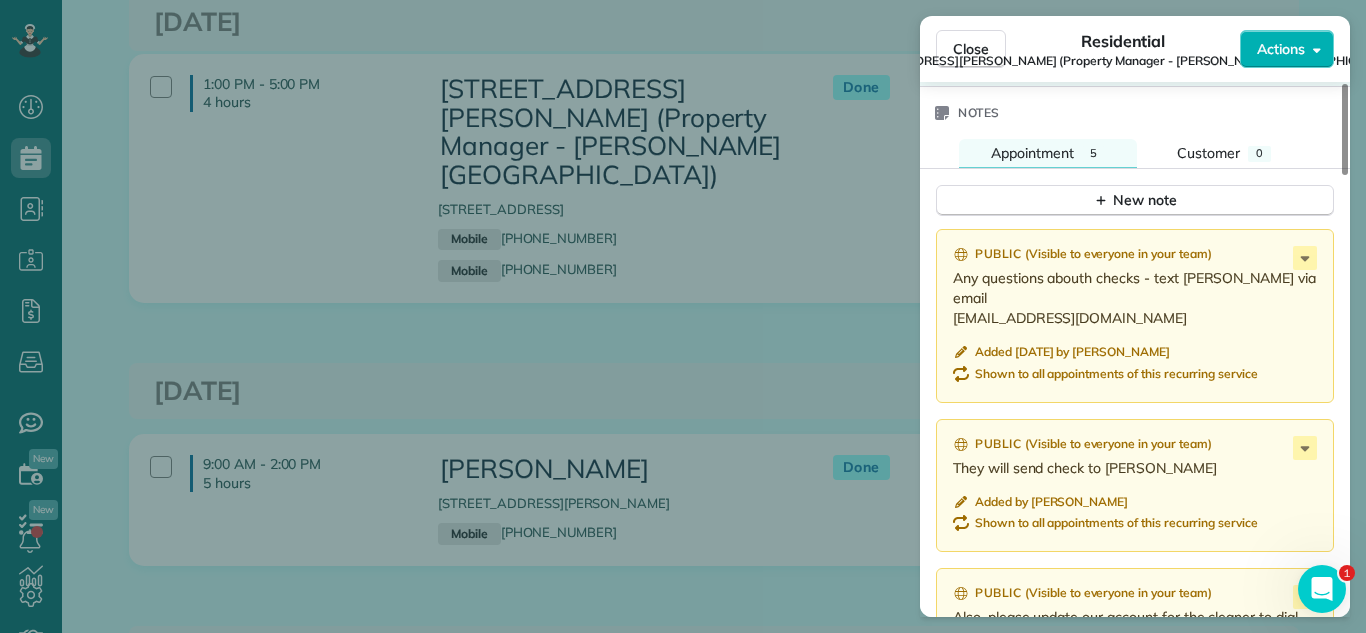 scroll, scrollTop: 1519, scrollLeft: 0, axis: vertical 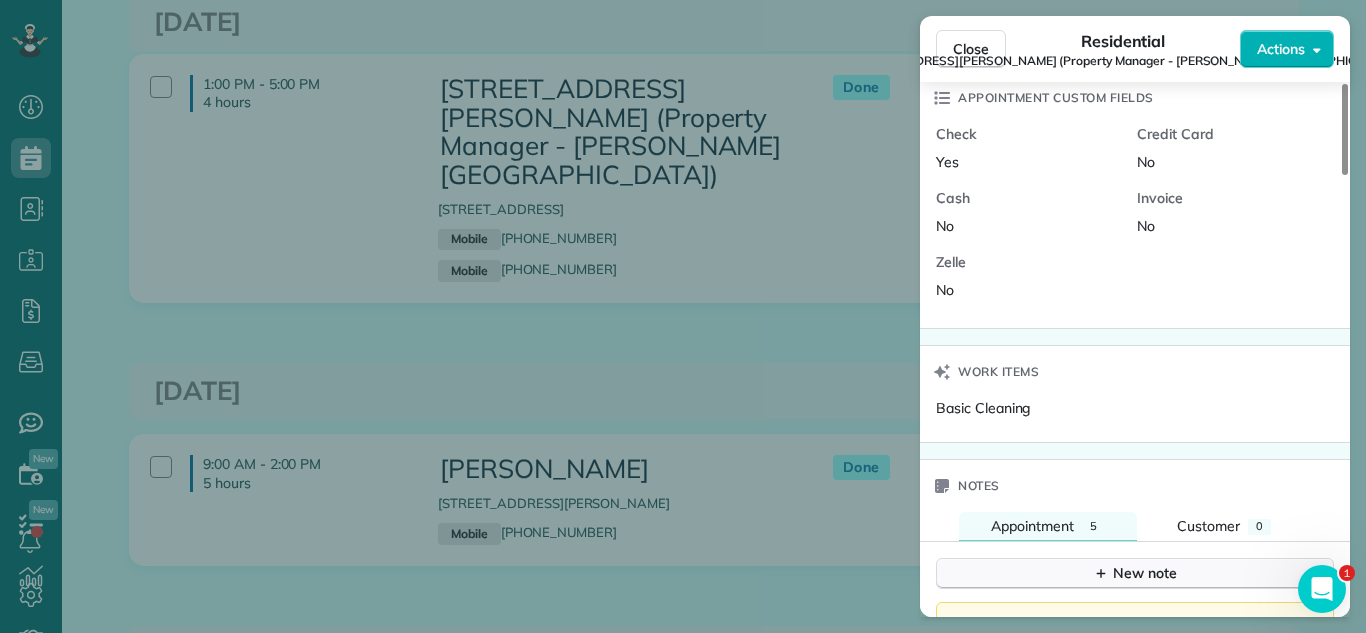 click on "New note" at bounding box center (1135, 573) 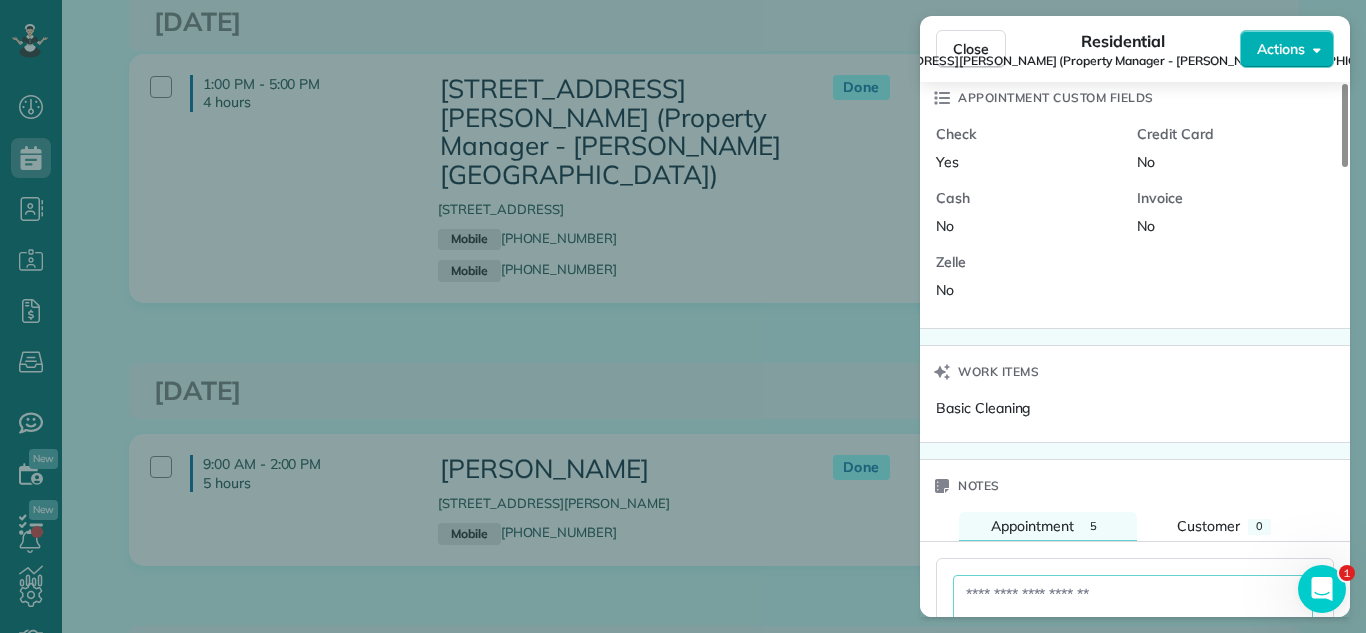 click at bounding box center [1133, 604] 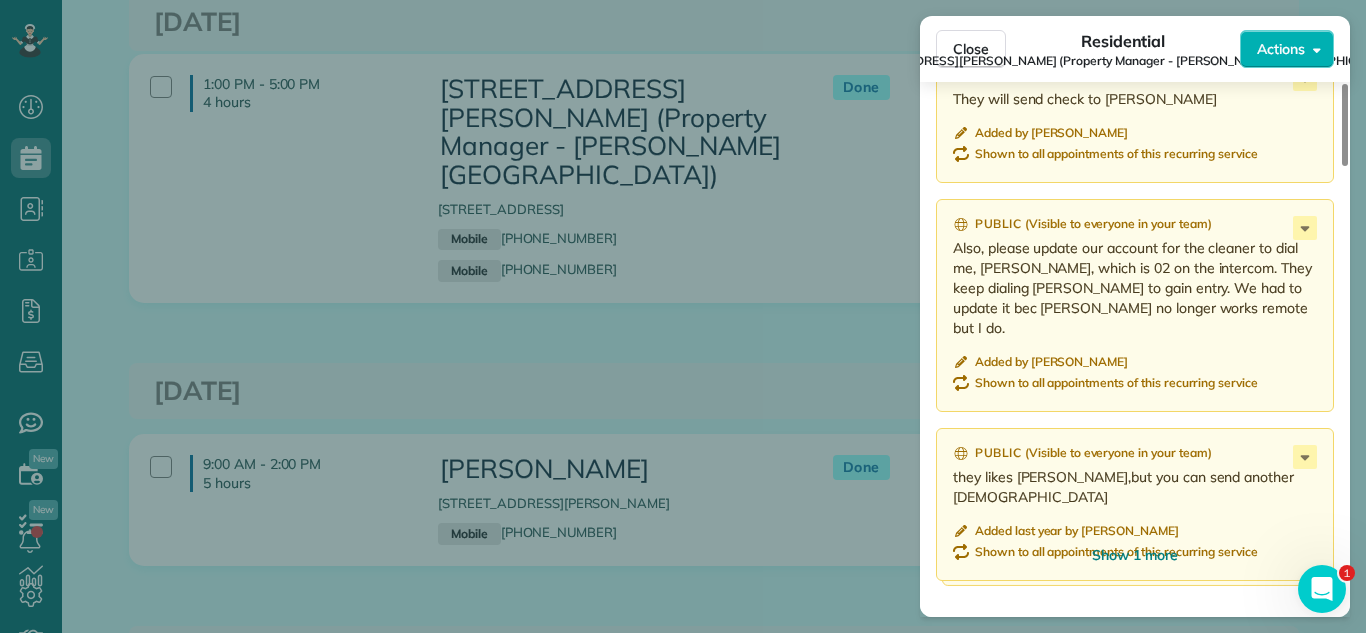 type on "********" 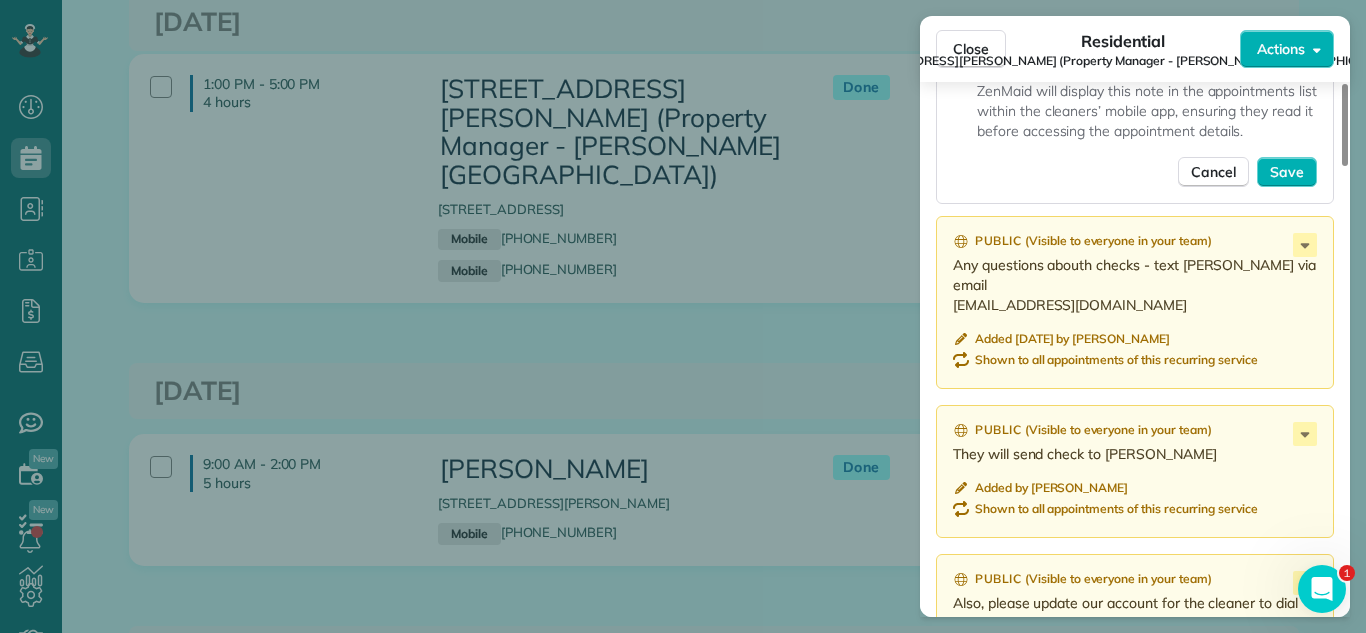 scroll, scrollTop: 2211, scrollLeft: 0, axis: vertical 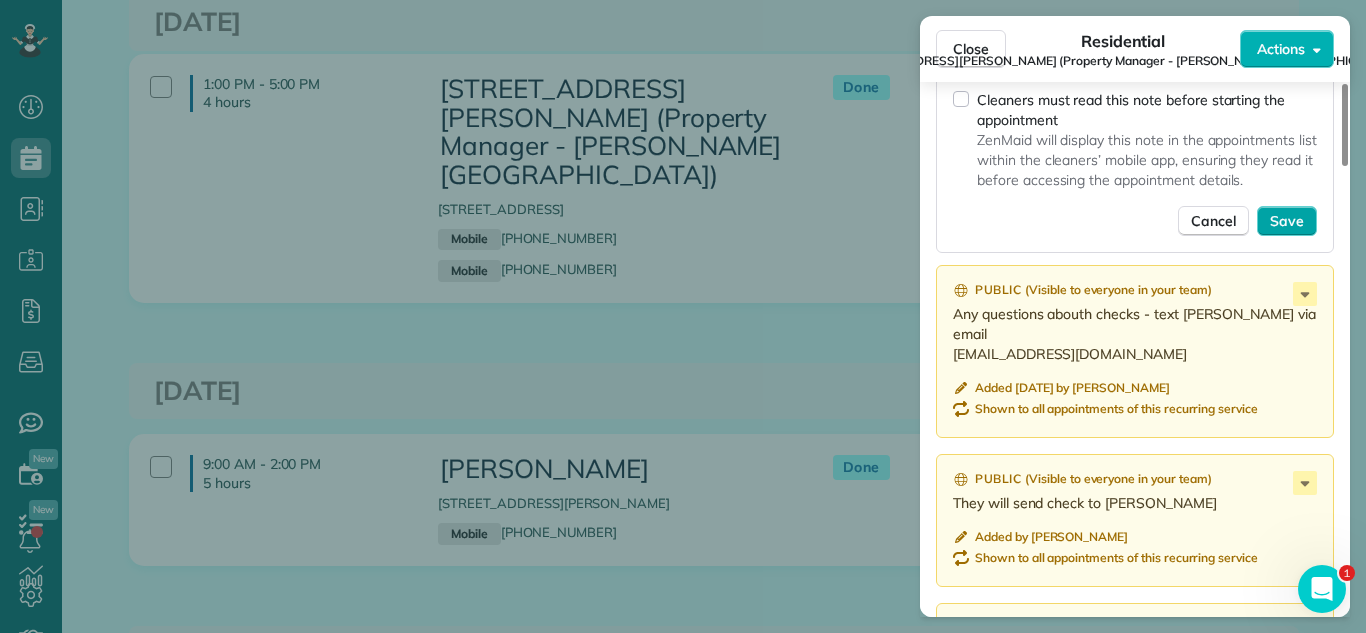 click on "Save" at bounding box center [1287, 221] 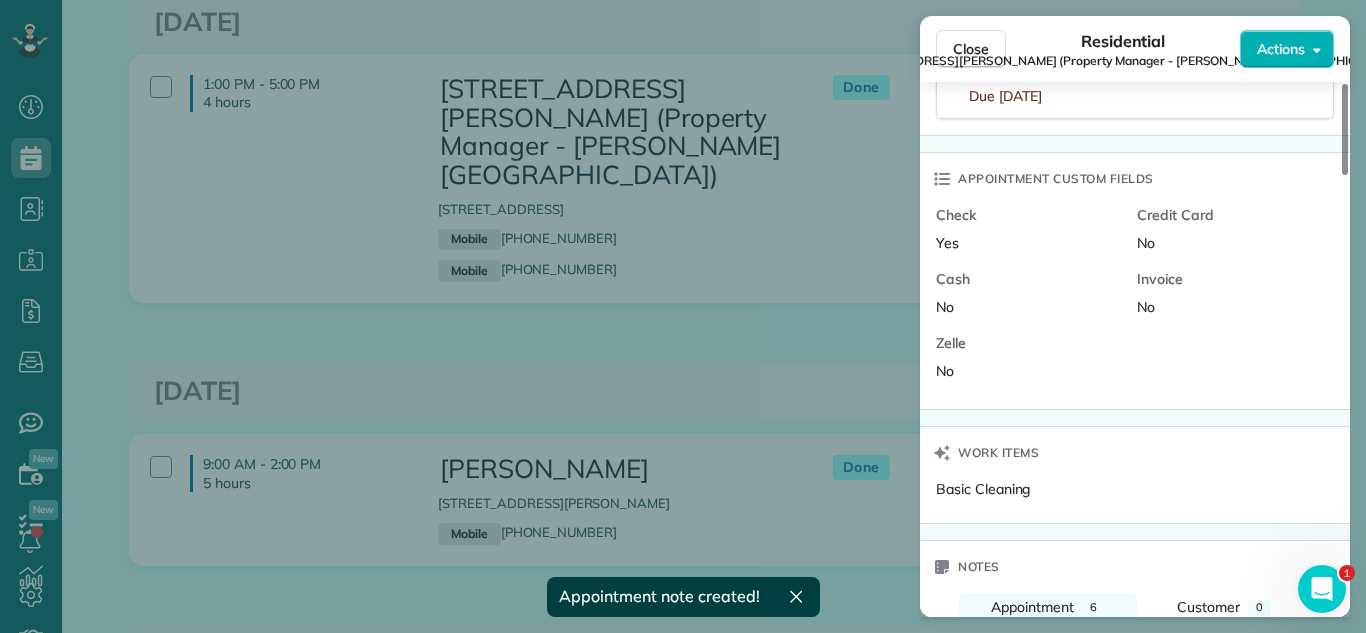 scroll, scrollTop: 1059, scrollLeft: 0, axis: vertical 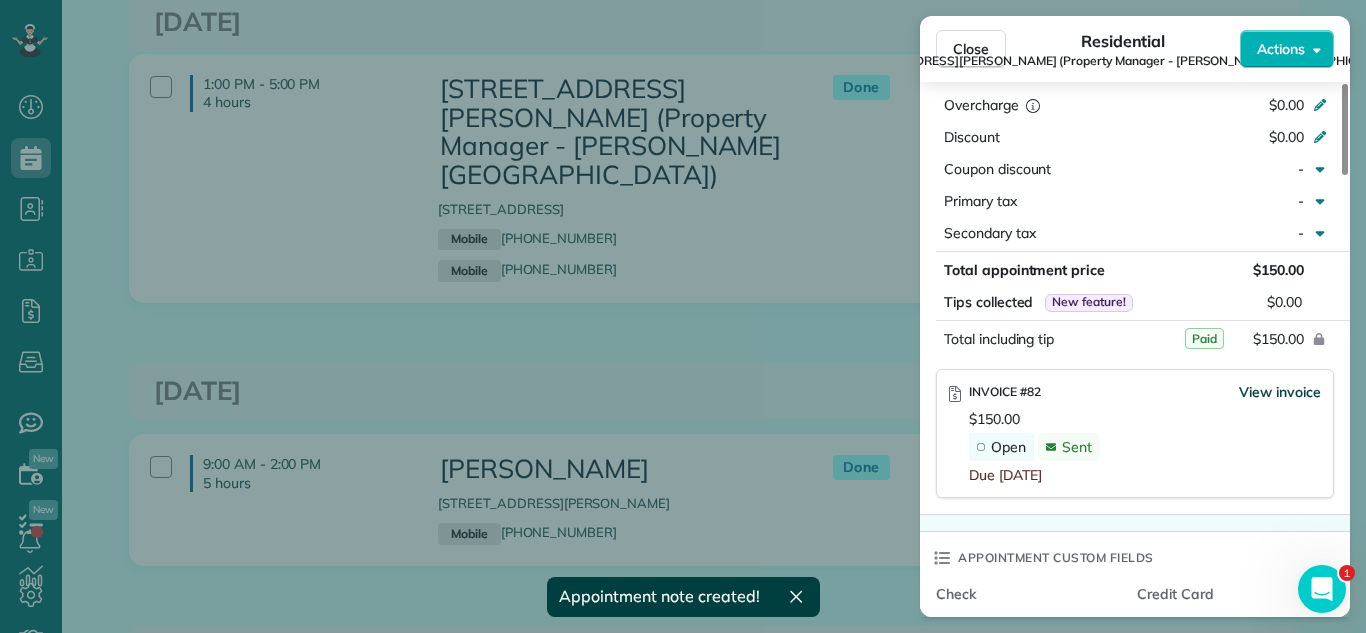 click on "View invoice" at bounding box center (1280, 392) 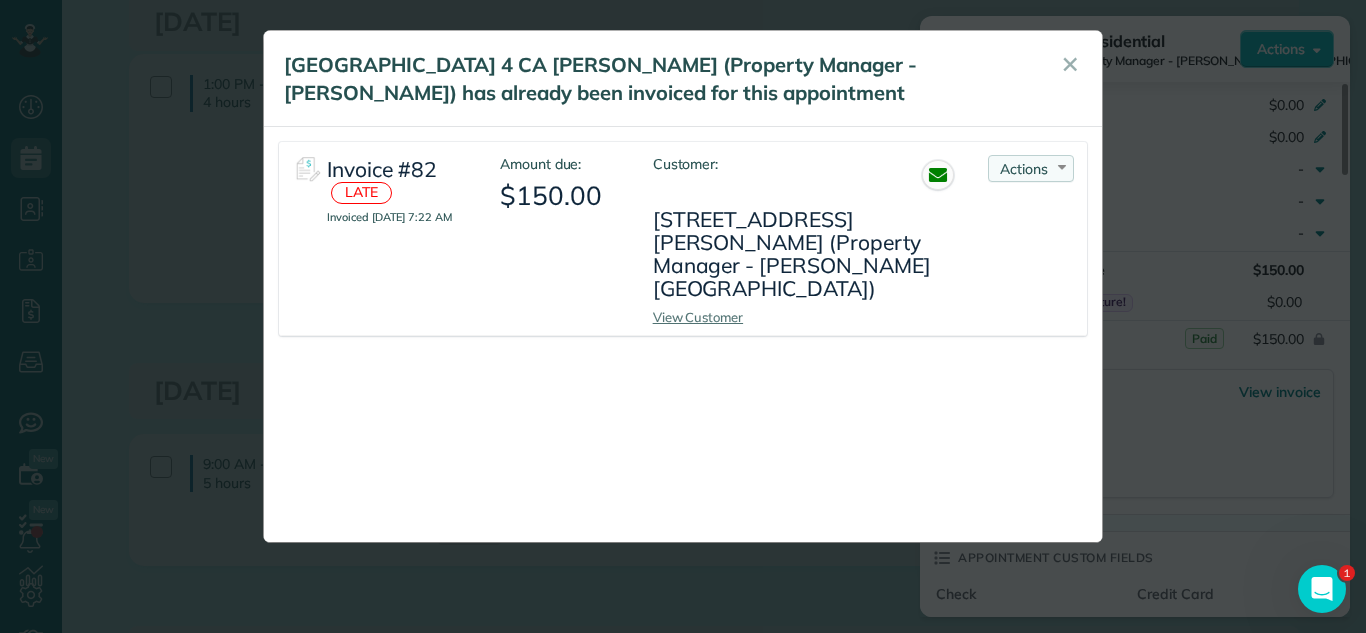 click on "Actions" at bounding box center [1024, 169] 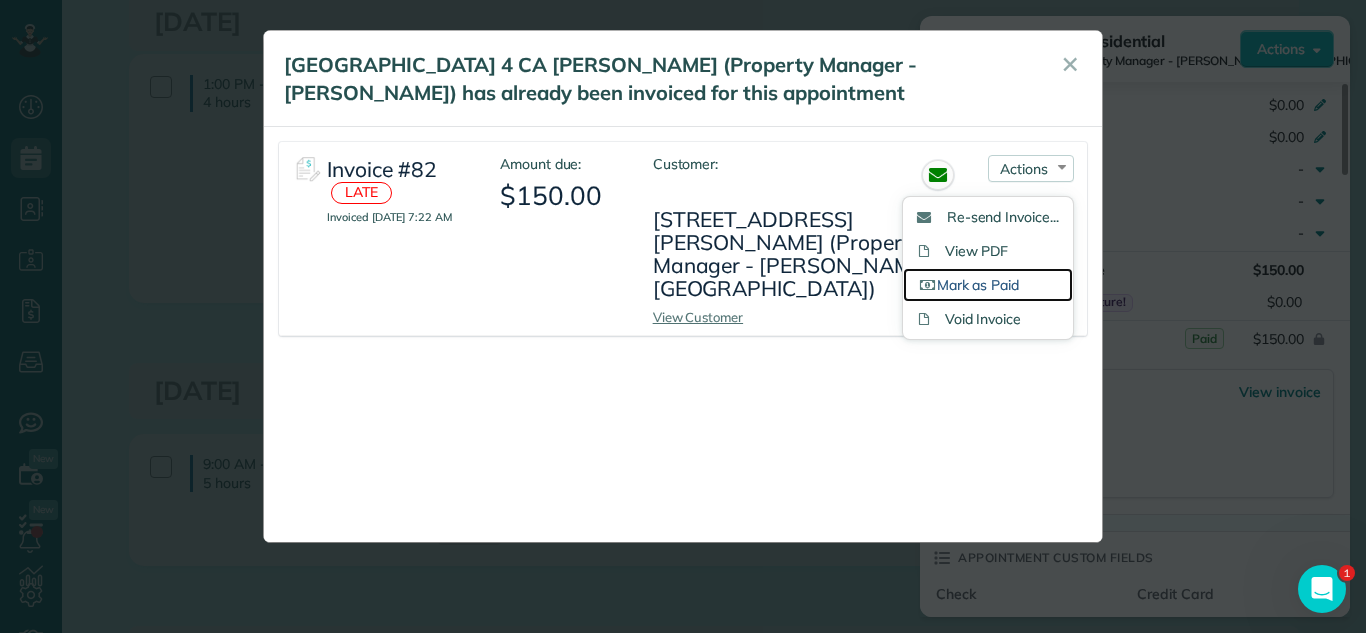 drag, startPoint x: 1011, startPoint y: 294, endPoint x: 998, endPoint y: 299, distance: 13.928389 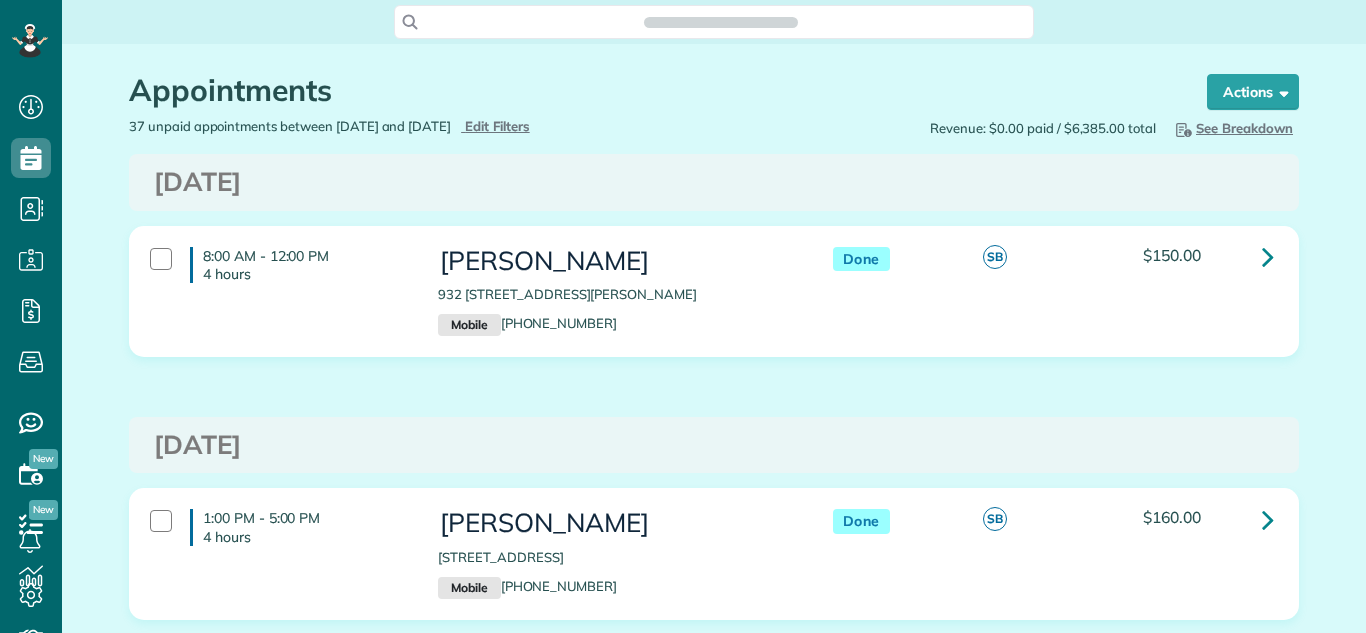 scroll, scrollTop: 0, scrollLeft: 0, axis: both 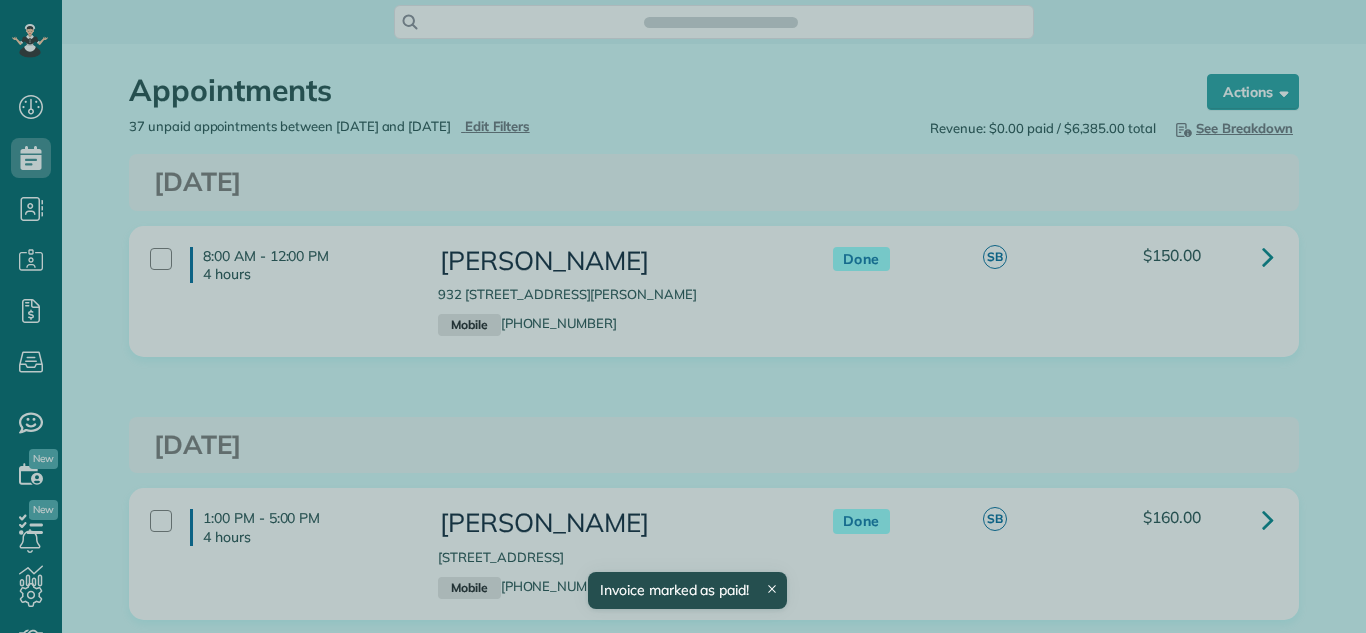 click at bounding box center [683, 316] 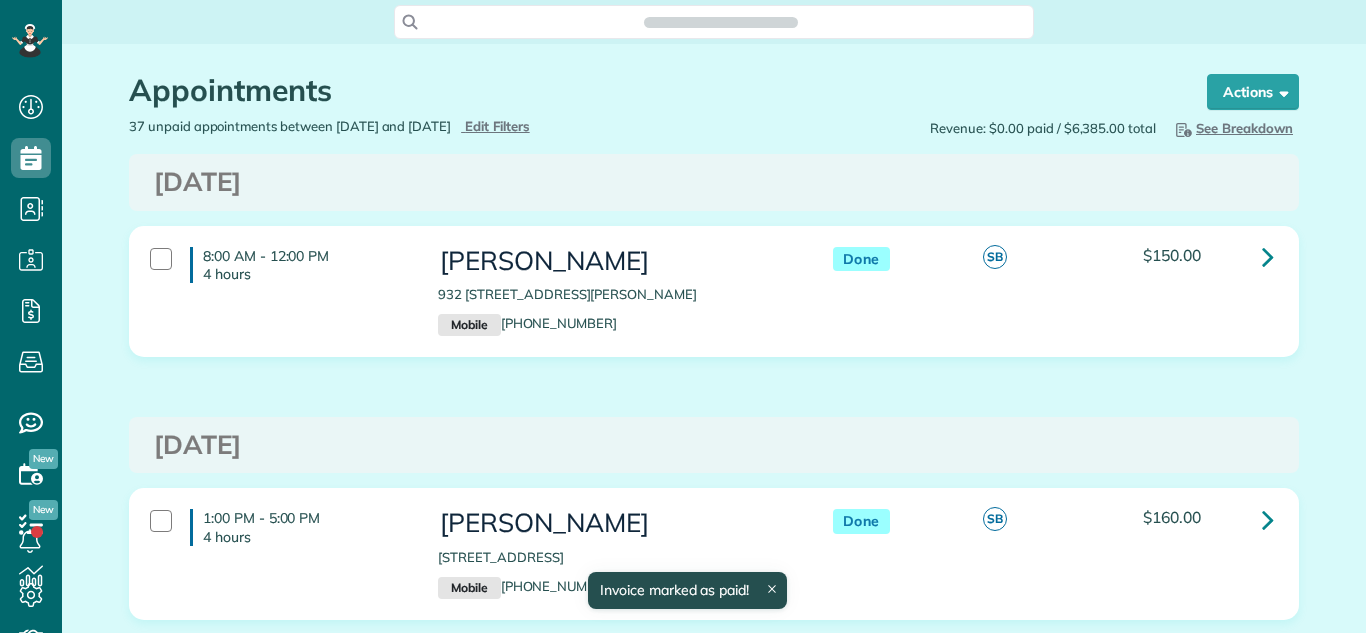 type on "**********" 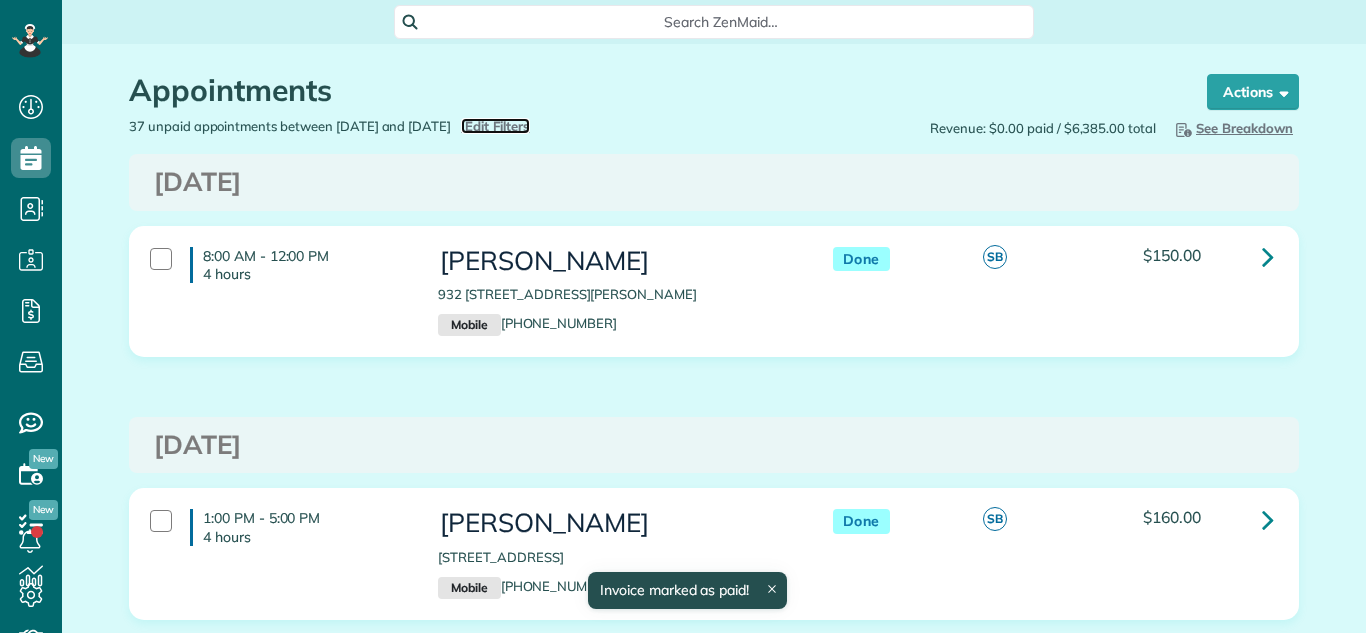 click on "Edit Filters" at bounding box center [497, 126] 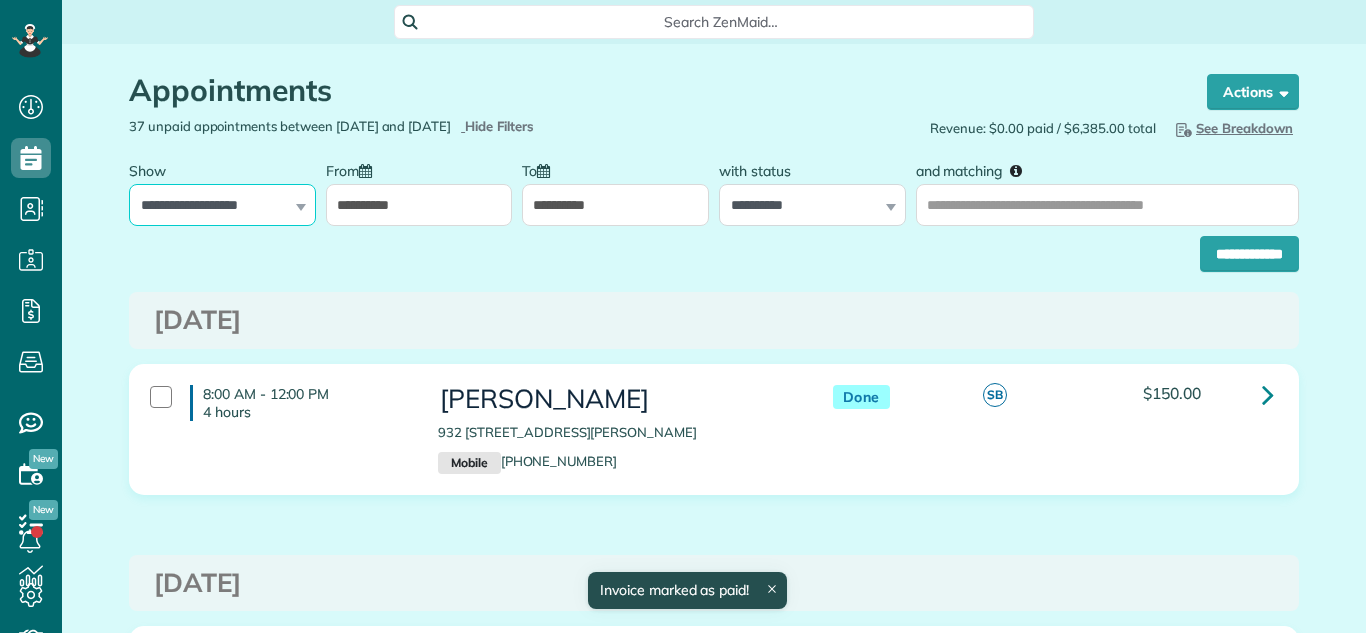 click on "**********" at bounding box center (222, 205) 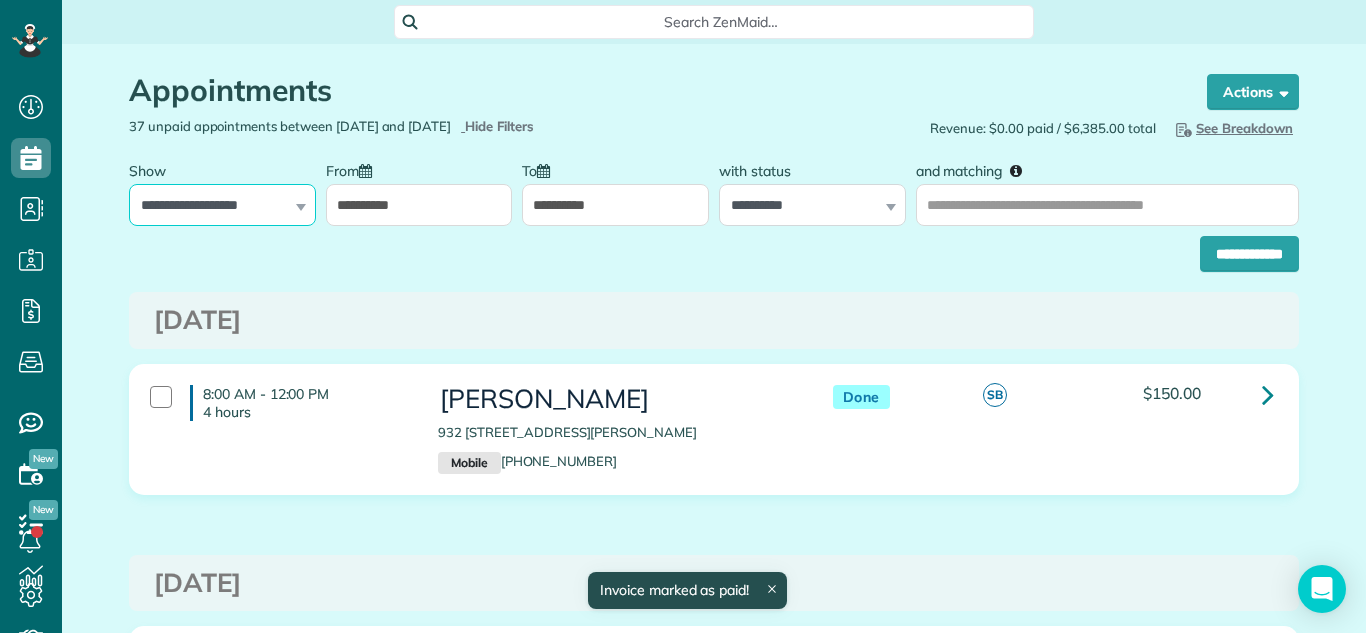 select on "**********" 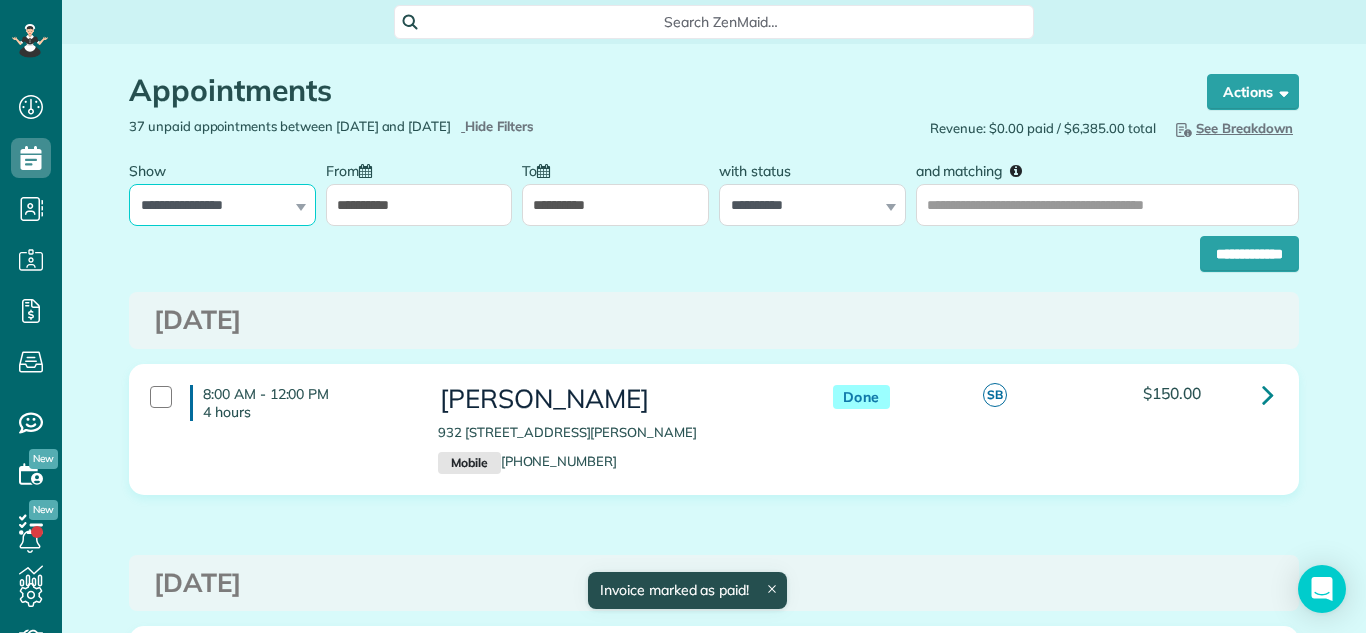 click on "**********" at bounding box center [222, 205] 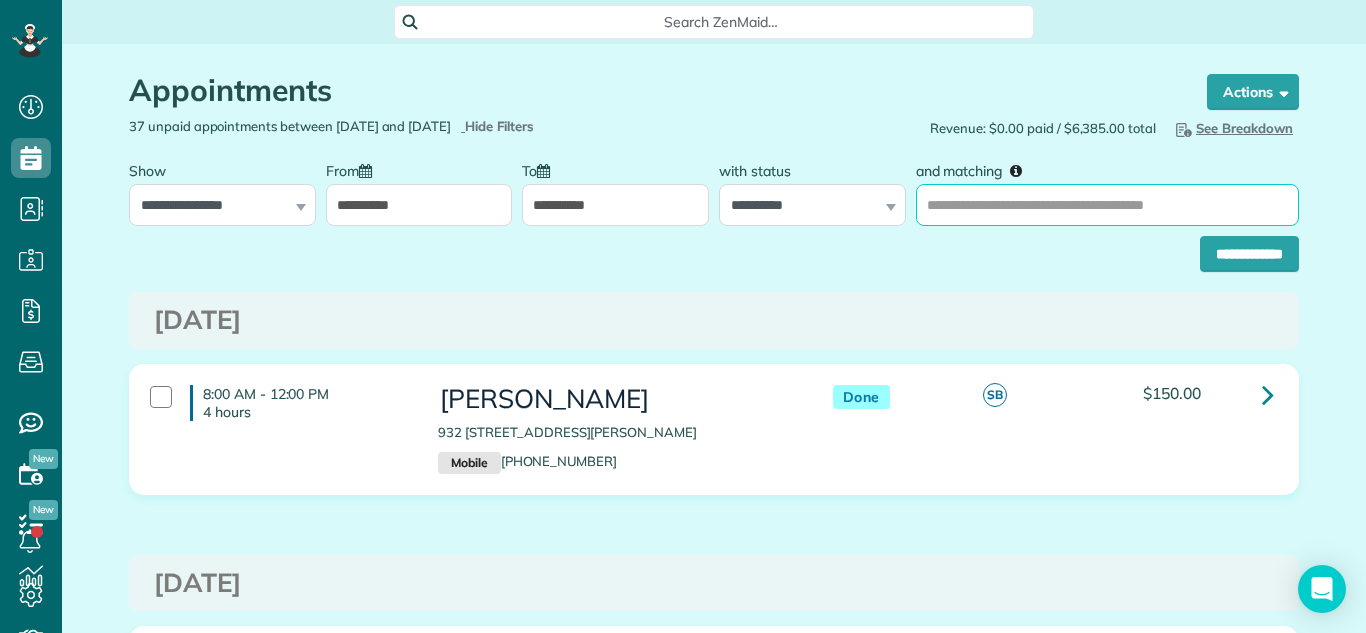 click on "and matching" at bounding box center [1107, 205] 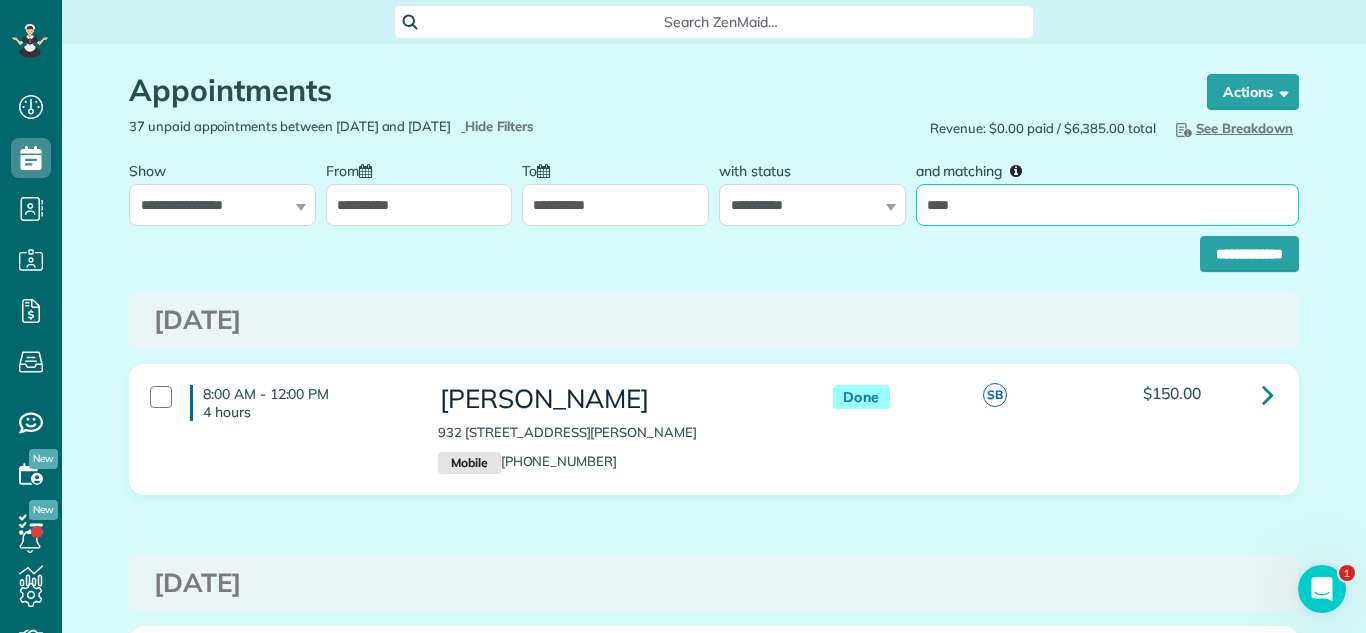 scroll, scrollTop: 0, scrollLeft: 0, axis: both 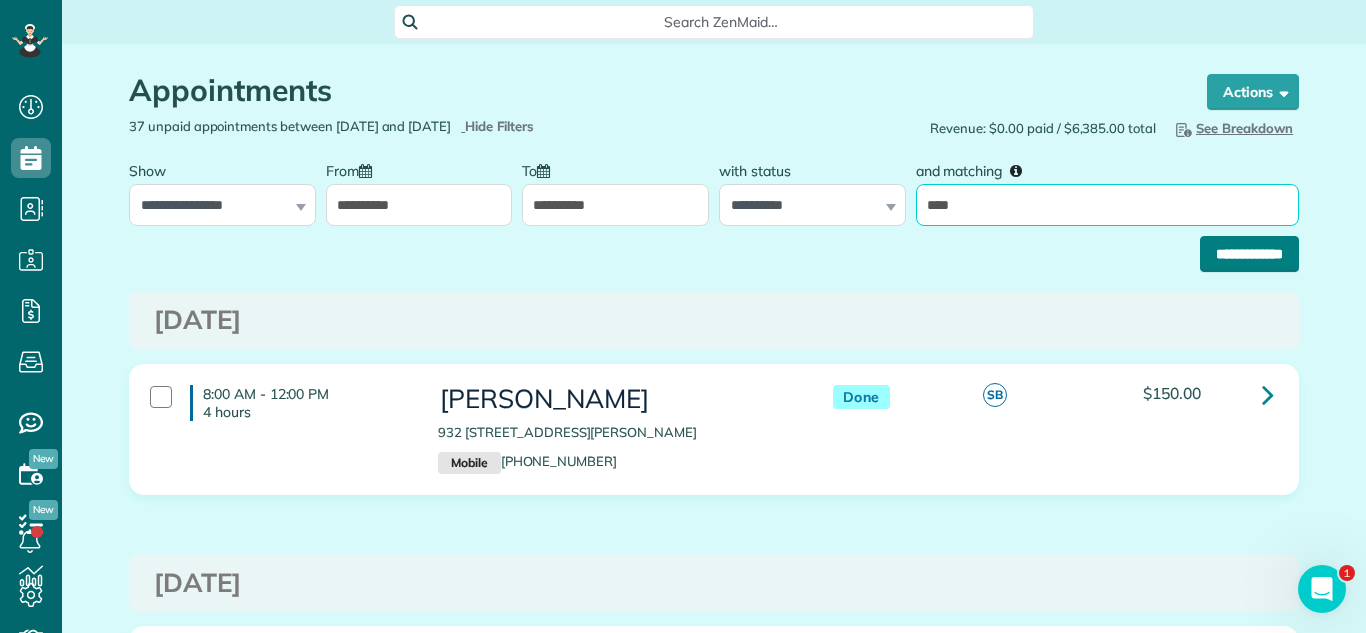 type on "****" 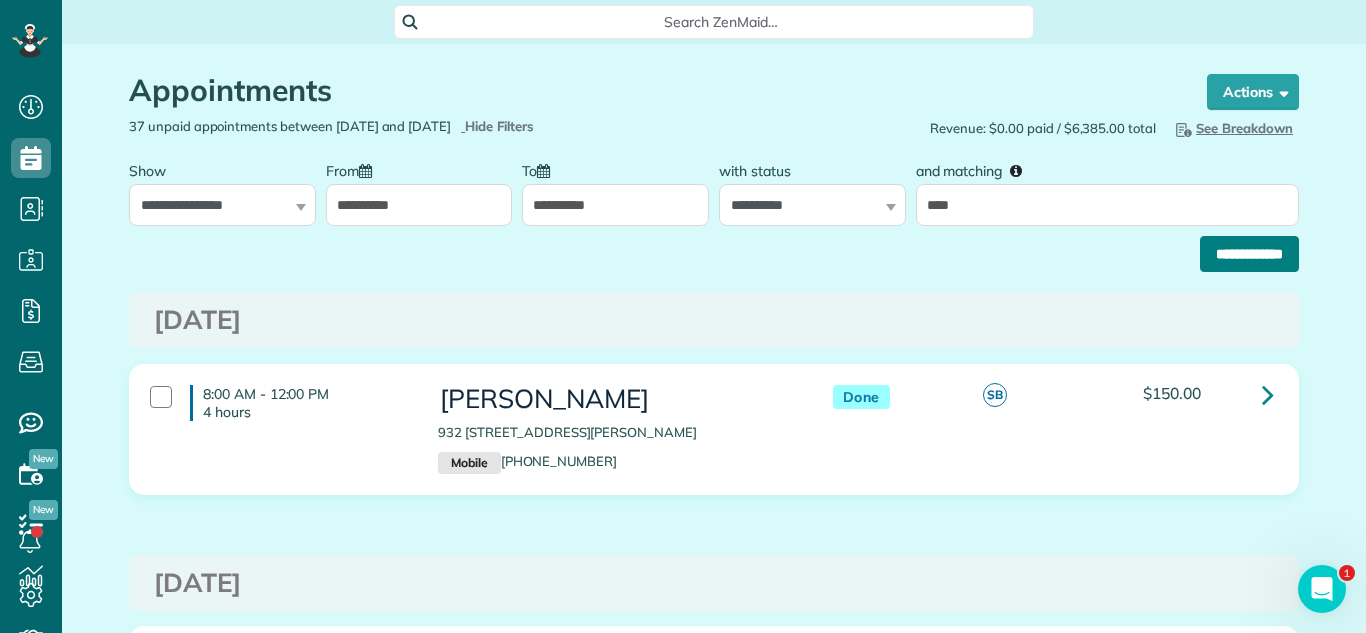 click on "**********" at bounding box center [1249, 254] 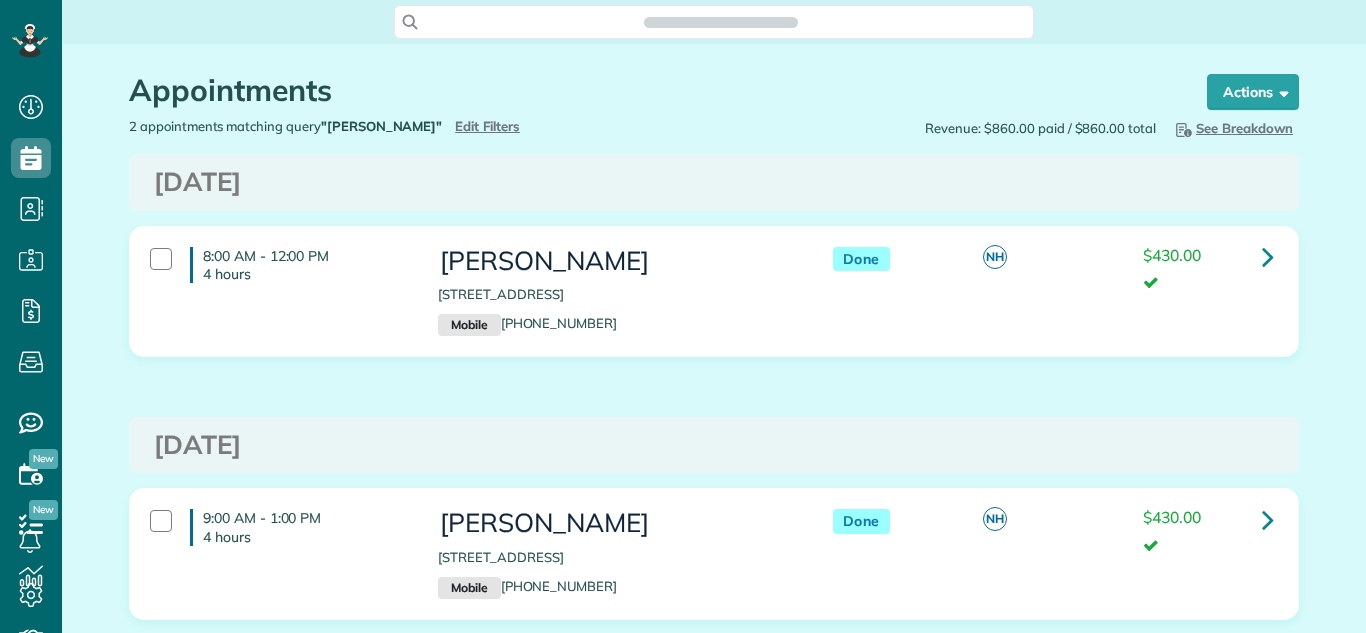 scroll, scrollTop: 0, scrollLeft: 0, axis: both 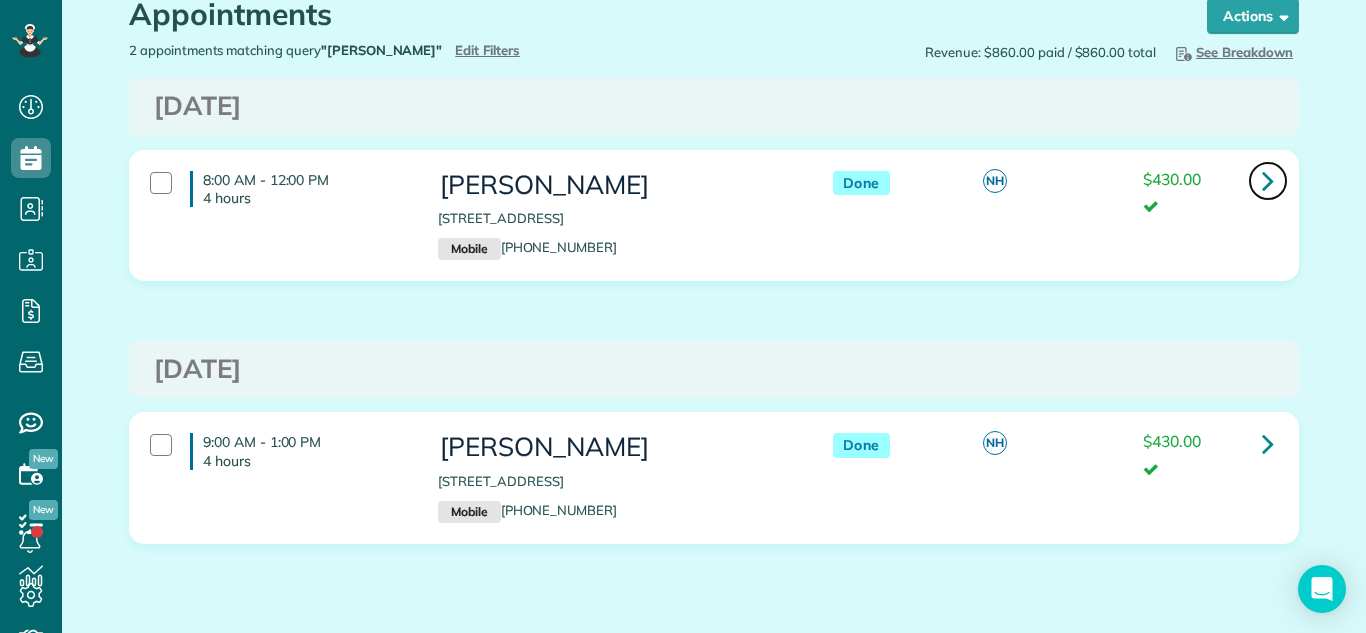 click at bounding box center [1268, 180] 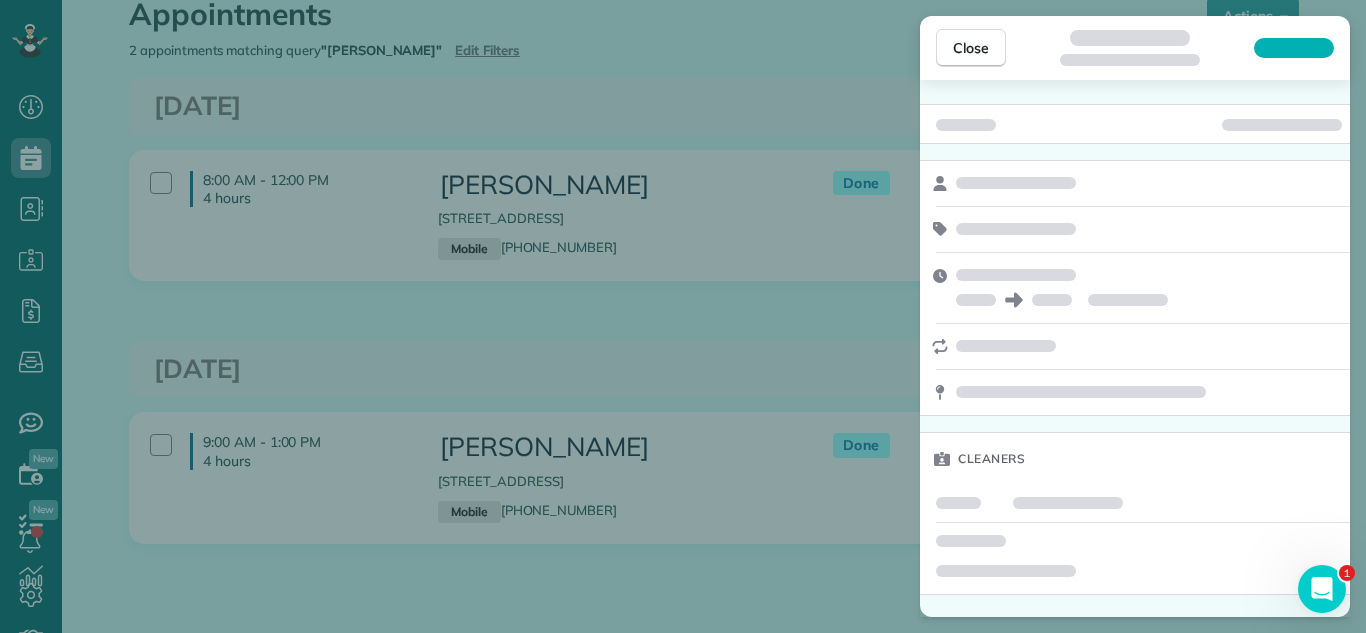 scroll, scrollTop: 0, scrollLeft: 0, axis: both 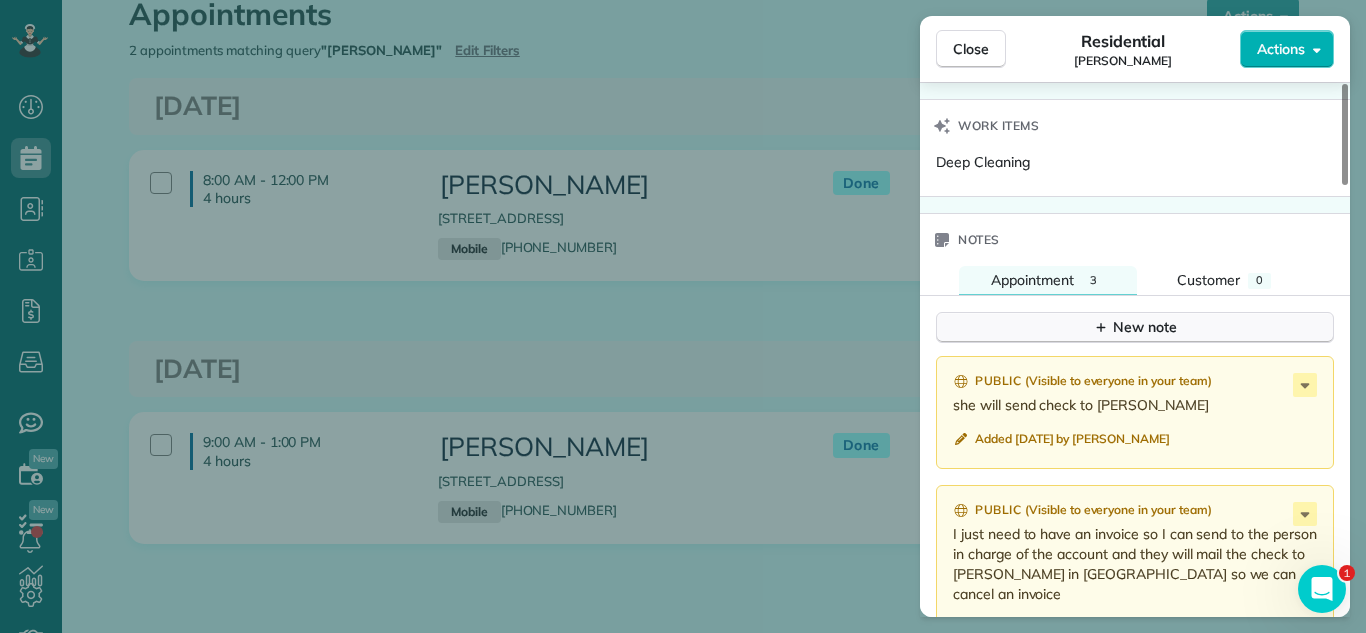 click on "New note" at bounding box center (1135, 327) 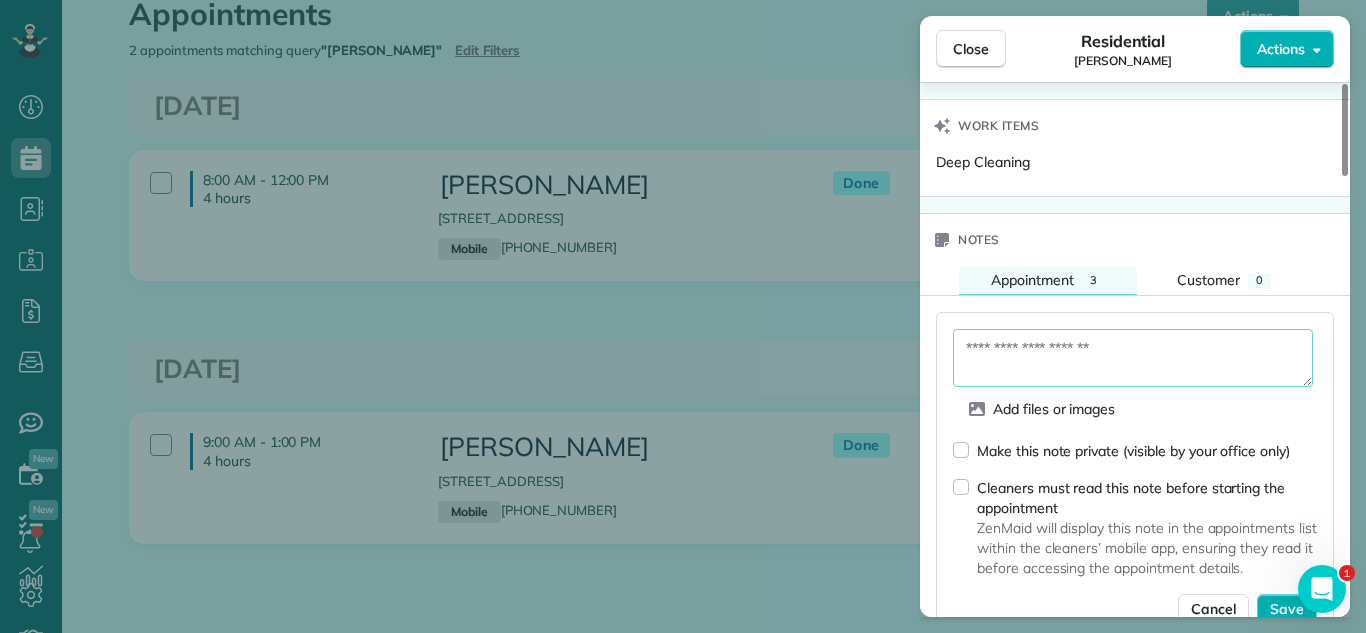 click at bounding box center [1133, 358] 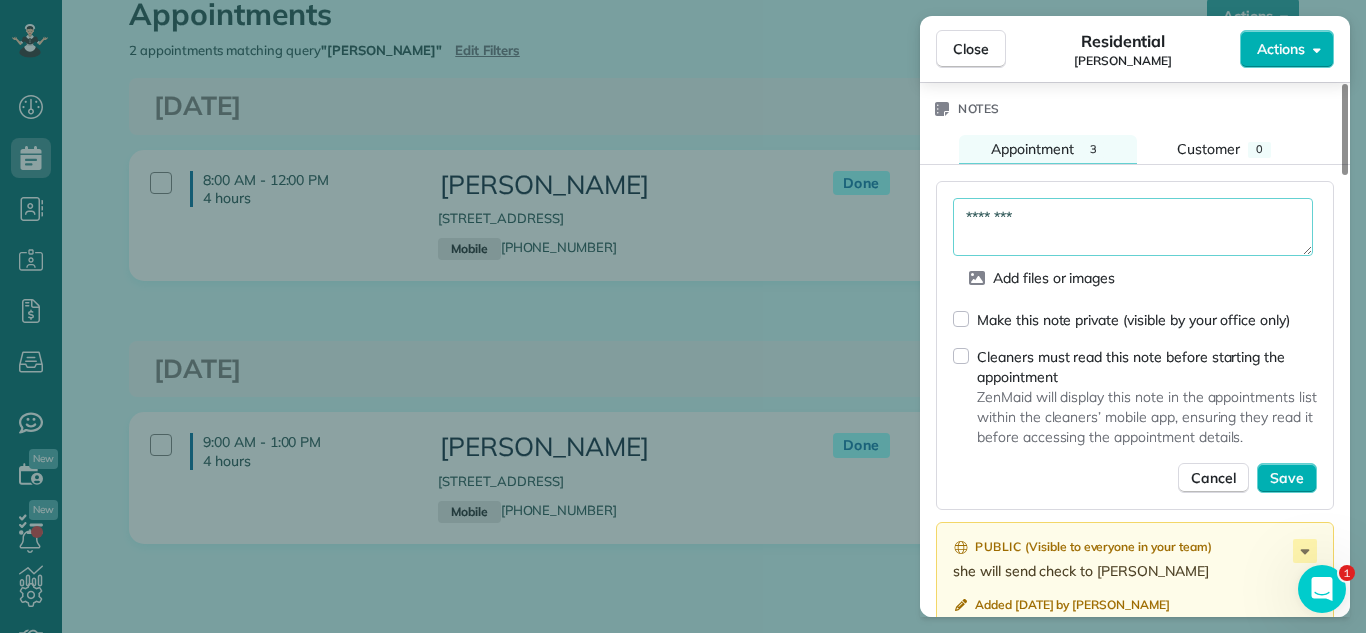 scroll, scrollTop: 1830, scrollLeft: 0, axis: vertical 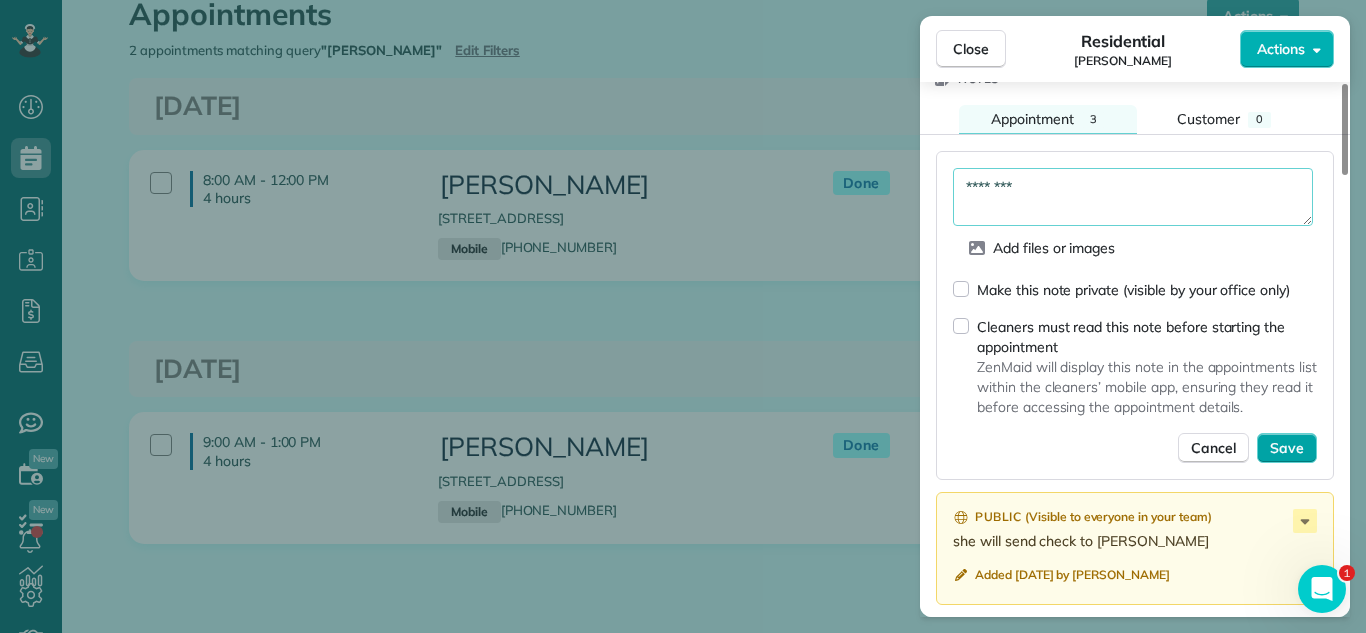 type on "********" 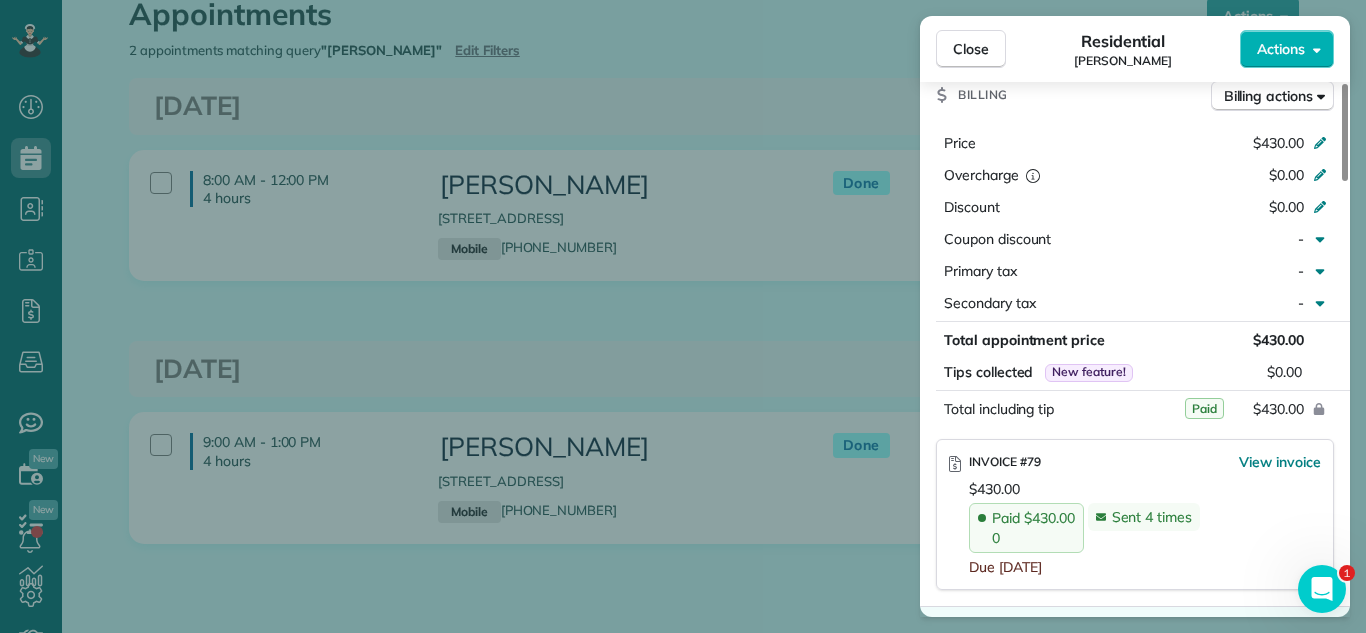 scroll, scrollTop: 874, scrollLeft: 0, axis: vertical 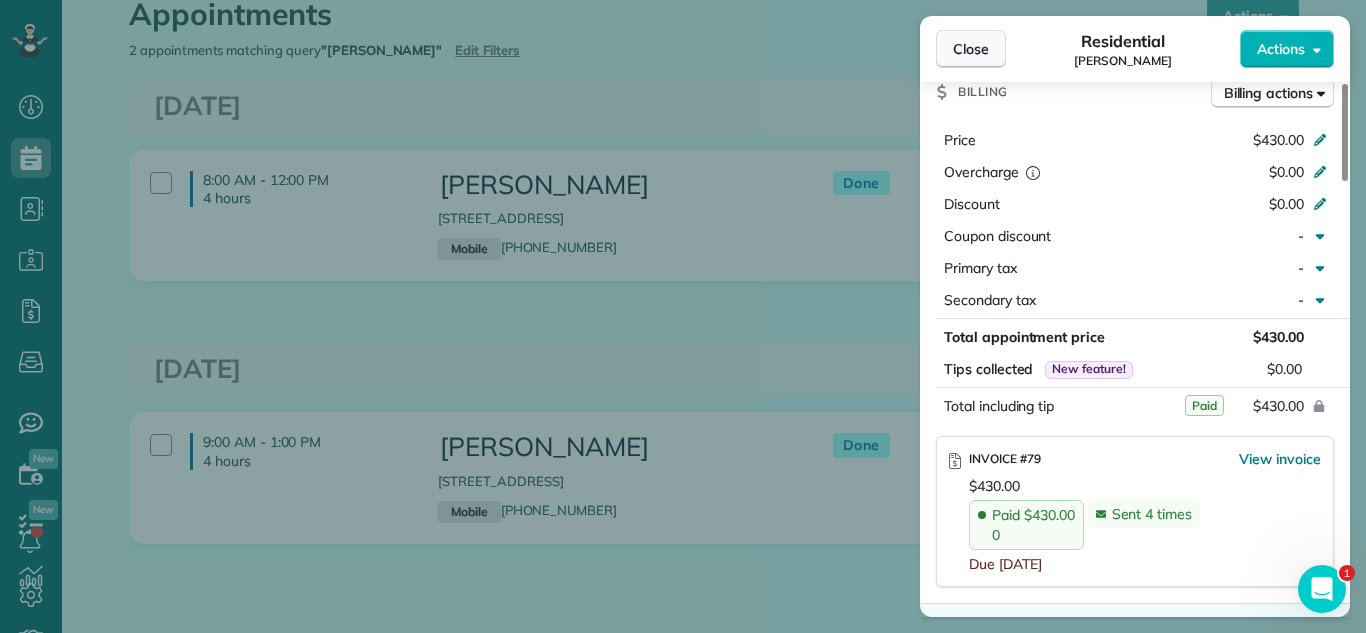 click on "Close" at bounding box center [971, 49] 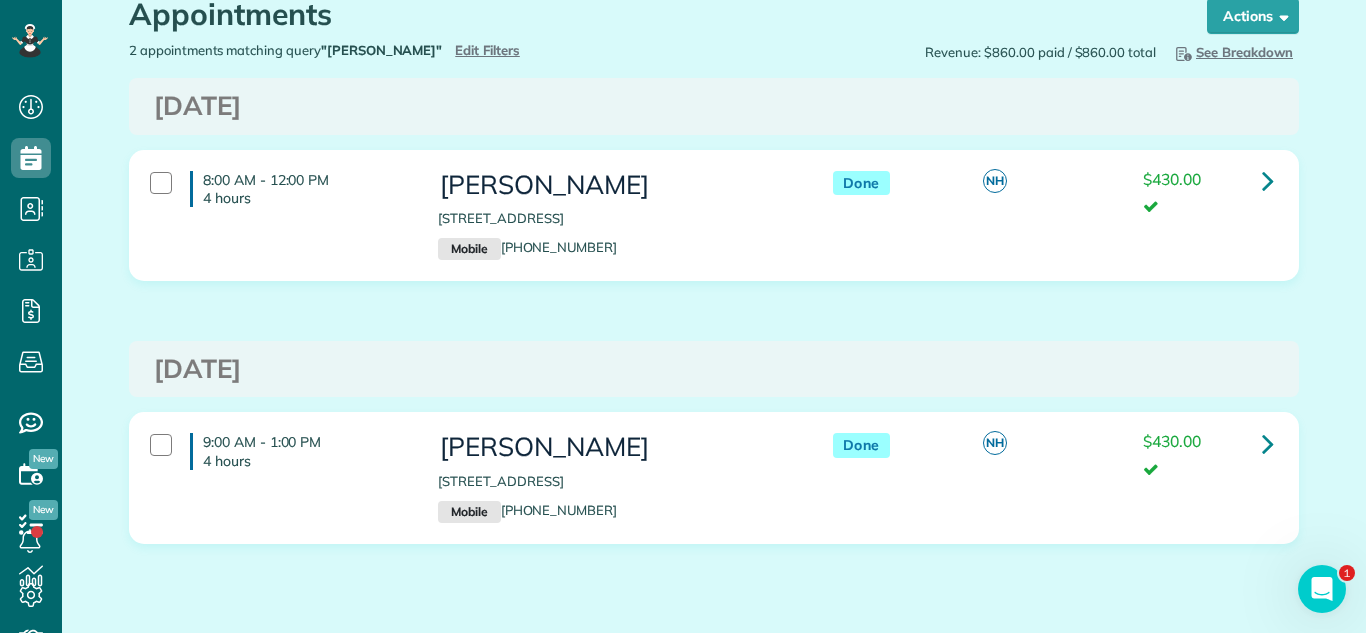 click on "8:00 AM - 12:00 PM
4 hours
Ilse Barragan
5850 South Narragansett Avenue Chicago IL 60638
Mobile
(708) 595-9869
Done
NH
$430.00" at bounding box center [714, 230] 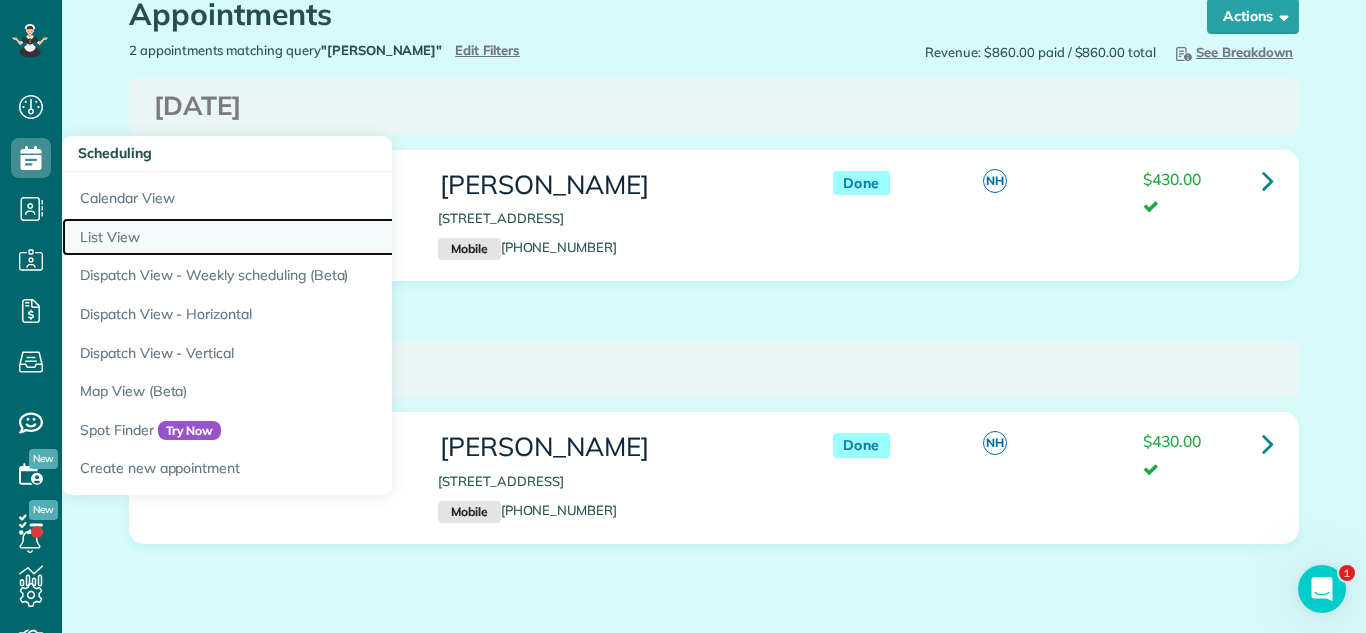 click on "List View" at bounding box center (312, 237) 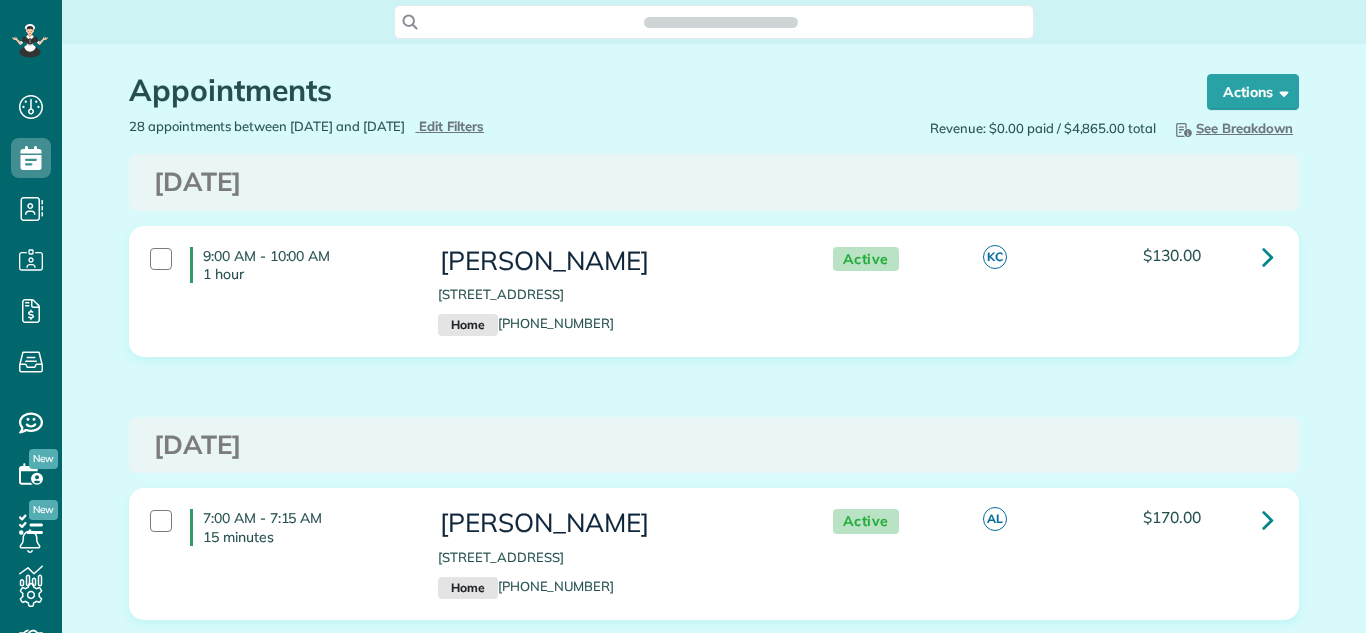 scroll, scrollTop: 0, scrollLeft: 0, axis: both 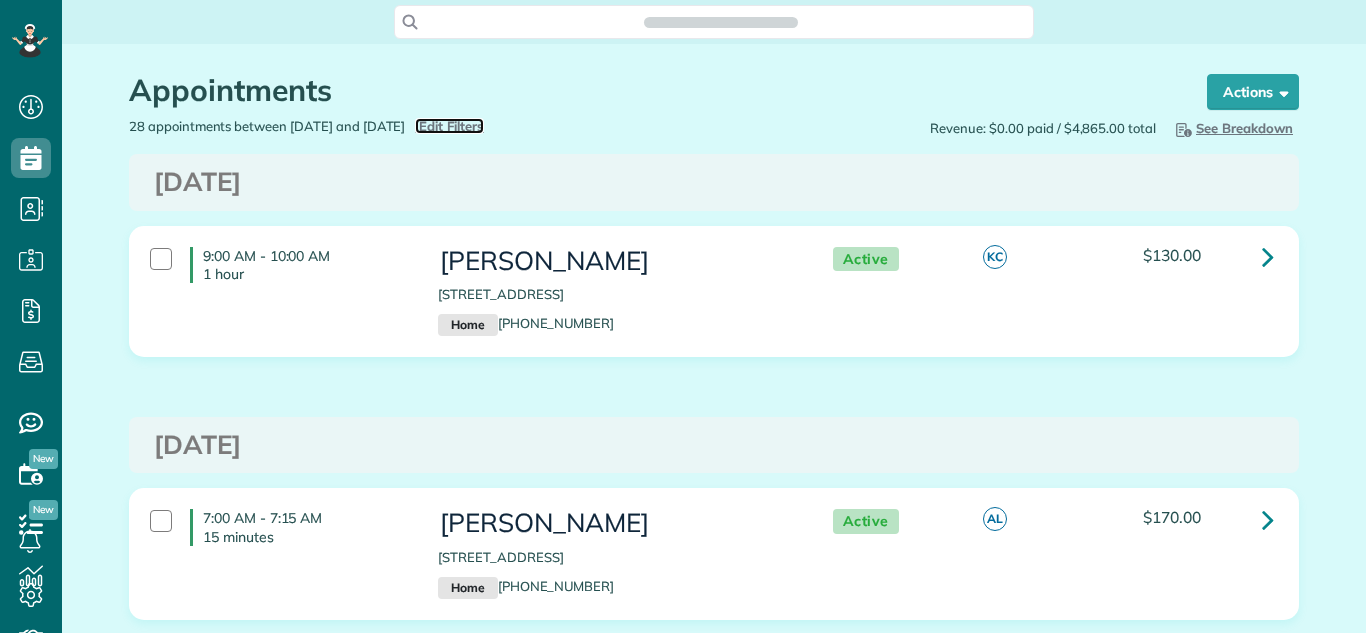 click on "Edit Filters" at bounding box center [451, 126] 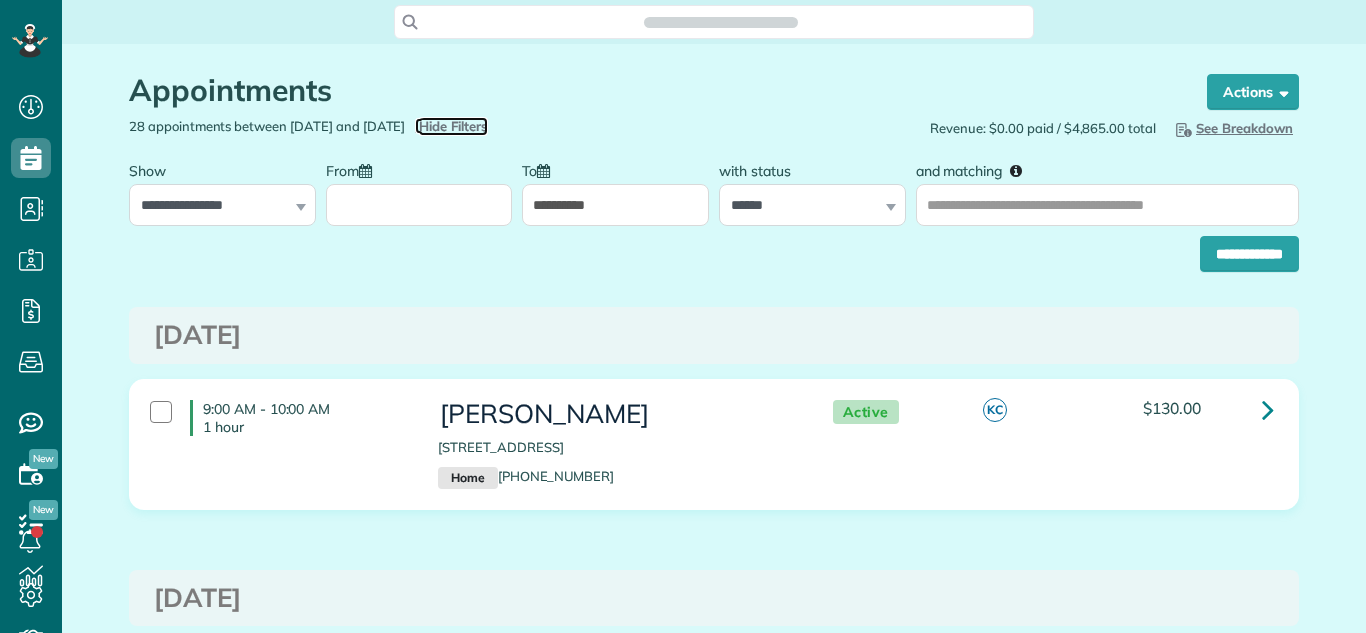type on "**********" 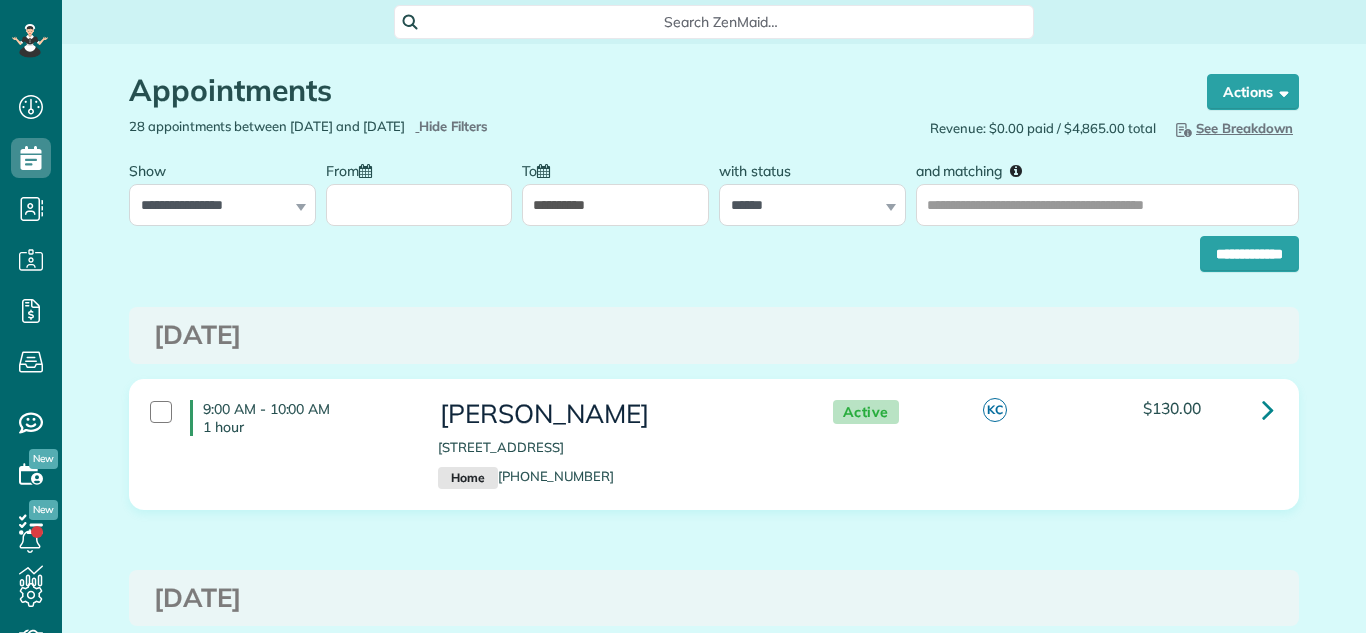 scroll, scrollTop: 633, scrollLeft: 62, axis: both 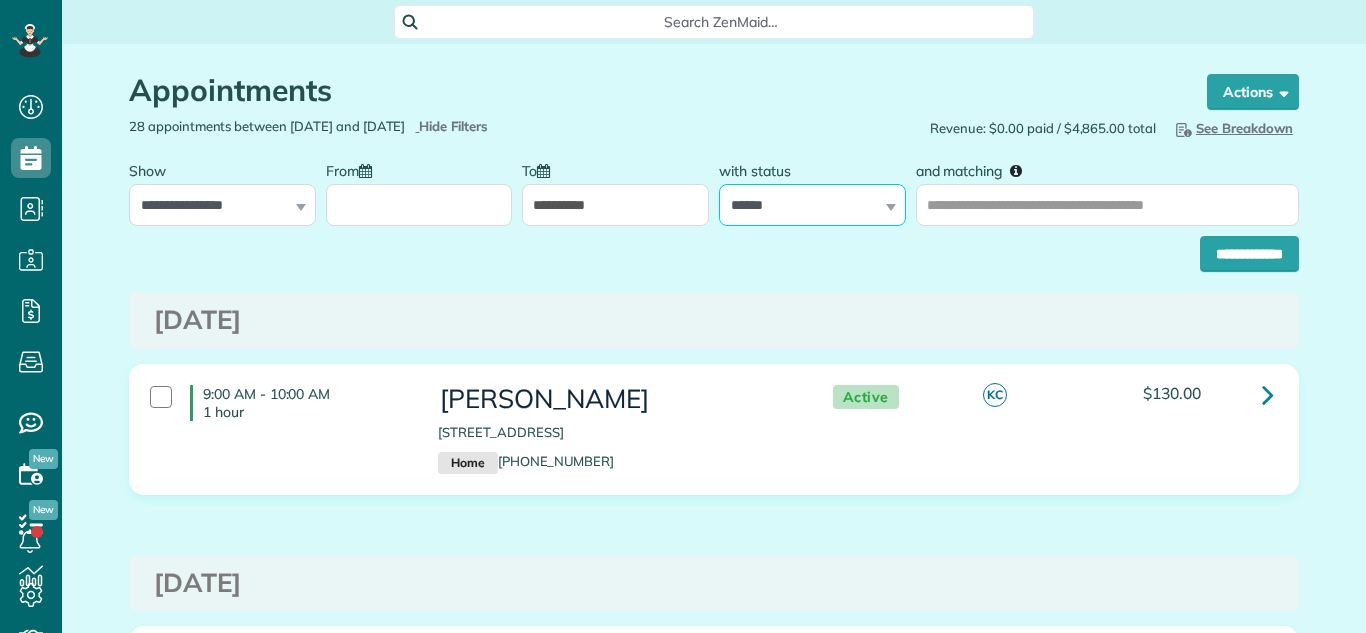 click on "**********" at bounding box center (812, 205) 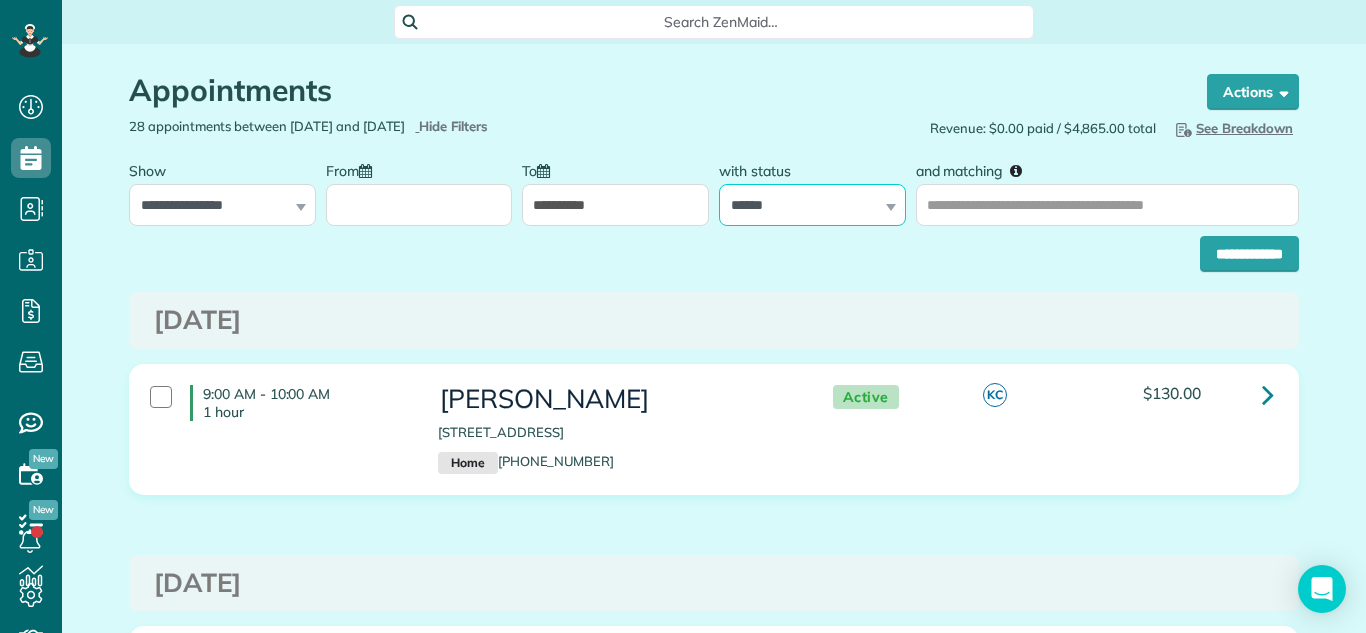 select 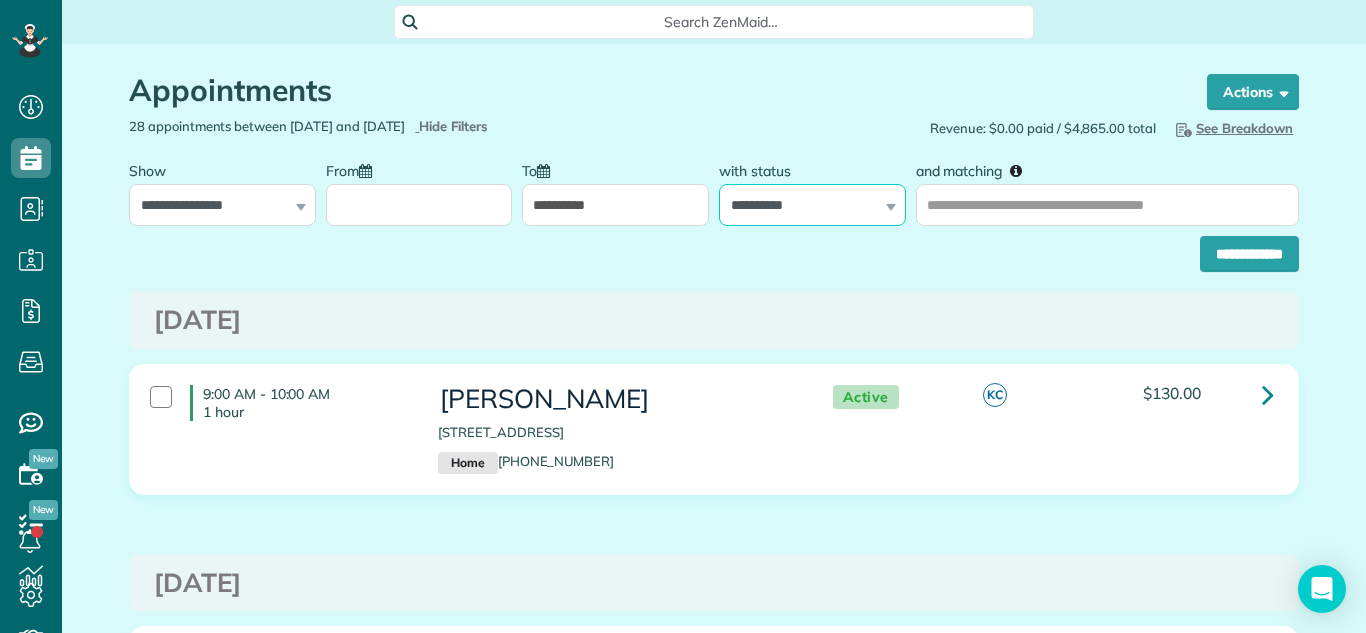 click on "**********" at bounding box center (812, 205) 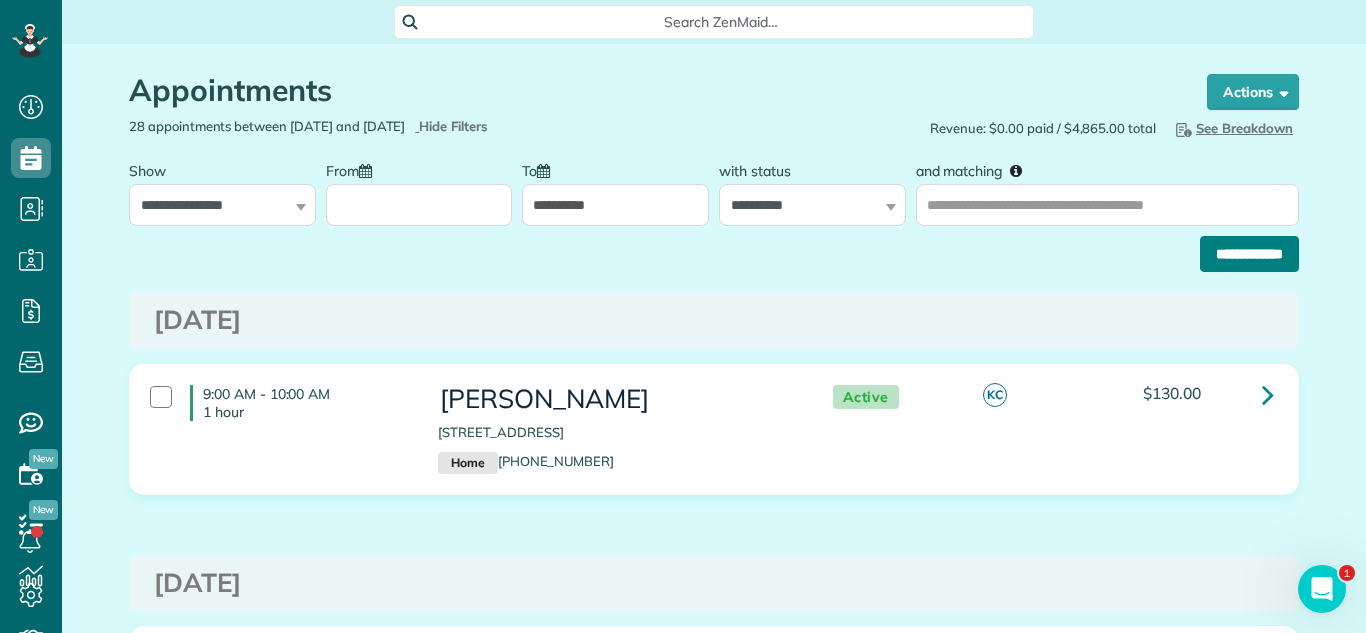scroll, scrollTop: 0, scrollLeft: 0, axis: both 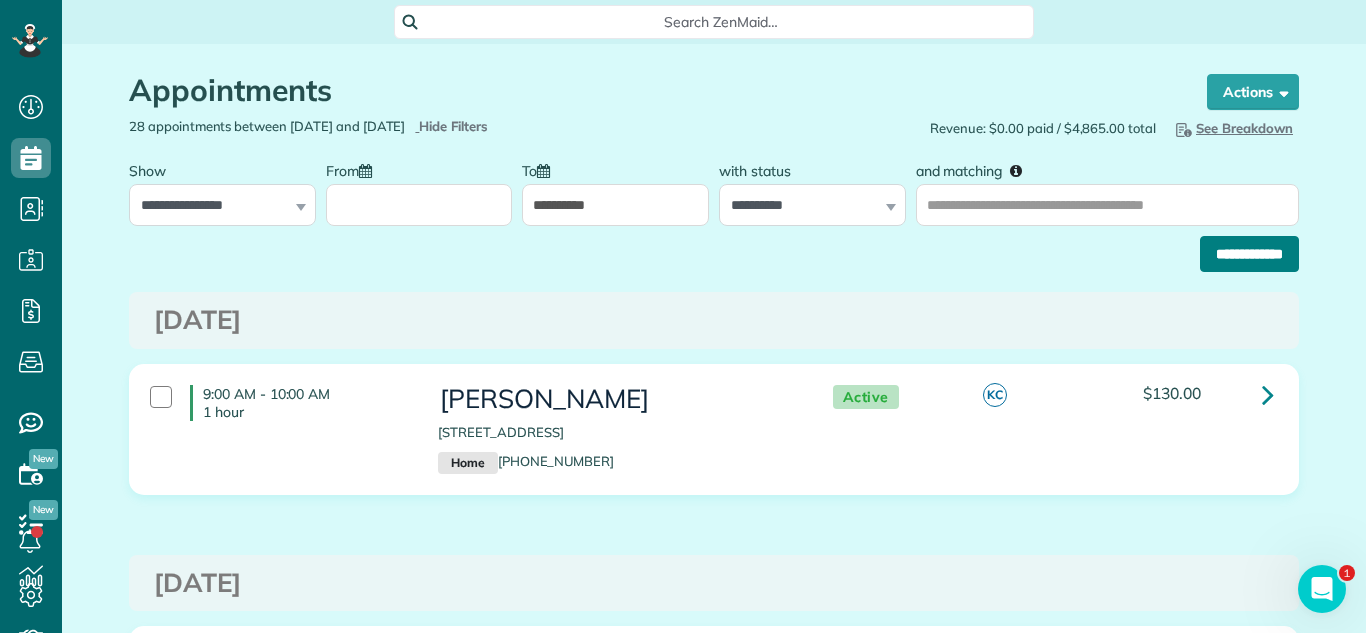 click on "**********" at bounding box center (1249, 254) 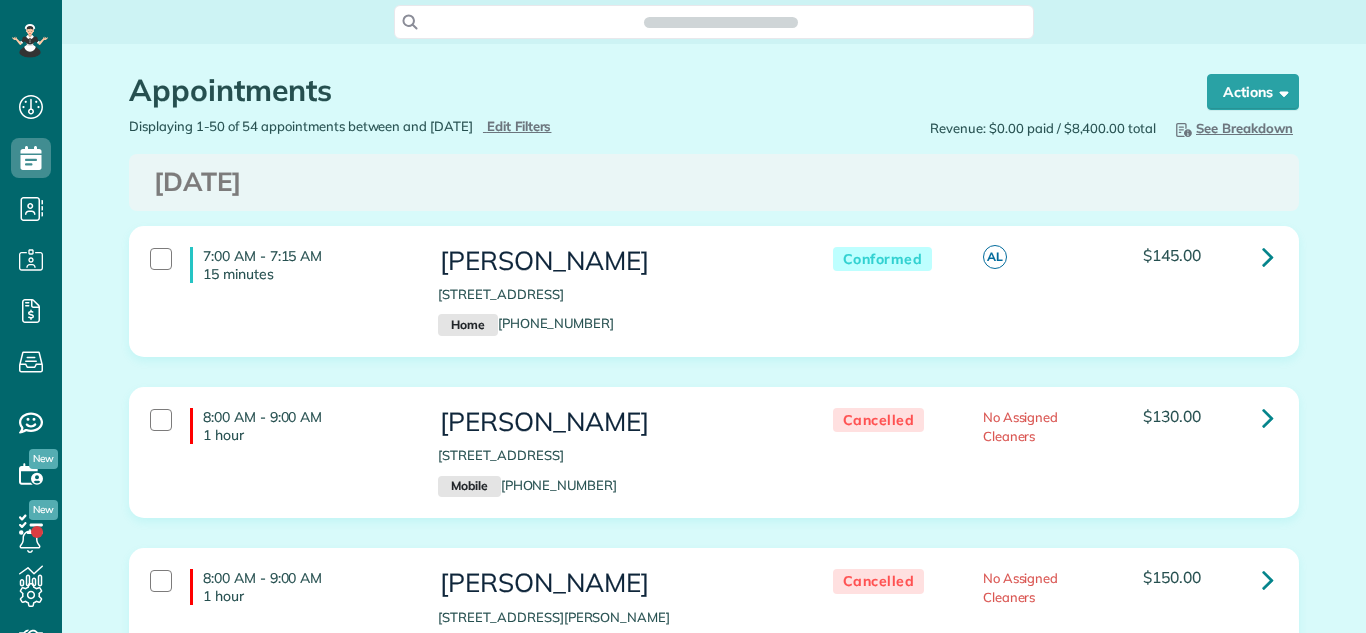 scroll, scrollTop: 0, scrollLeft: 0, axis: both 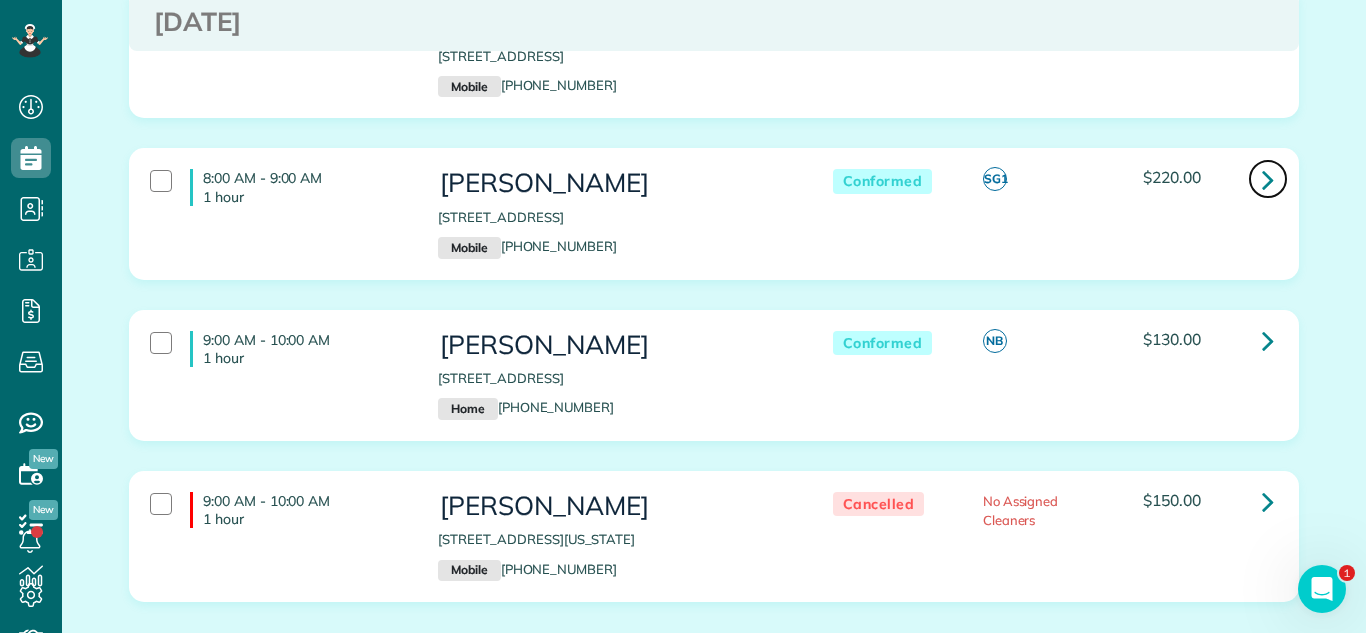 click at bounding box center (1268, 179) 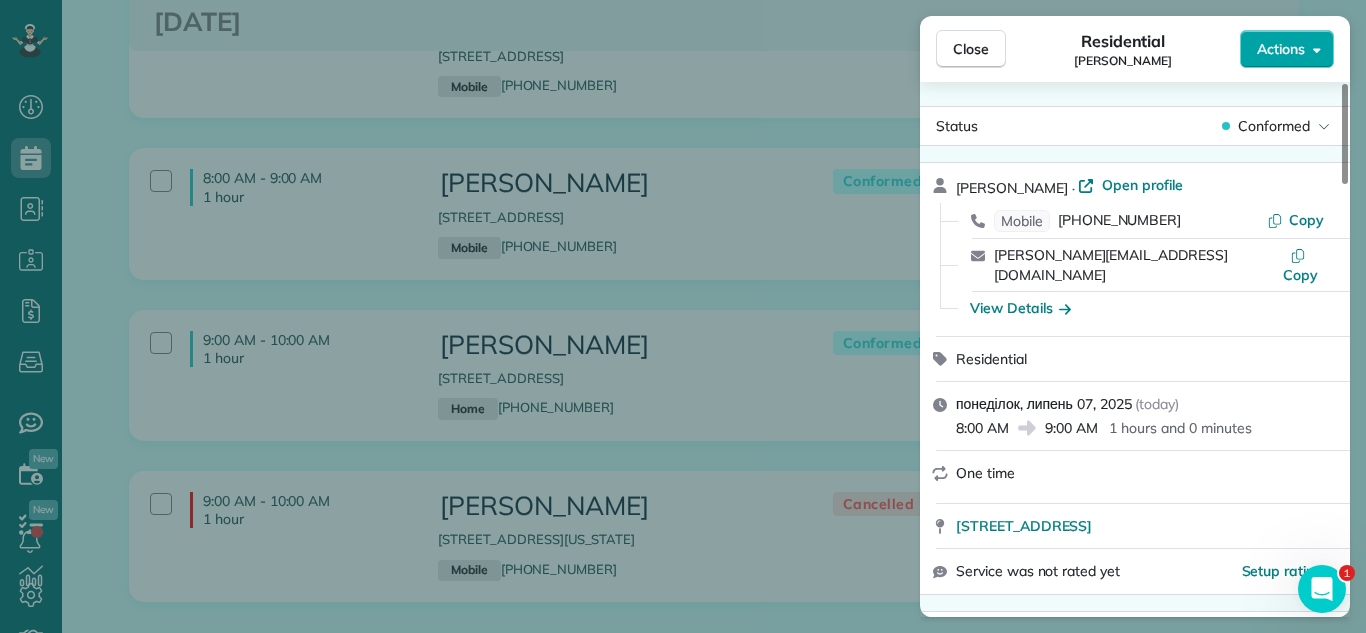click 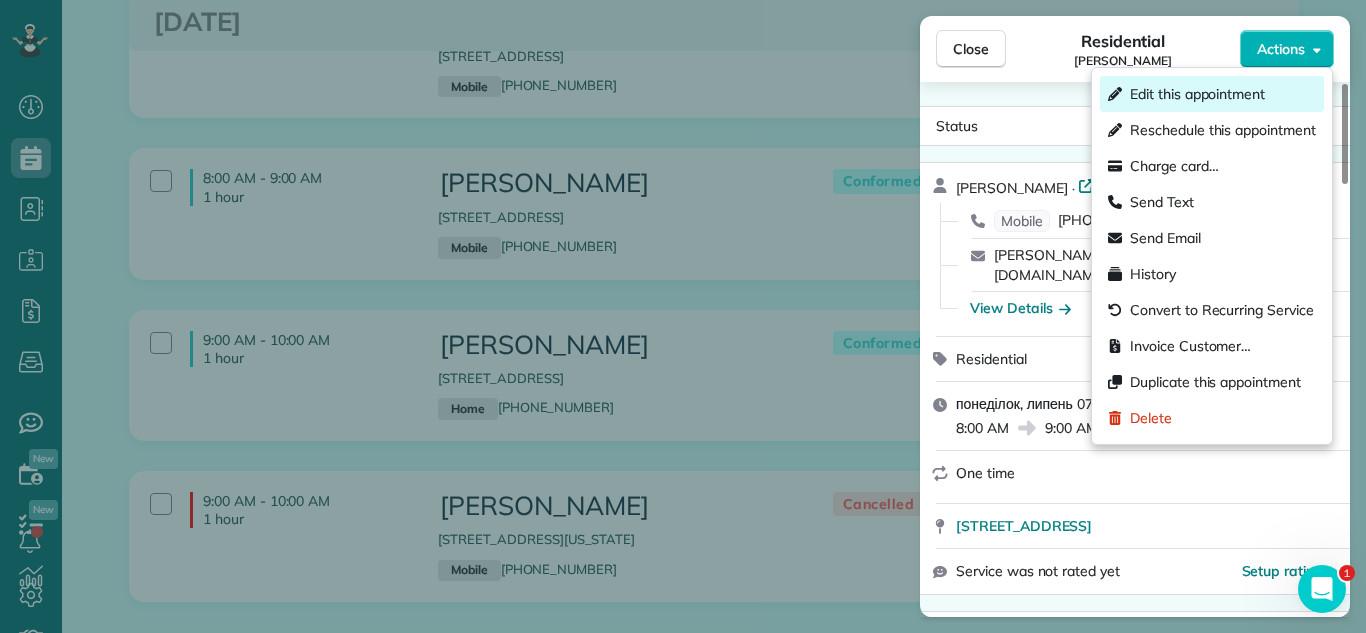 click on "Edit this appointment" at bounding box center (1197, 94) 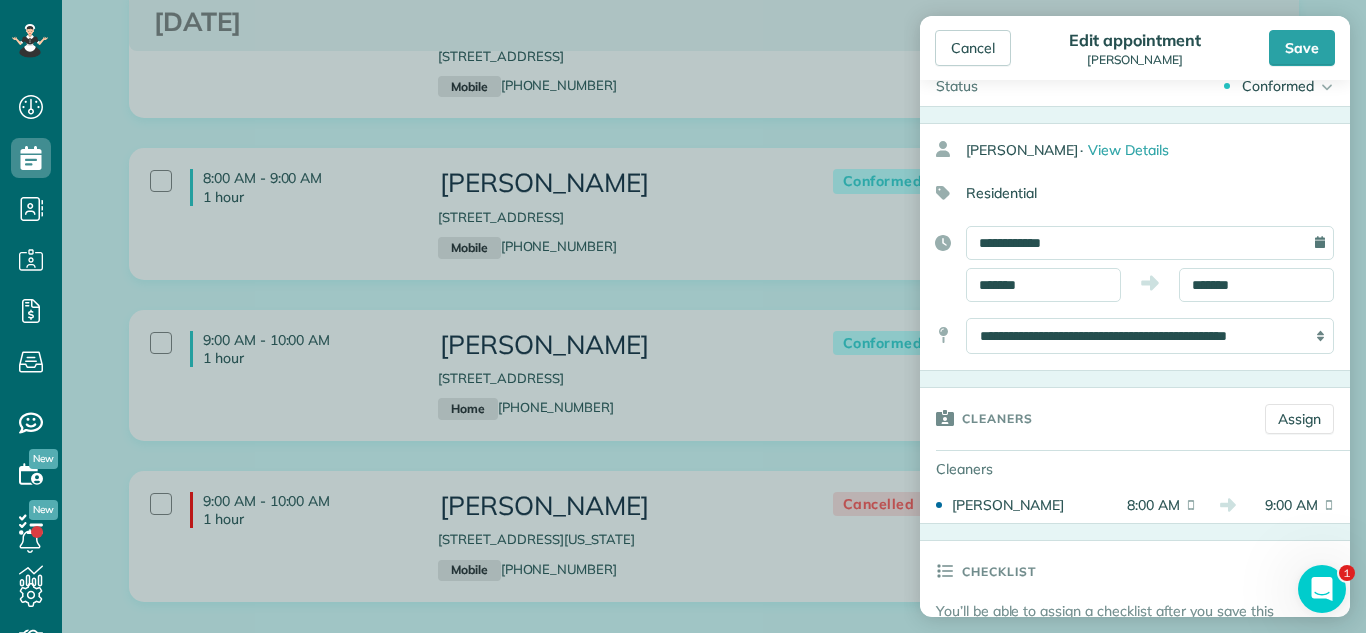 scroll, scrollTop: 54, scrollLeft: 0, axis: vertical 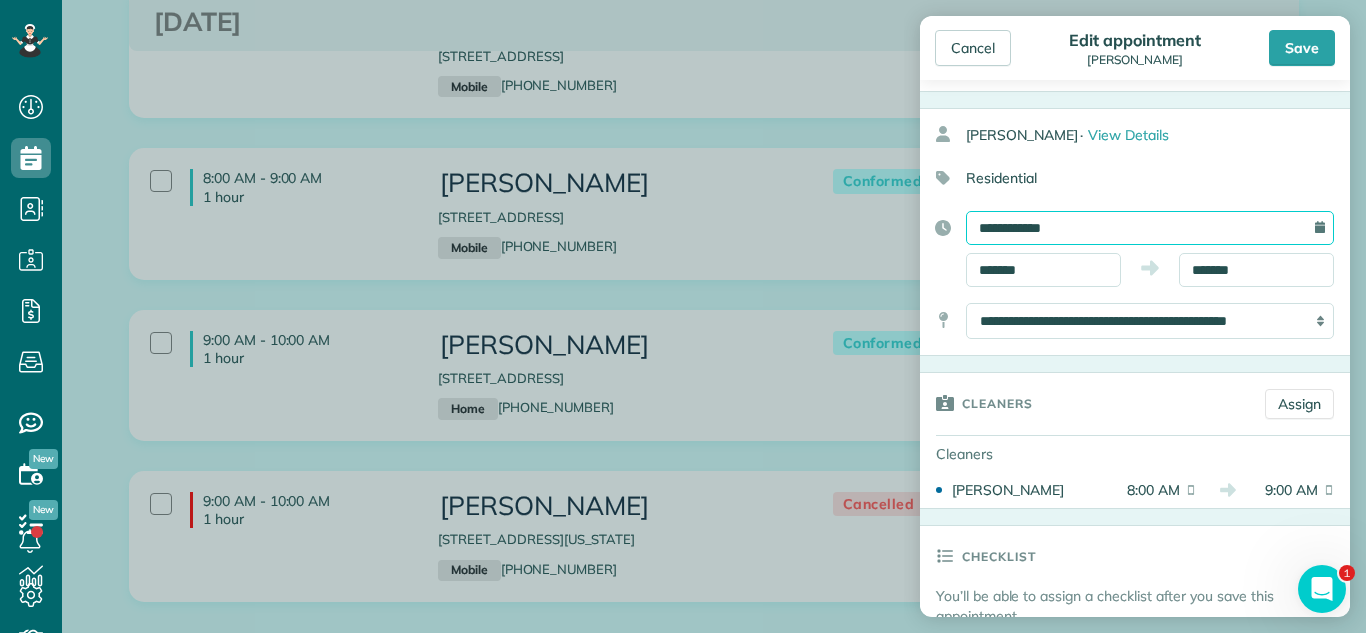 click on "**********" at bounding box center (1150, 228) 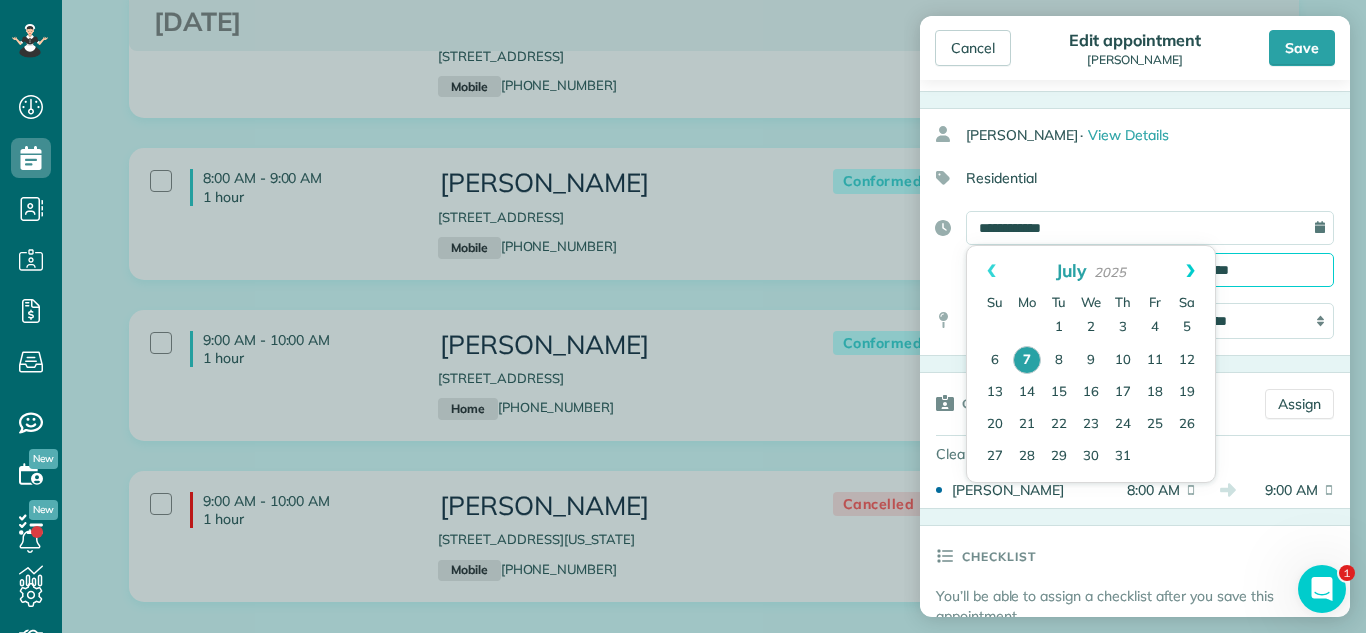 click on "*******" at bounding box center [1256, 270] 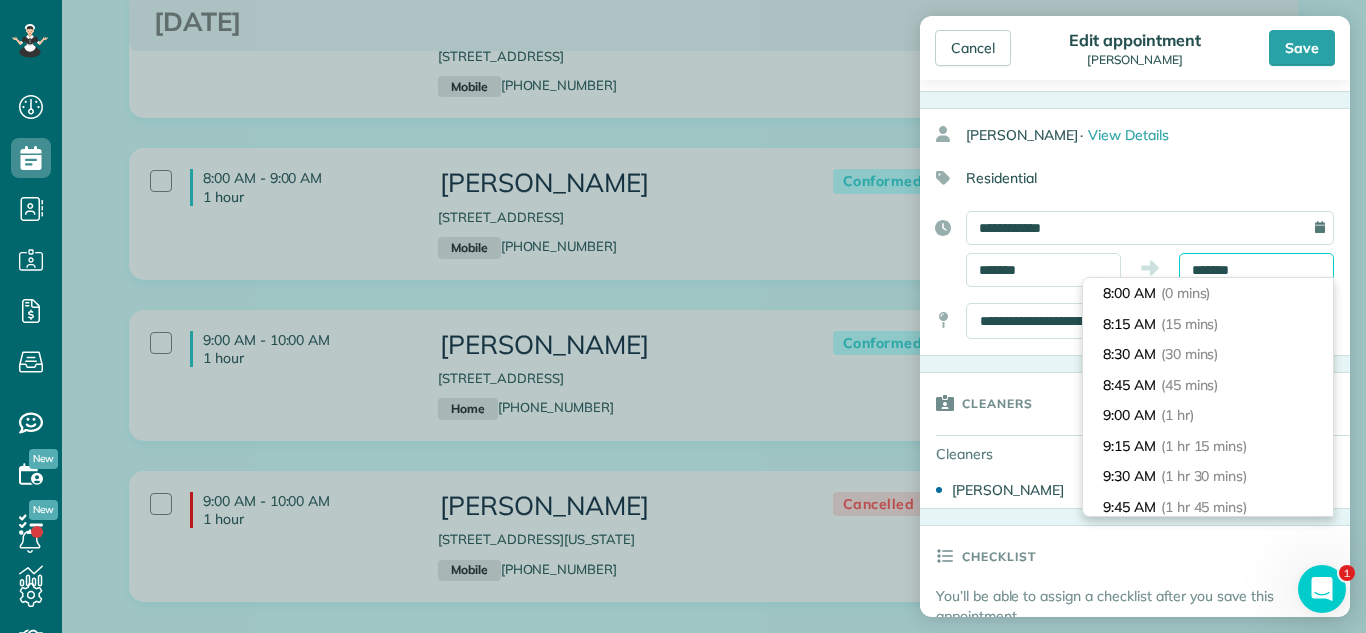scroll, scrollTop: 92, scrollLeft: 0, axis: vertical 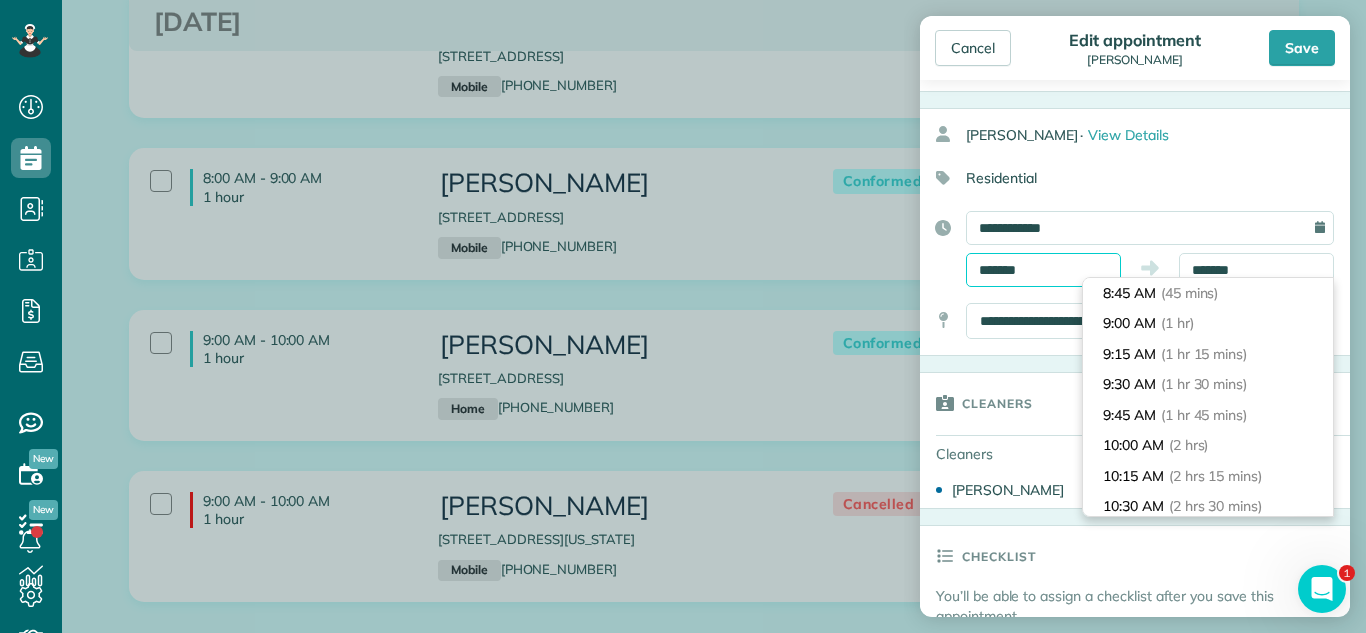 click on "*******" at bounding box center (1043, 270) 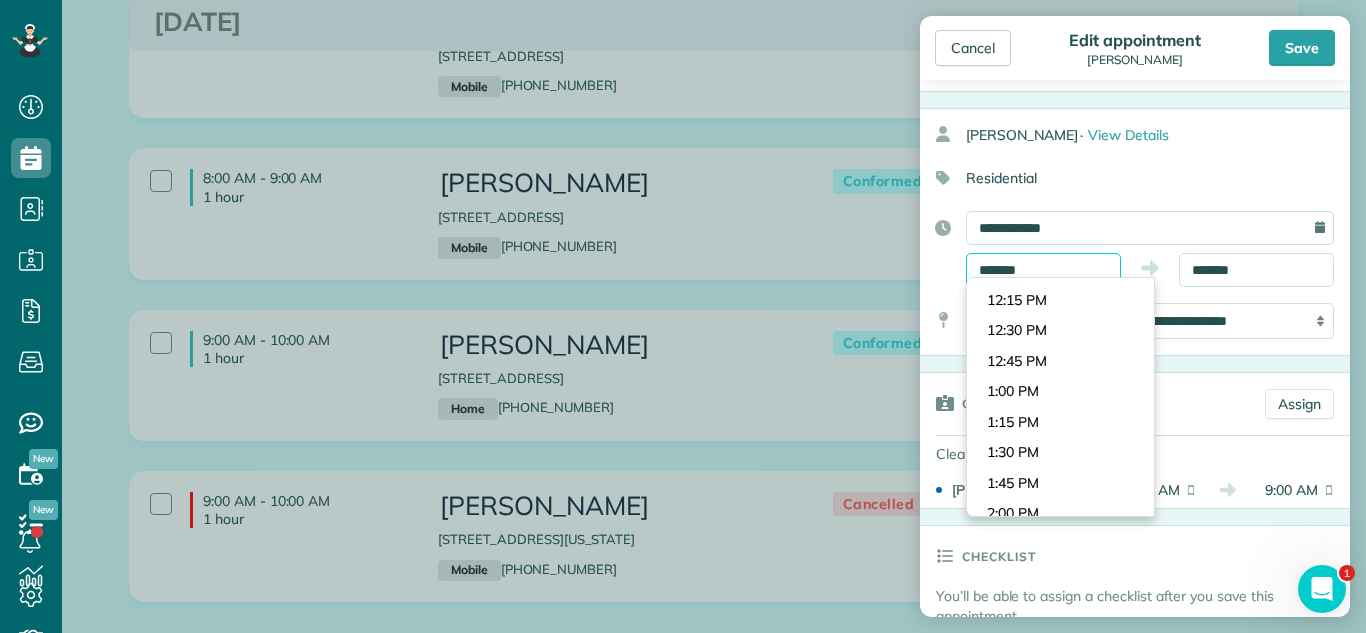 scroll, scrollTop: 1446, scrollLeft: 0, axis: vertical 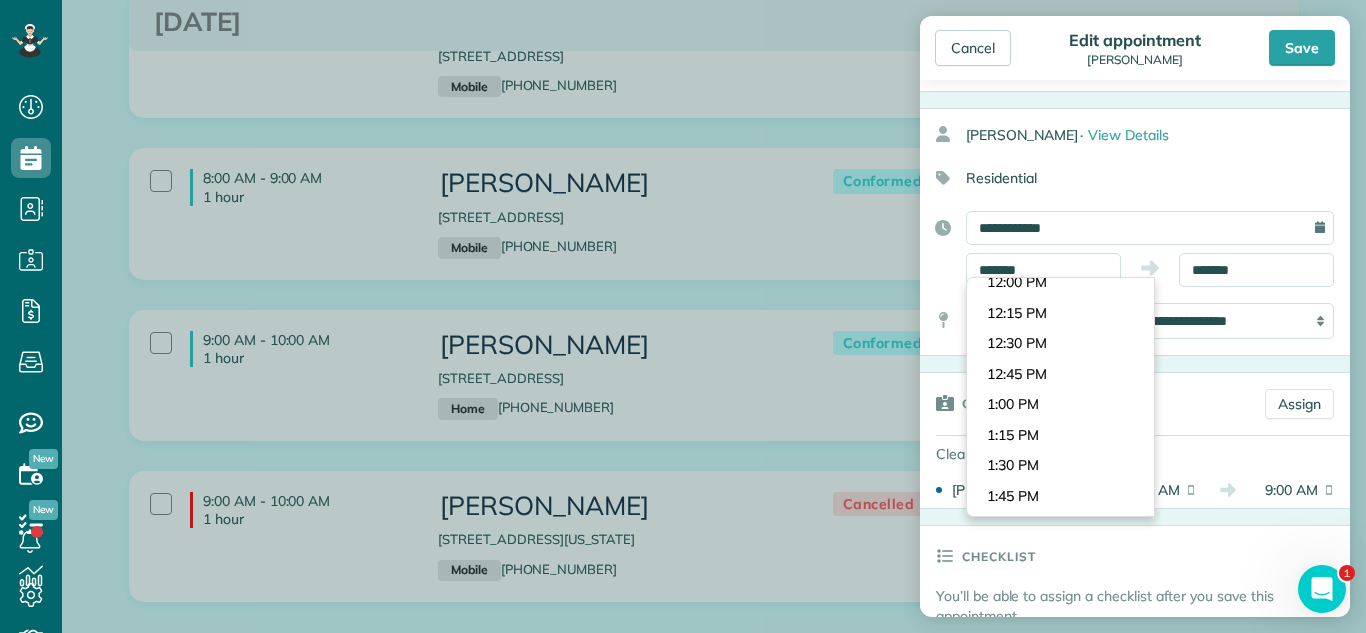 drag, startPoint x: 1055, startPoint y: 397, endPoint x: 1160, endPoint y: 269, distance: 165.55664 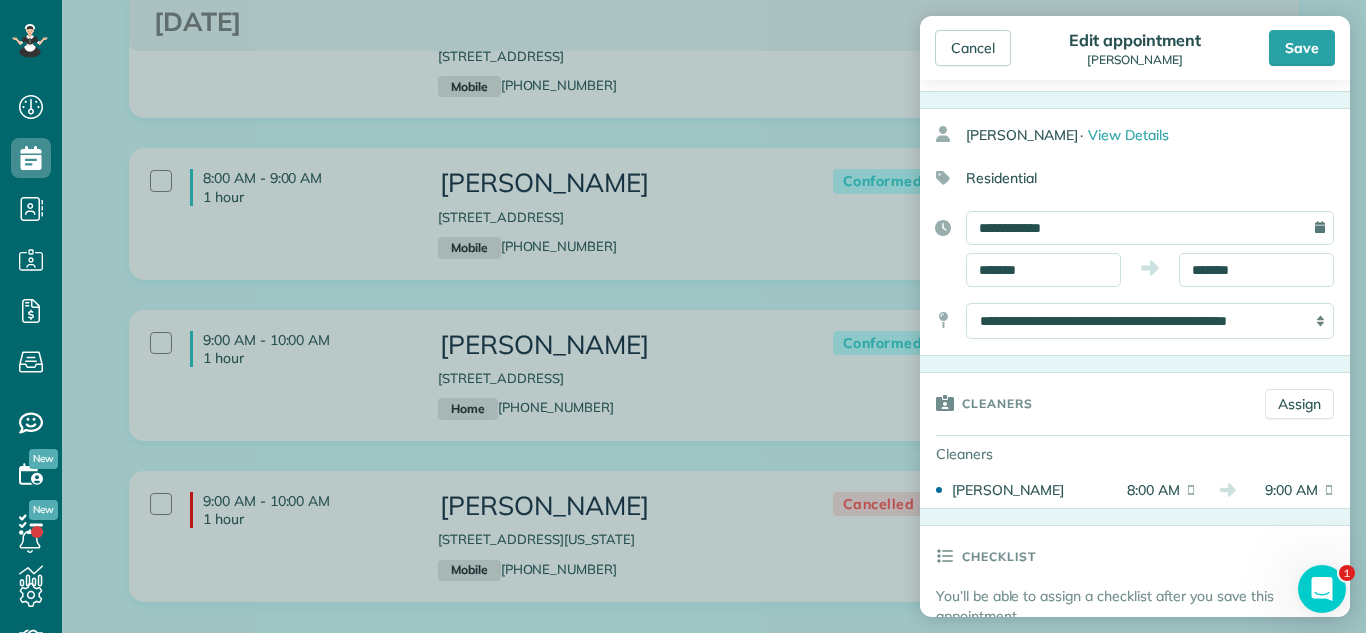 scroll, scrollTop: 42, scrollLeft: 0, axis: vertical 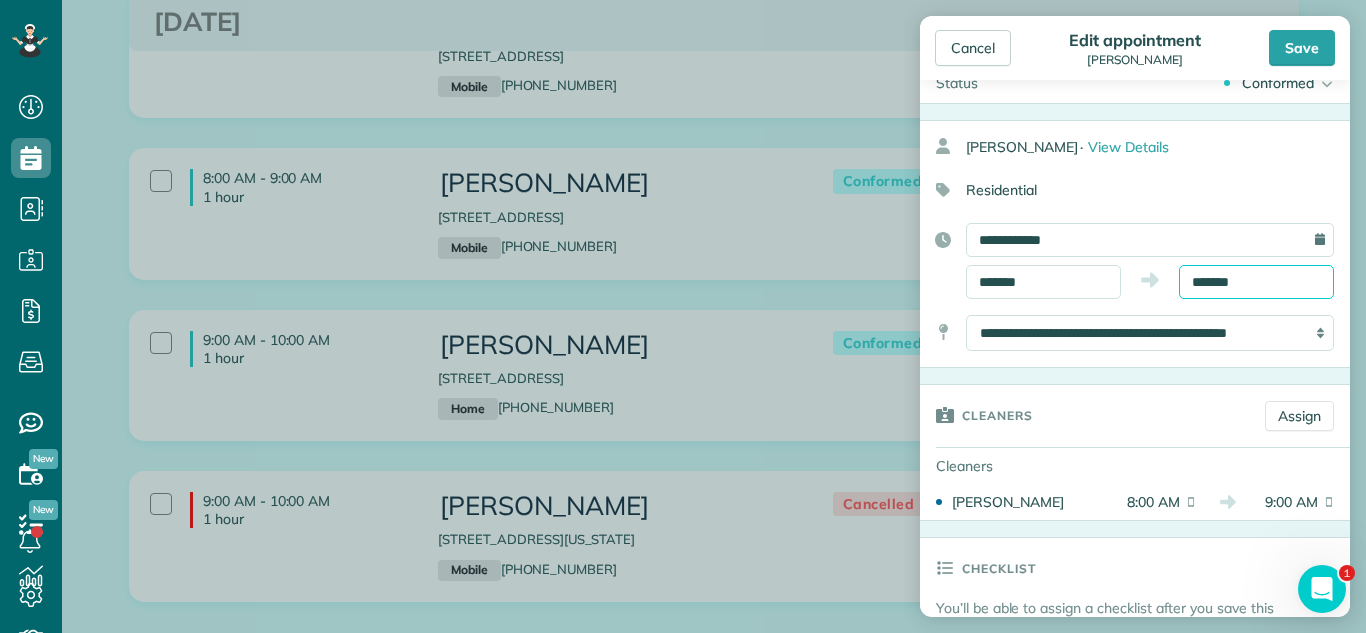 click on "*******" at bounding box center (1256, 282) 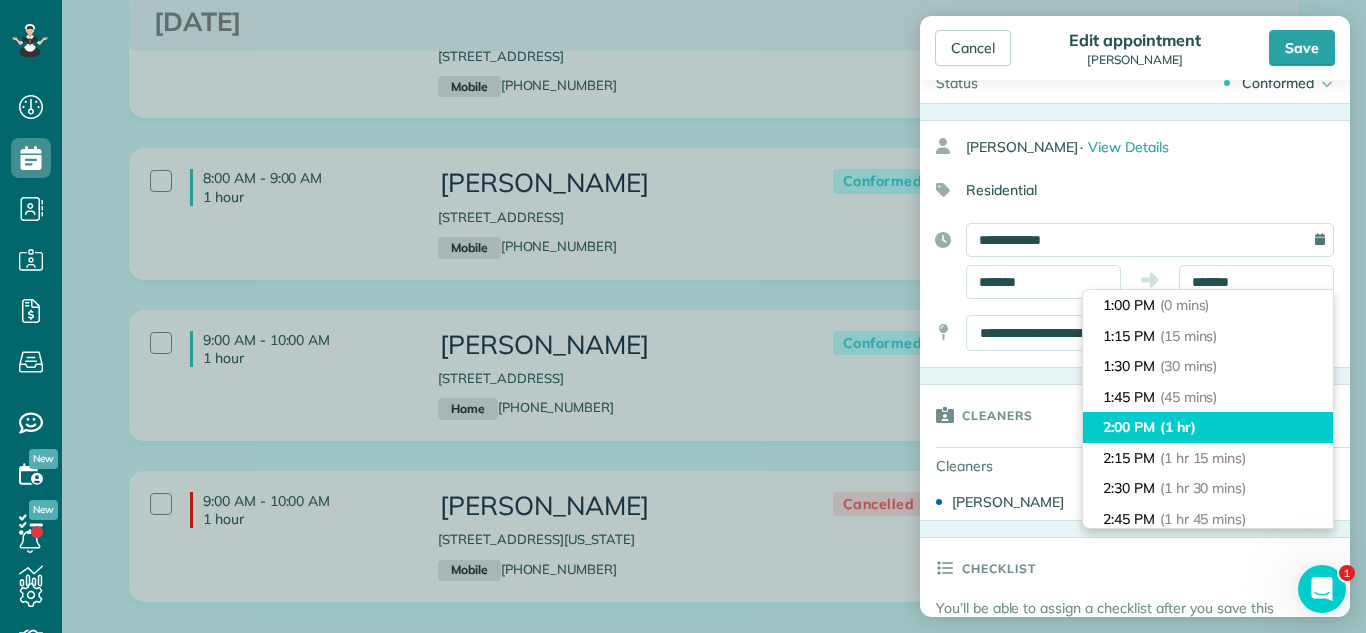 type on "*******" 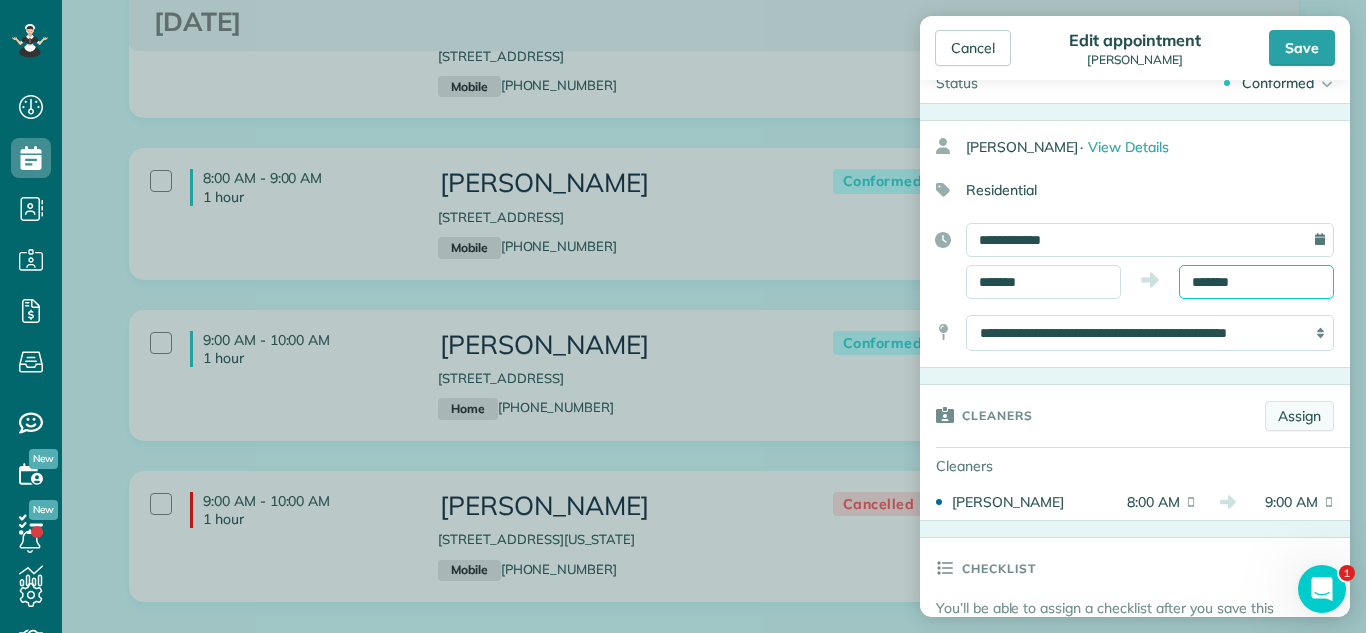 scroll, scrollTop: 52, scrollLeft: 0, axis: vertical 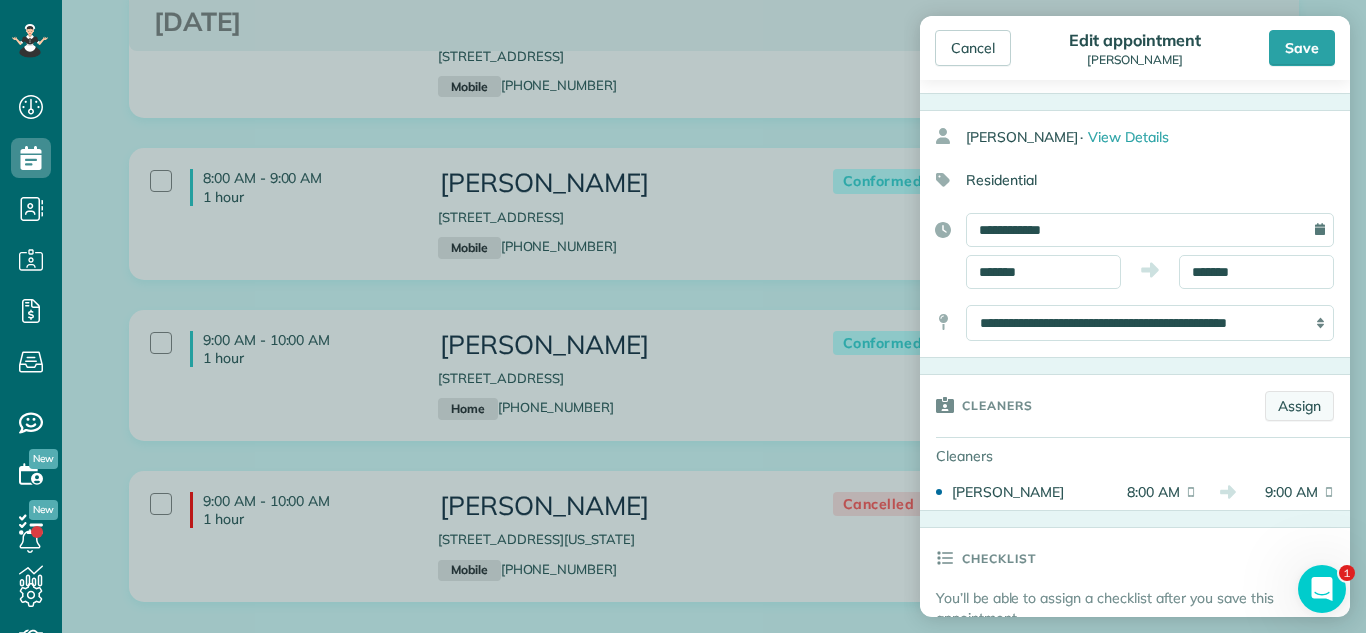 click on "Assign" at bounding box center (1299, 406) 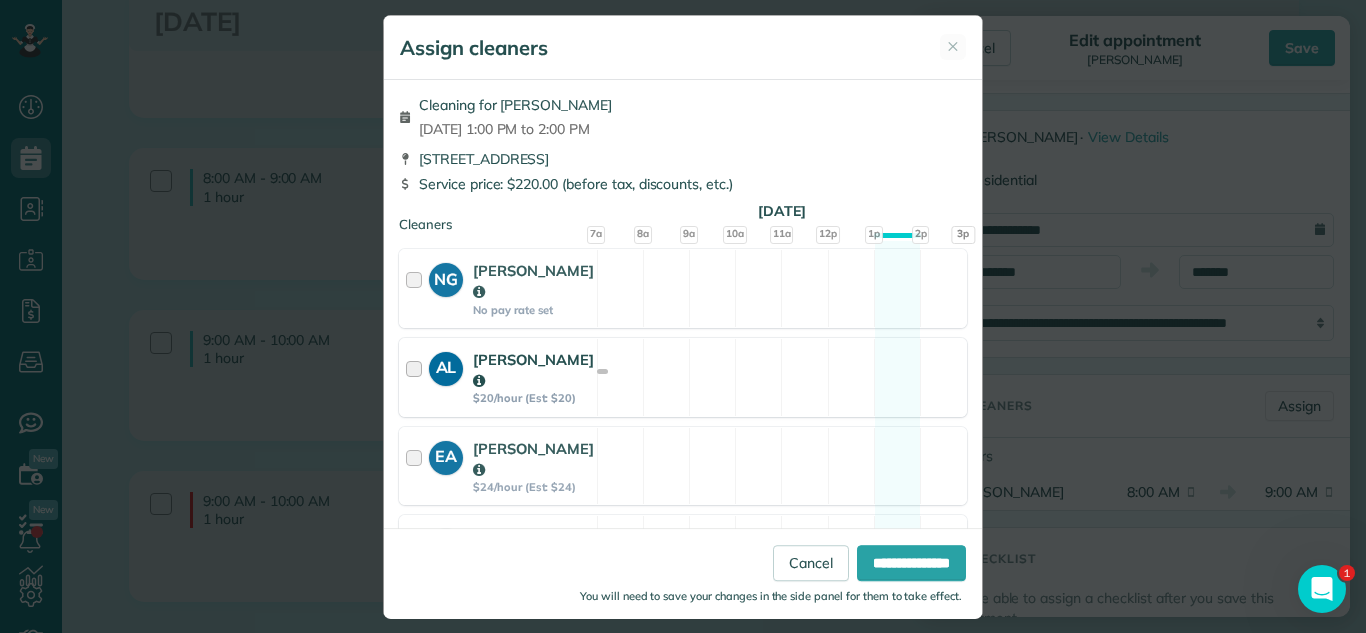 scroll, scrollTop: 31, scrollLeft: 0, axis: vertical 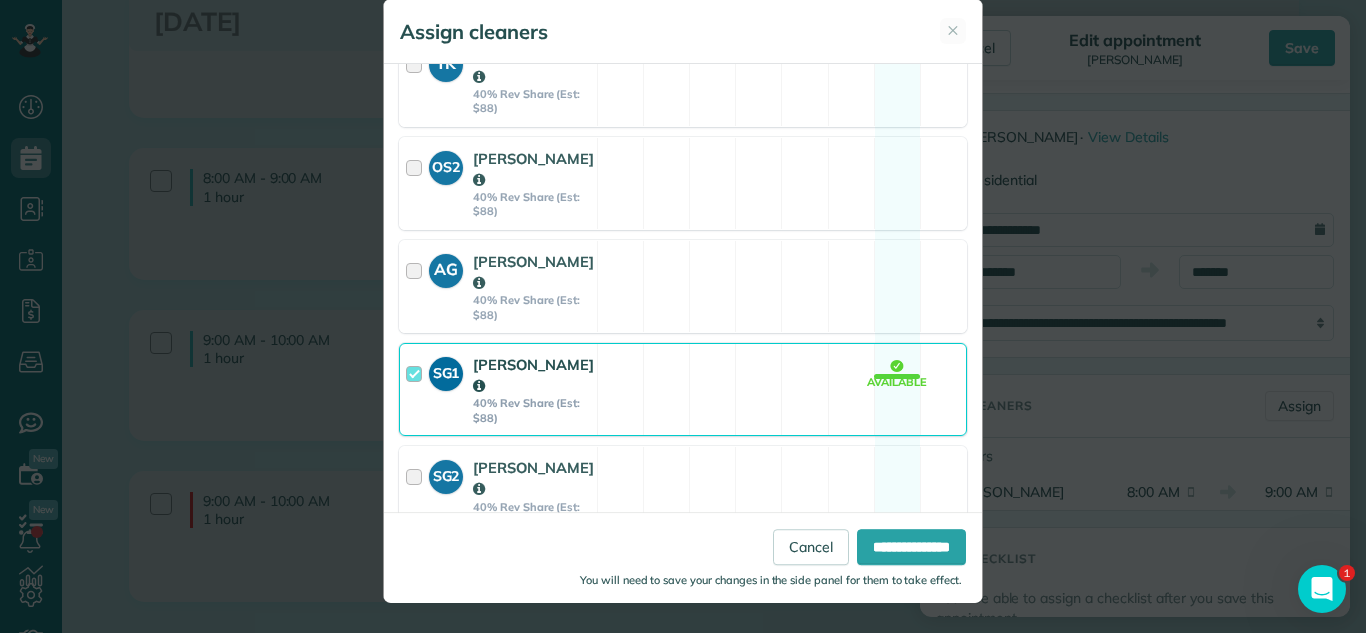 click on "SG1
[PERSON_NAME]
40% Rev Share (Est: $88)
Available" at bounding box center (683, 389) 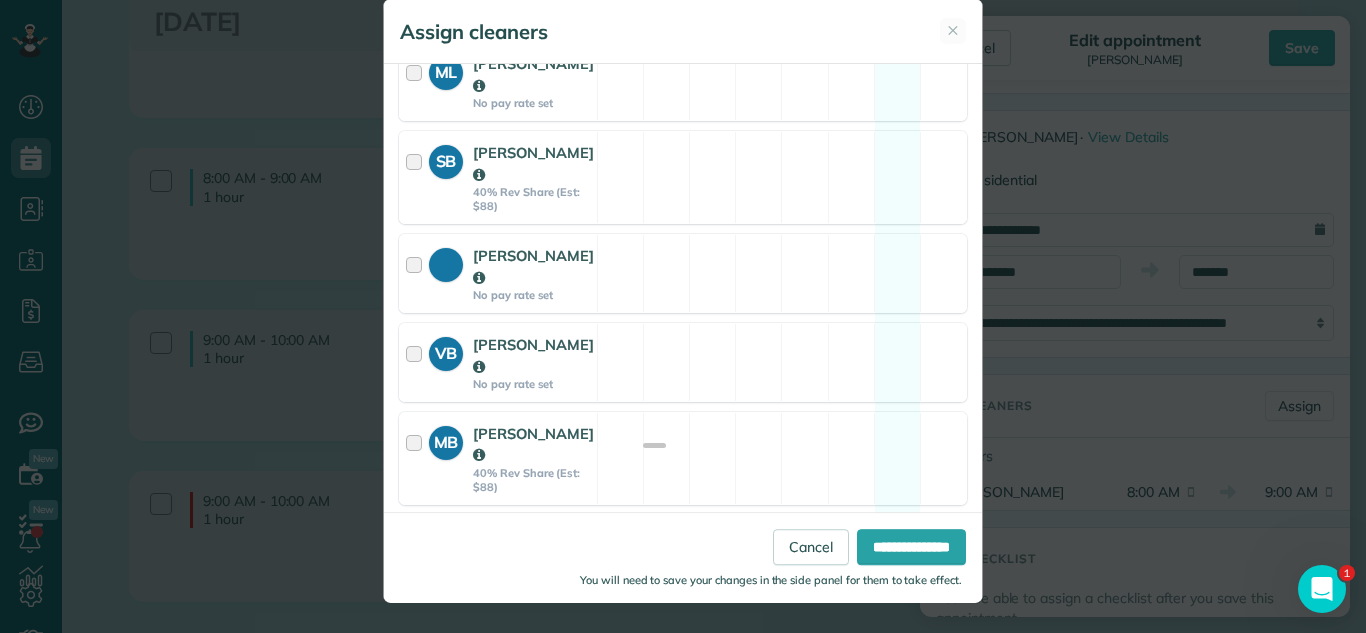 scroll, scrollTop: 521, scrollLeft: 0, axis: vertical 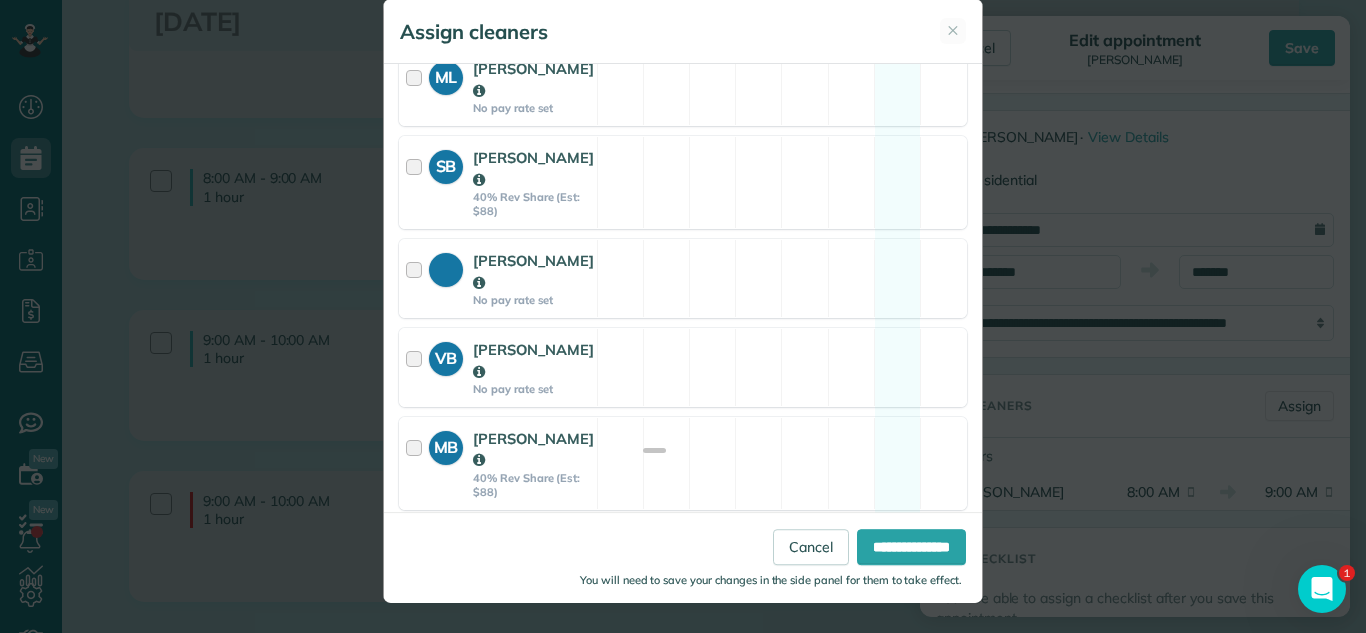 click on "SB
[PERSON_NAME]
40% Rev Share (Est: $88)
Available" at bounding box center [683, 182] 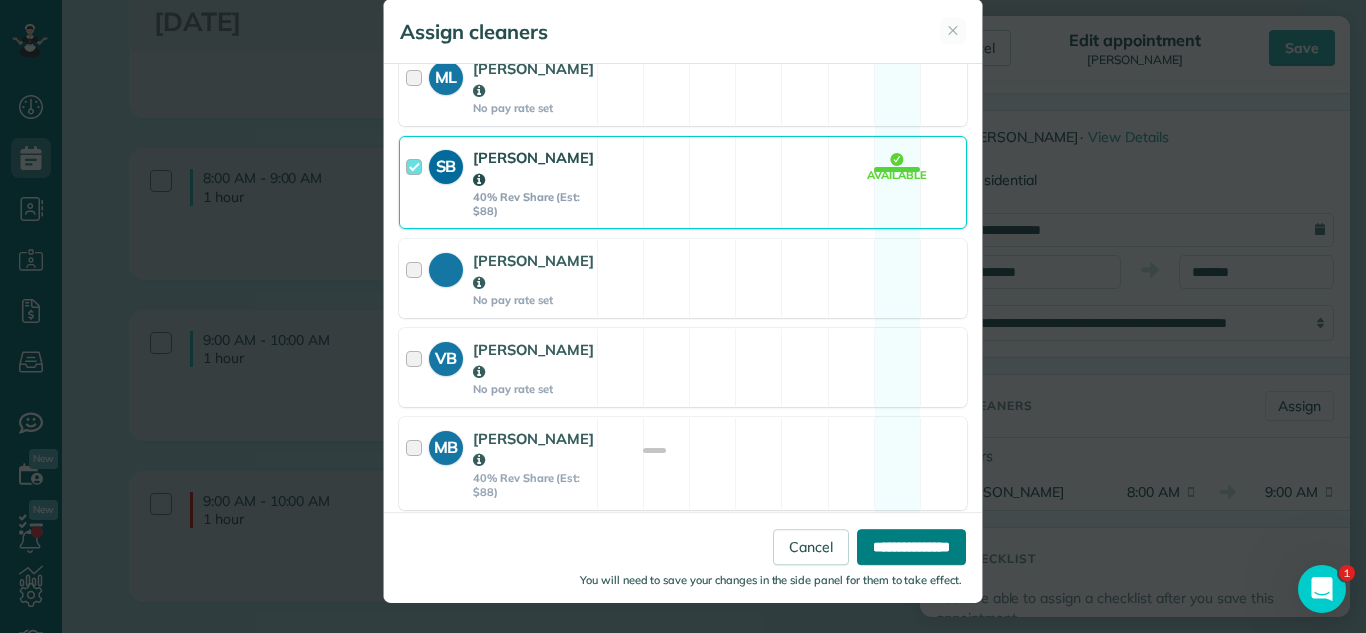 click on "**********" at bounding box center [911, 547] 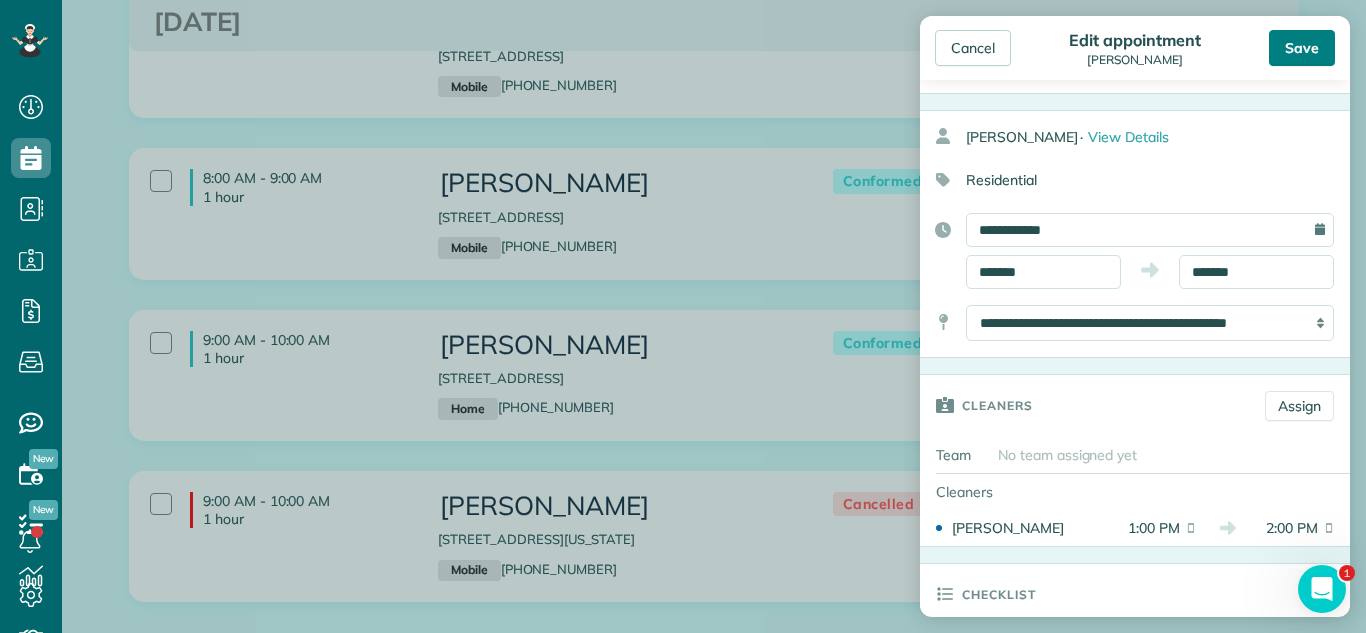 click on "Save" at bounding box center [1302, 48] 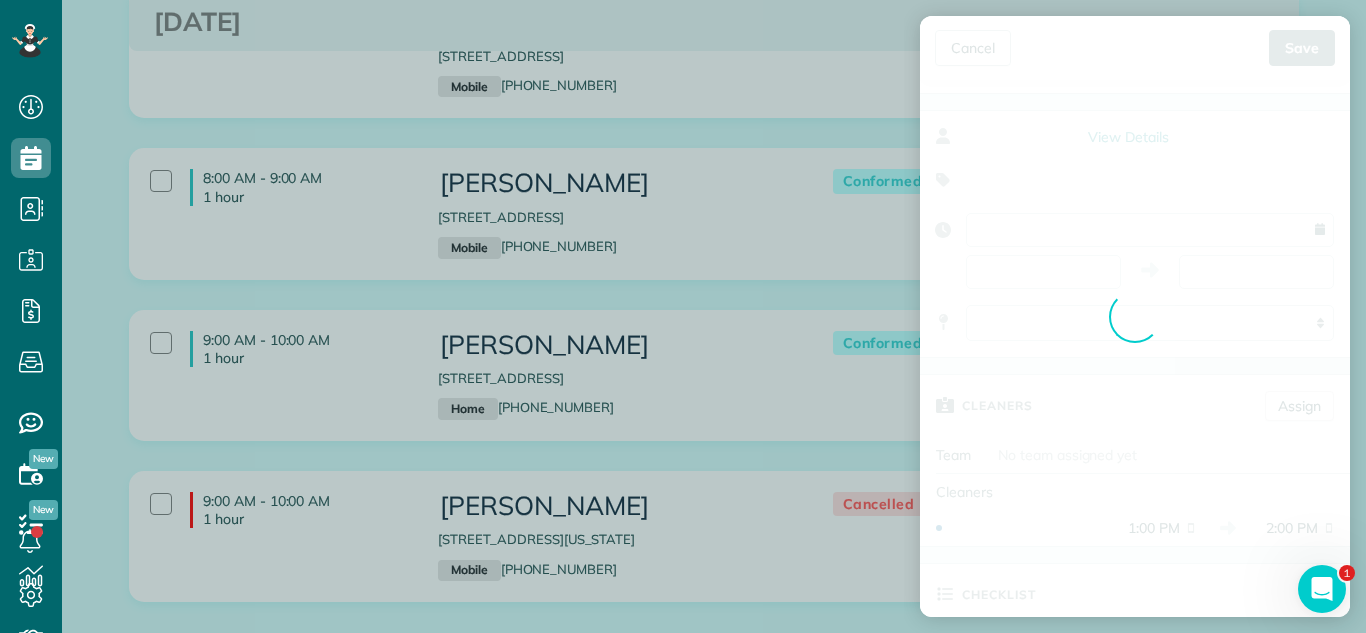 click at bounding box center [0, 0] 